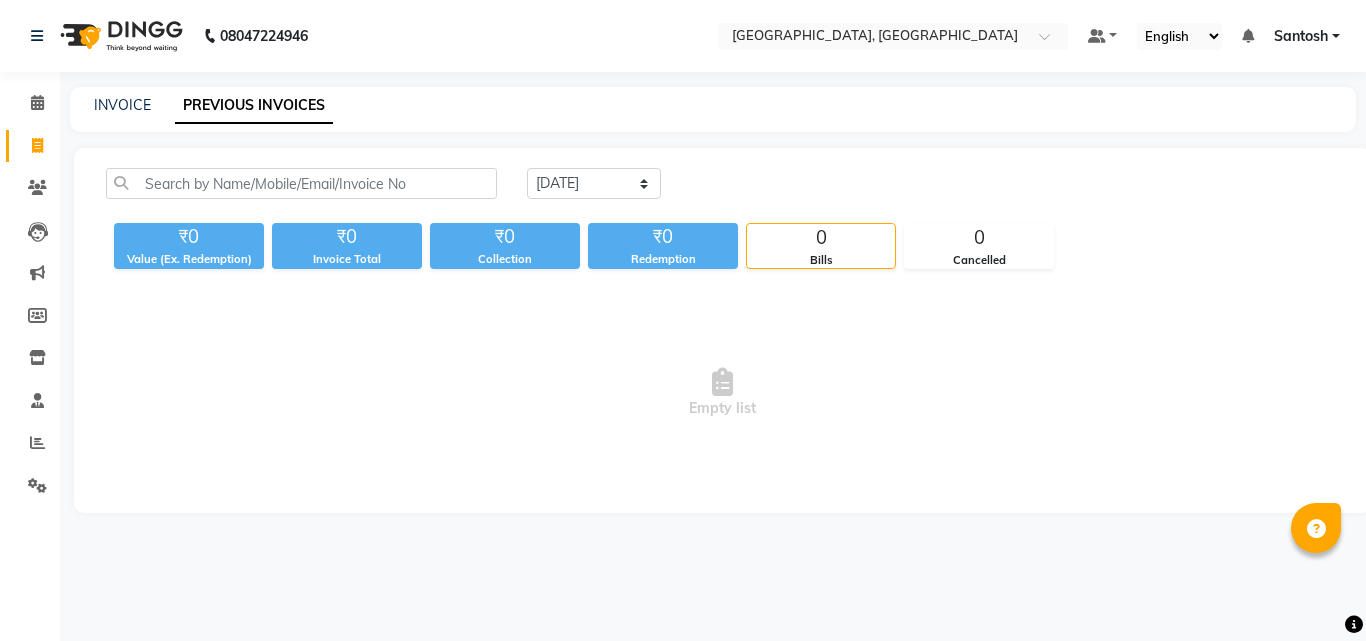 scroll, scrollTop: 0, scrollLeft: 0, axis: both 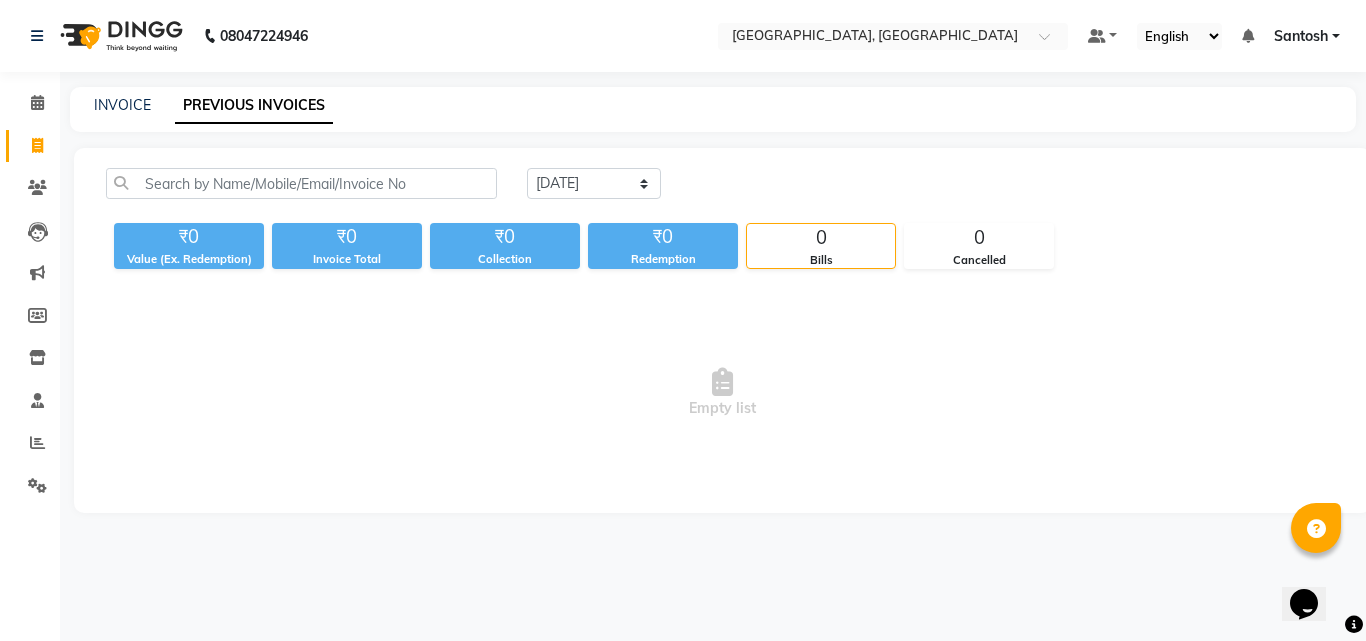 drag, startPoint x: 151, startPoint y: 112, endPoint x: 450, endPoint y: 12, distance: 315.27924 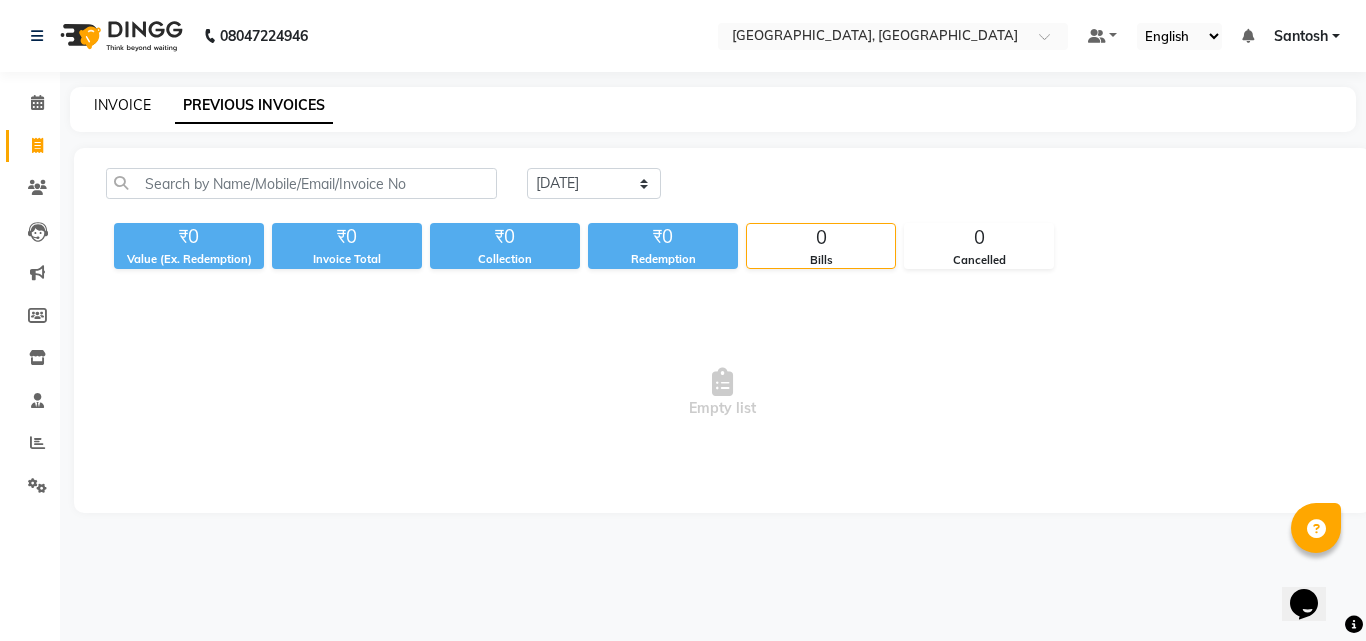 click on "INVOICE" 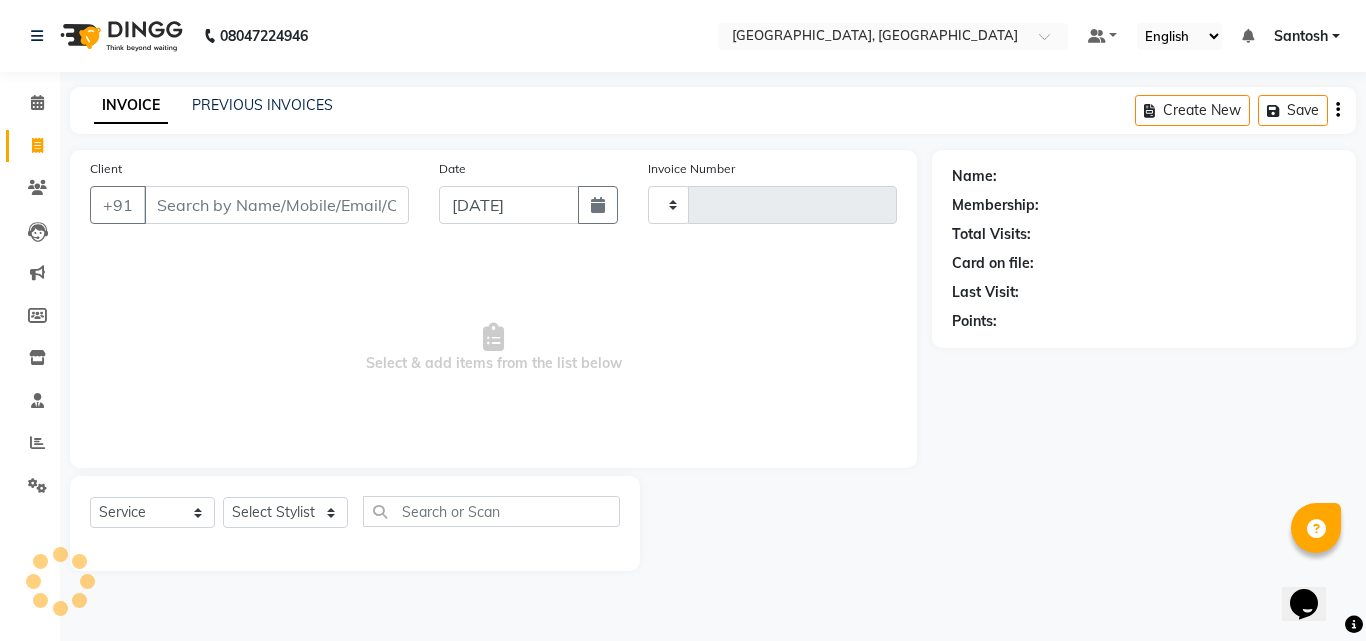 type on "0852" 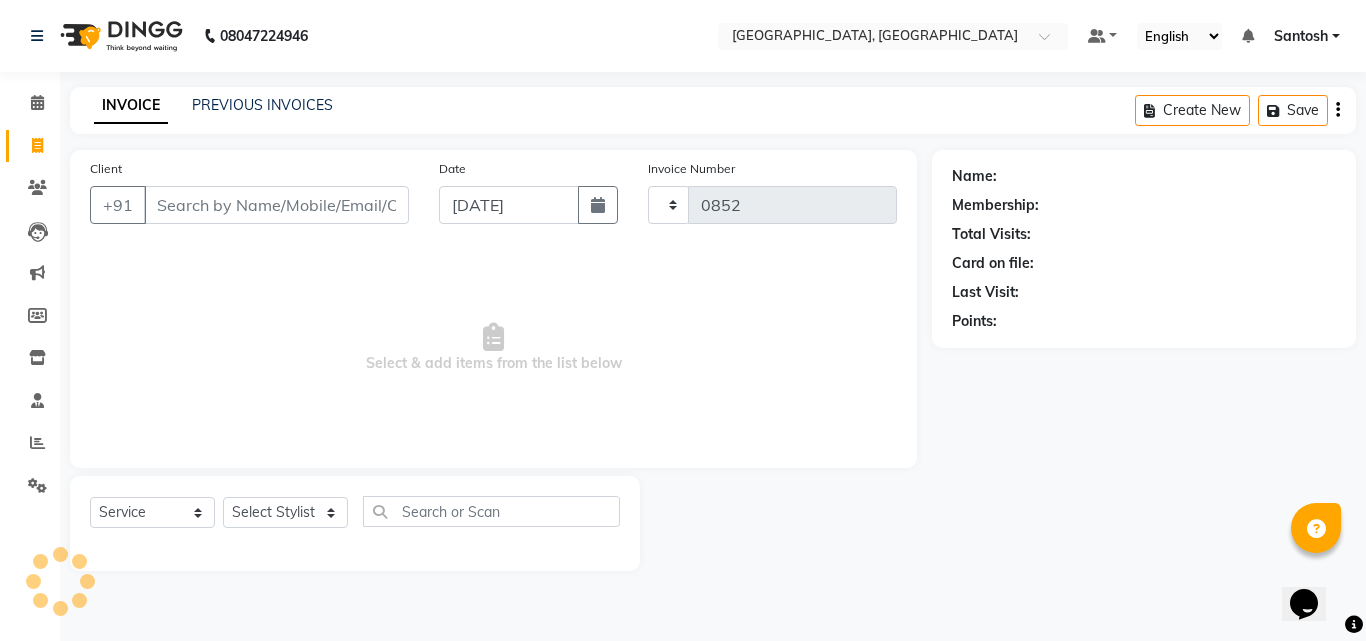 select on "5506" 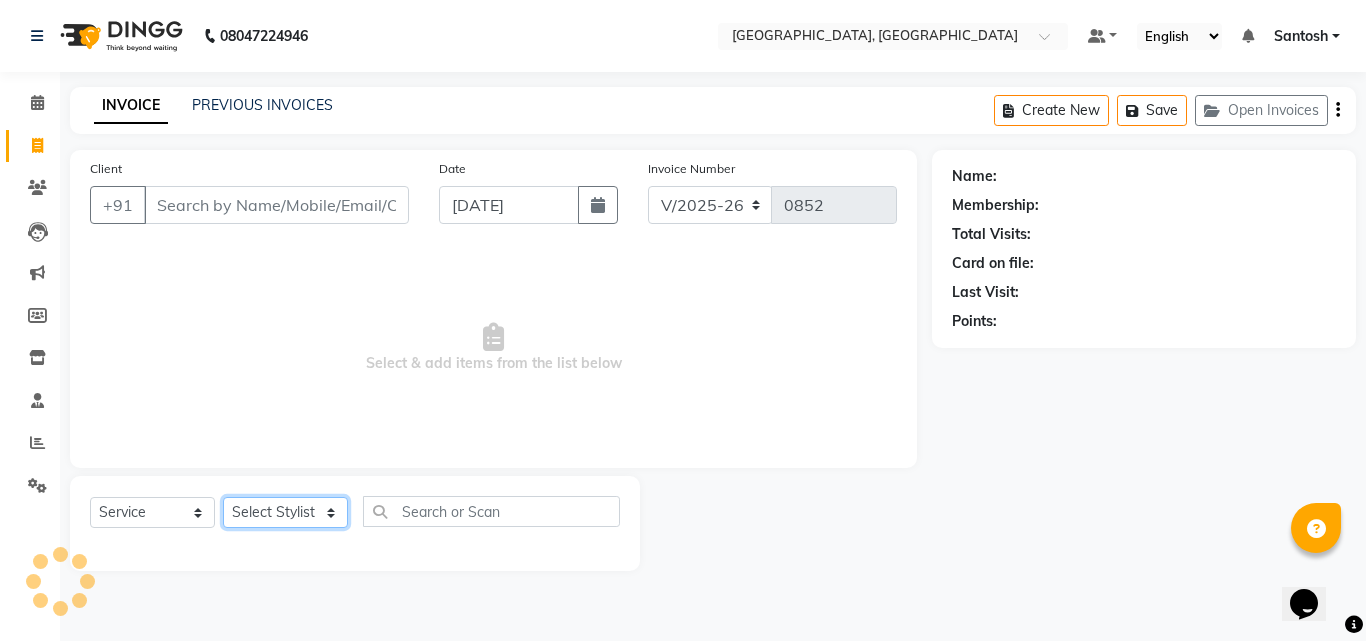 click on "Select Stylist" 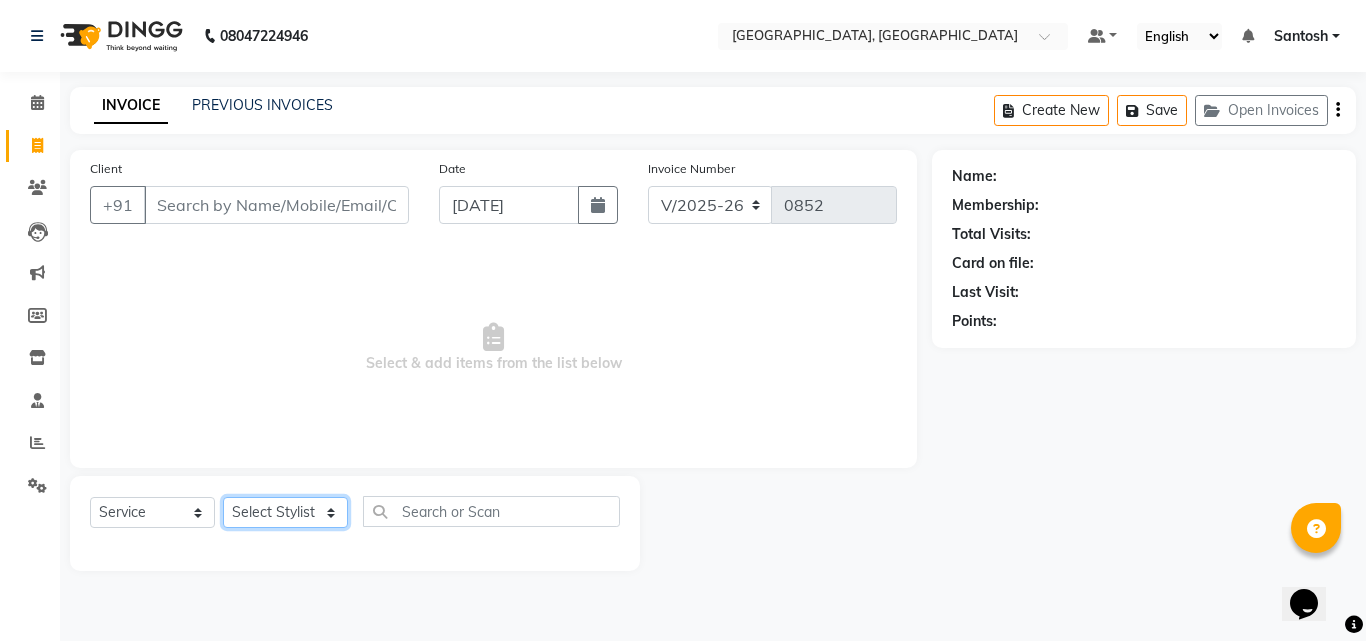 click on "Select Stylist" 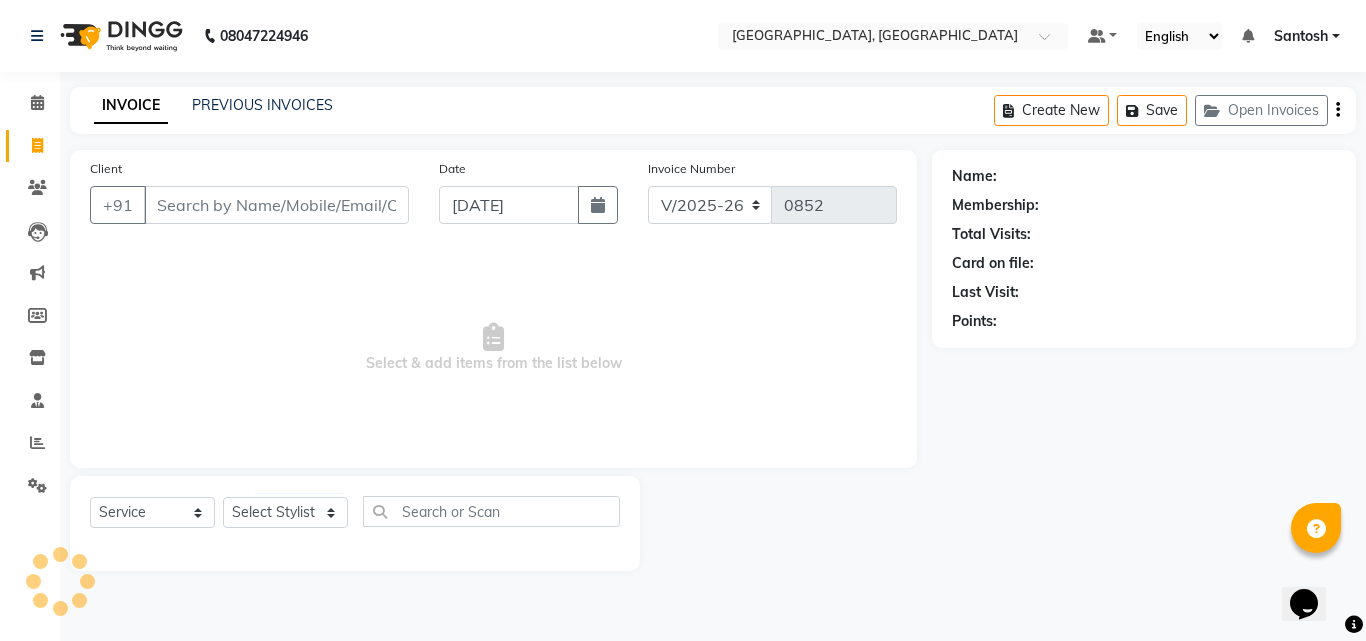 click on "Select  Service  Product  Membership  Package Voucher Prepaid Gift Card  Select Stylist [PERSON_NAME] [PERSON_NAME] Manager  Nirutha [PERSON_NAME] [PERSON_NAME]  [PERSON_NAME] [PERSON_NAME]" 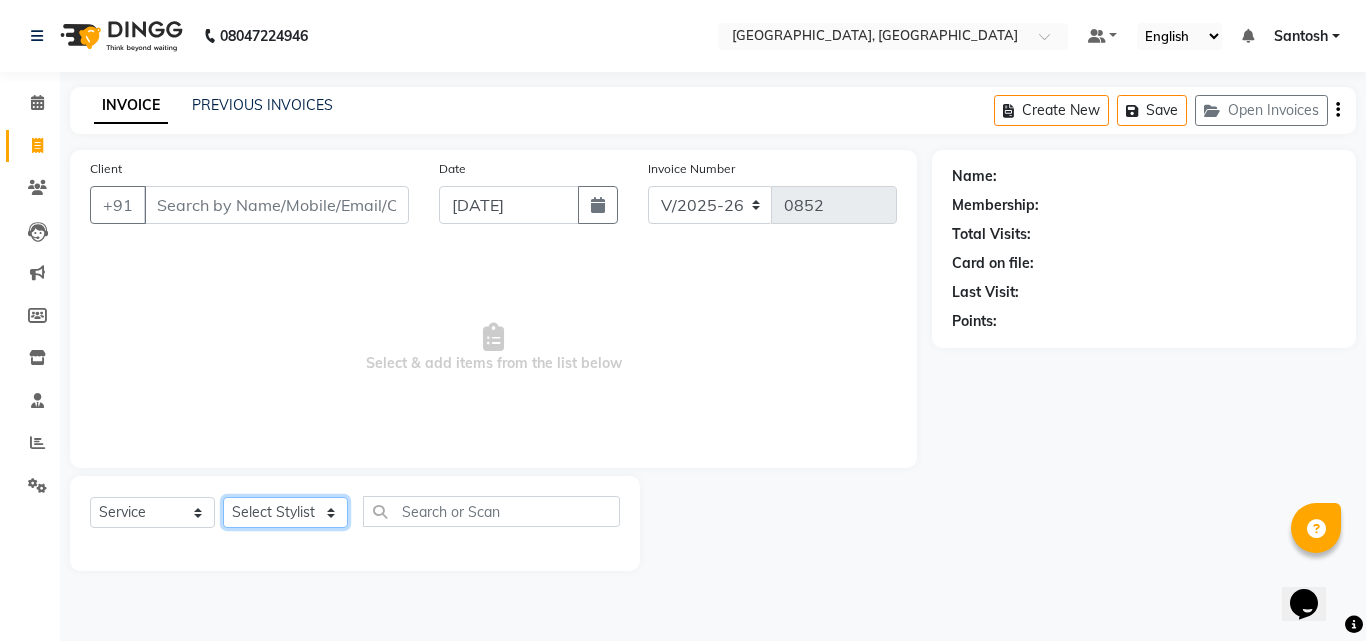 click on "Select Stylist [PERSON_NAME] [PERSON_NAME] Manager  Nirutha [PERSON_NAME] [PERSON_NAME]  [PERSON_NAME] [PERSON_NAME]" 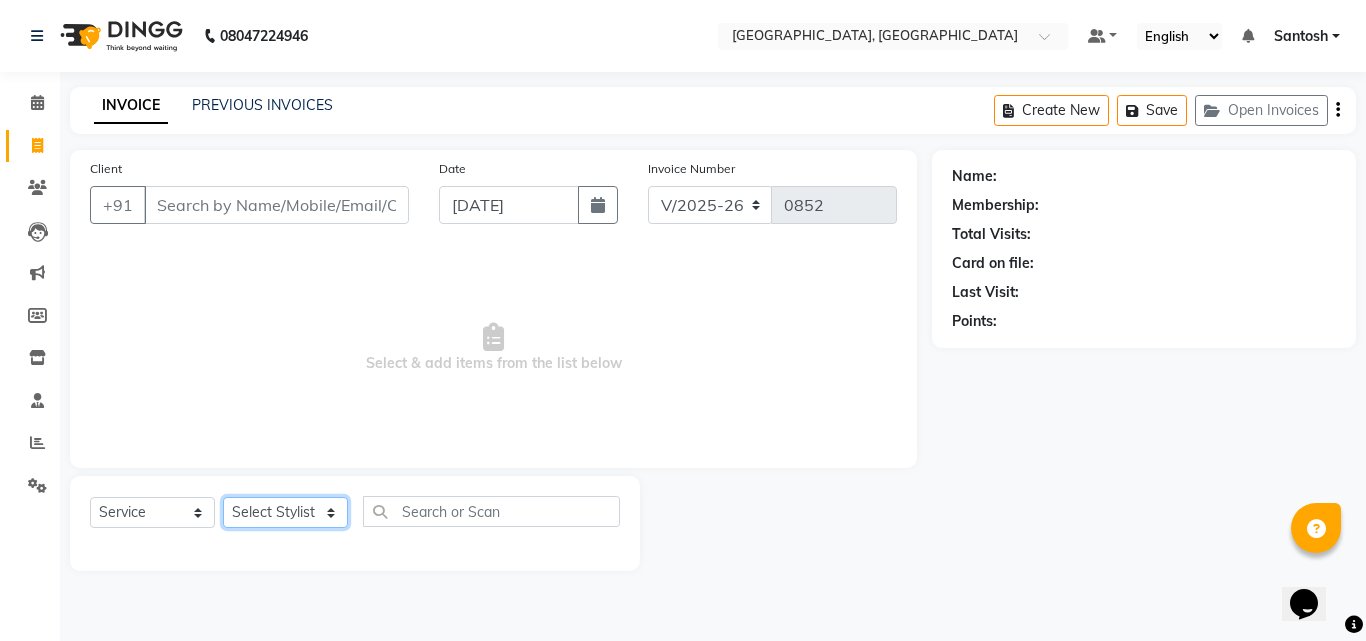 select on "65084" 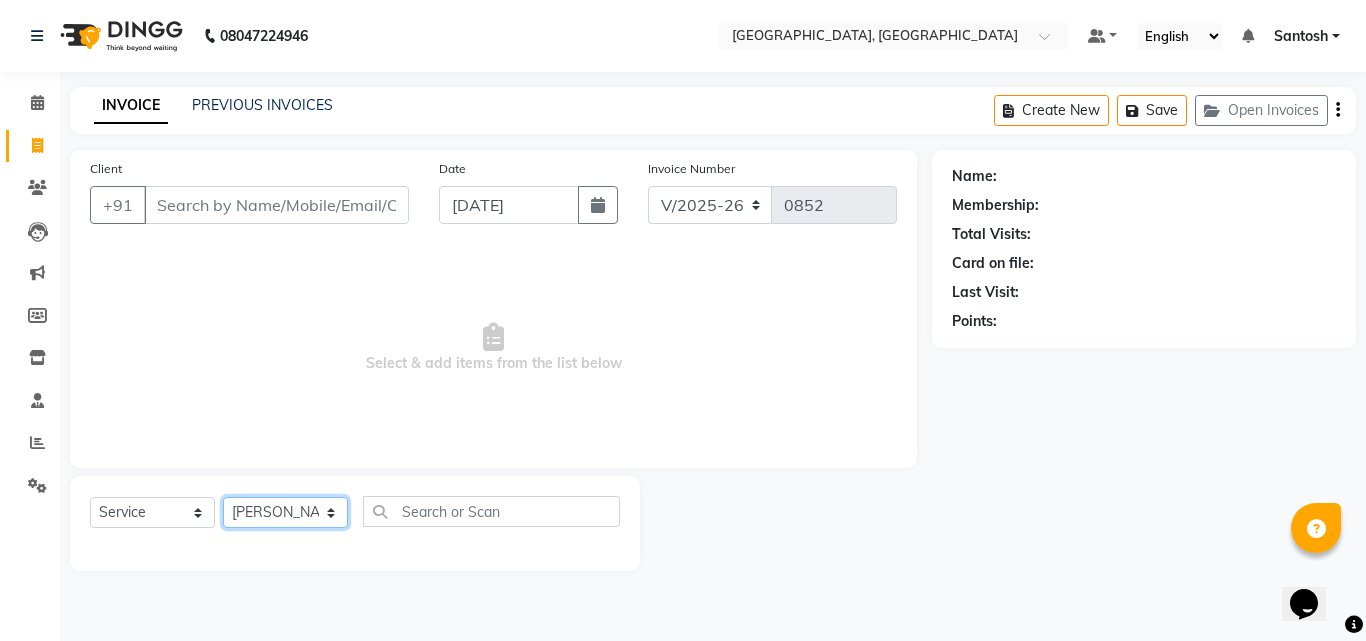 click on "Select Stylist [PERSON_NAME] [PERSON_NAME] Manager  Nirutha [PERSON_NAME] [PERSON_NAME]  [PERSON_NAME] [PERSON_NAME]" 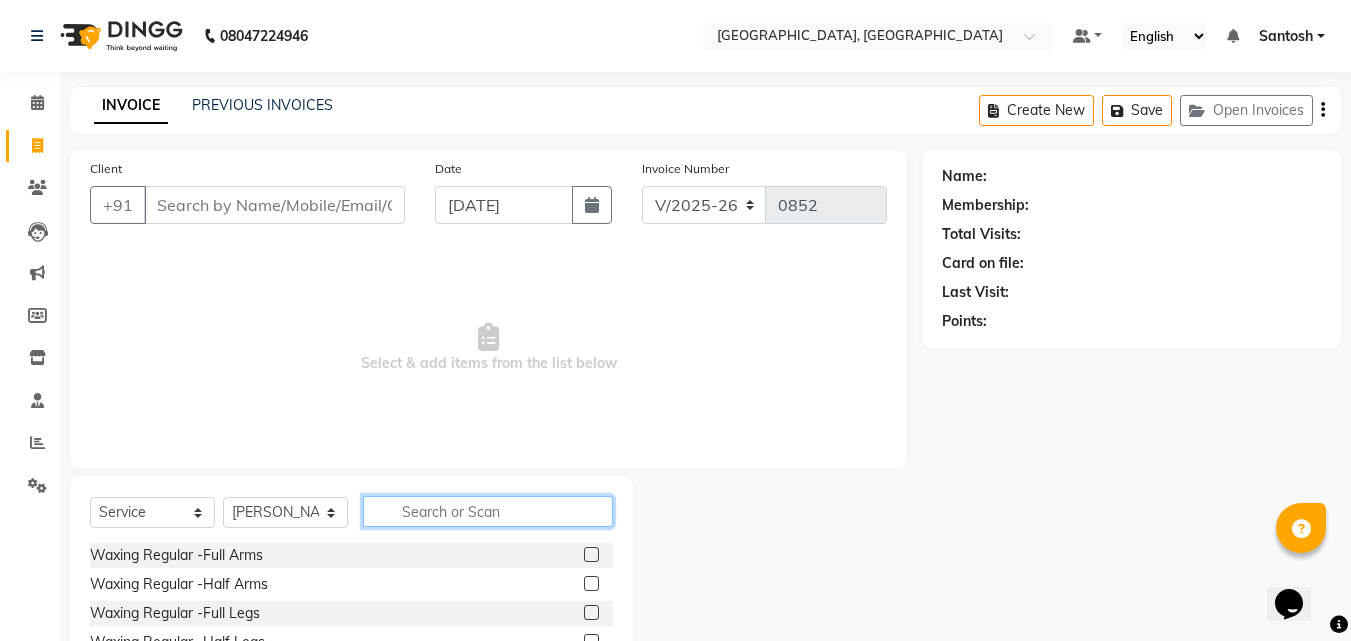 click 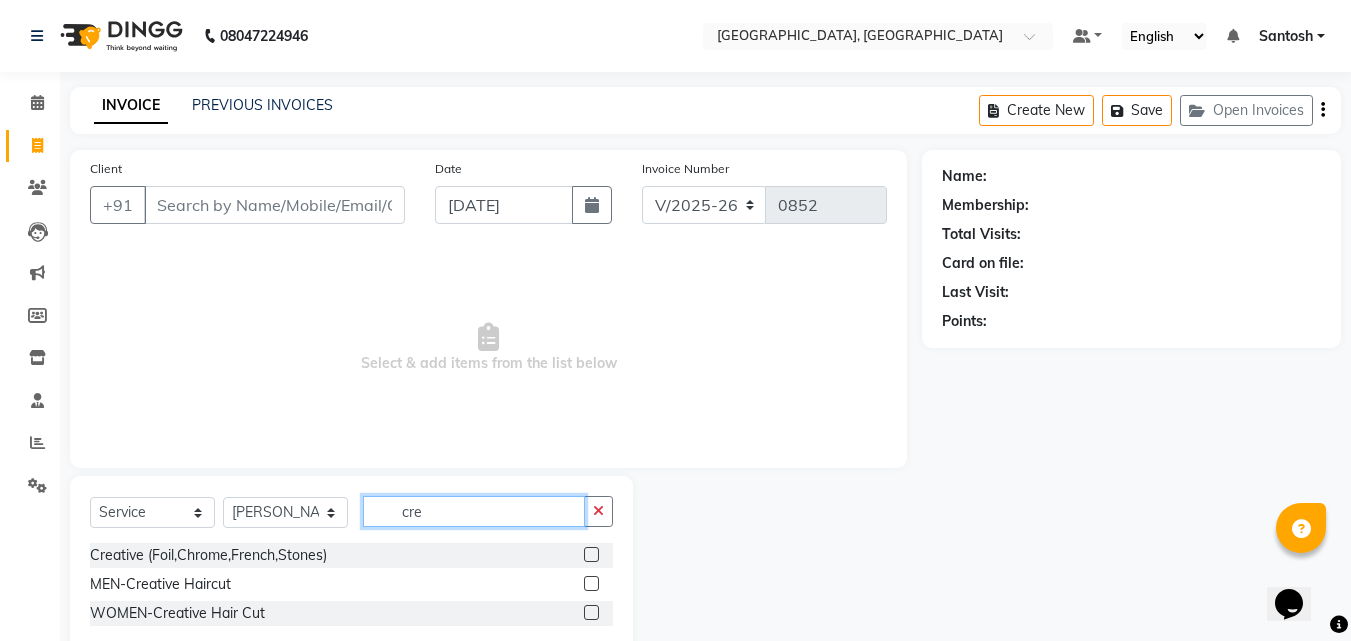 type on "cre" 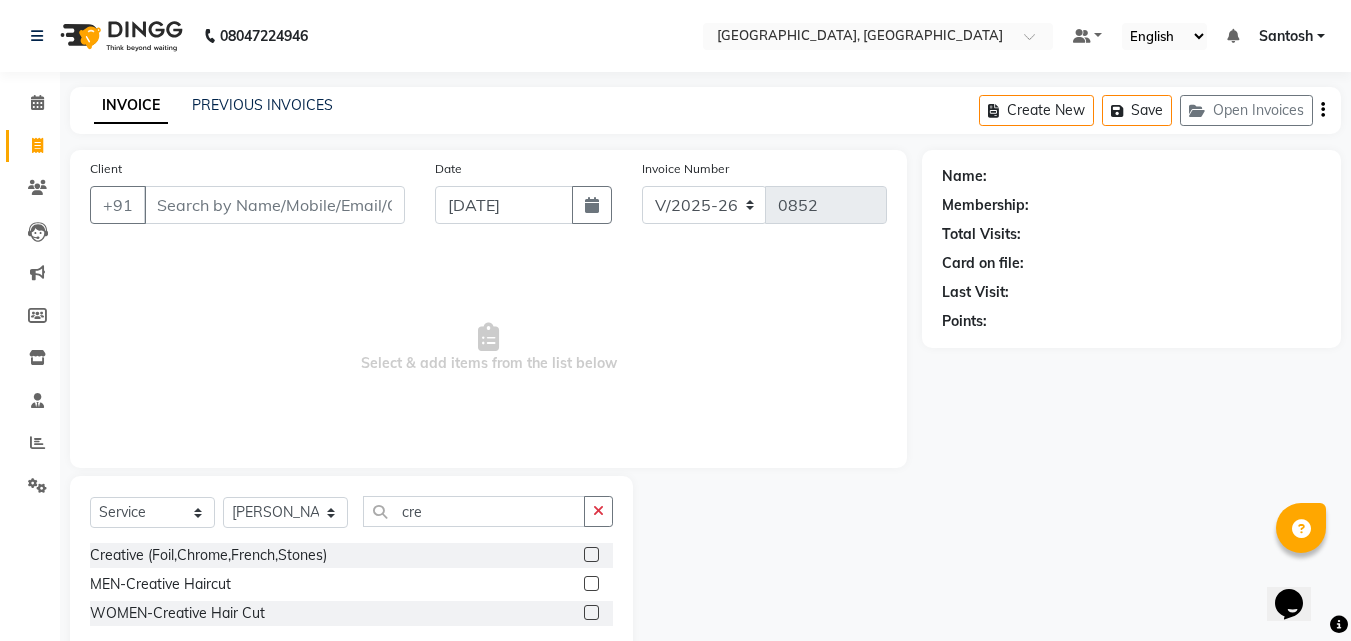 click on "08047224946 Select Location × Manea [GEOGRAPHIC_DATA], Srinagar Colony Default Panel My Panel English ENGLISH Español العربية मराठी हिंदी ગુજરાતી தமிழ் 中文 Notifications nothing to show Santosh  Manage Profile Change Password Sign out  Version:3.15.4  ☀ Manea The Salon, [GEOGRAPHIC_DATA]  Calendar  Invoice  Clients  Leads   Marketing  Members  Inventory  Staff  Reports  Settings Completed InProgress Upcoming Dropped Tentative Check-In Confirm Bookings Generate Report Segments Page Builder INVOICE PREVIOUS INVOICES Create New   Save   Open Invoices  Client +91 Date [DATE] Invoice Number V/2025 V/[PHONE_NUMBER]  Select & add items from the list below  Select  Service  Product  Membership  Package Voucher Prepaid Gift Card  Select Stylist [PERSON_NAME] [PERSON_NAME] Manager  Nirutha [PERSON_NAME] [PERSON_NAME]  [PERSON_NAME] [PERSON_NAME] cre Creative (Foil,Chrome,French,Stones)  MEN-Creative Haircut  WOMEN-Creative Hair Cut  Name: Membership: Total Visits: Card on file:" at bounding box center [675, 320] 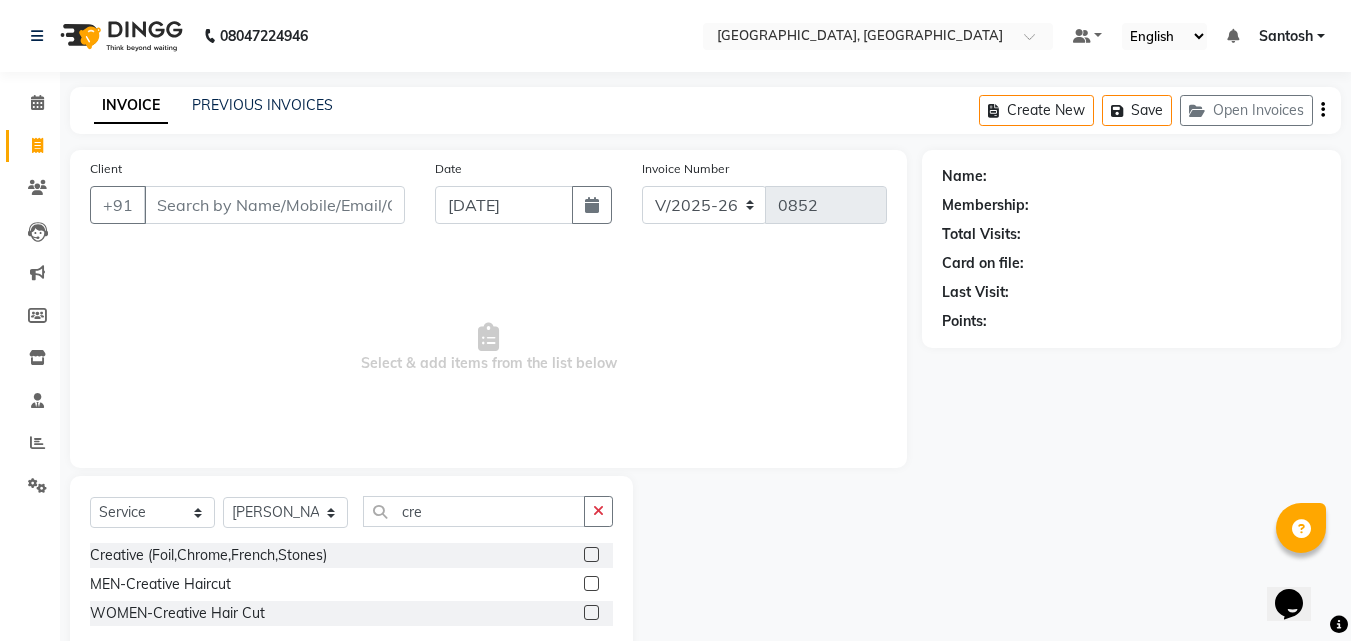 click on "Select & add items from the list below" at bounding box center [488, 348] 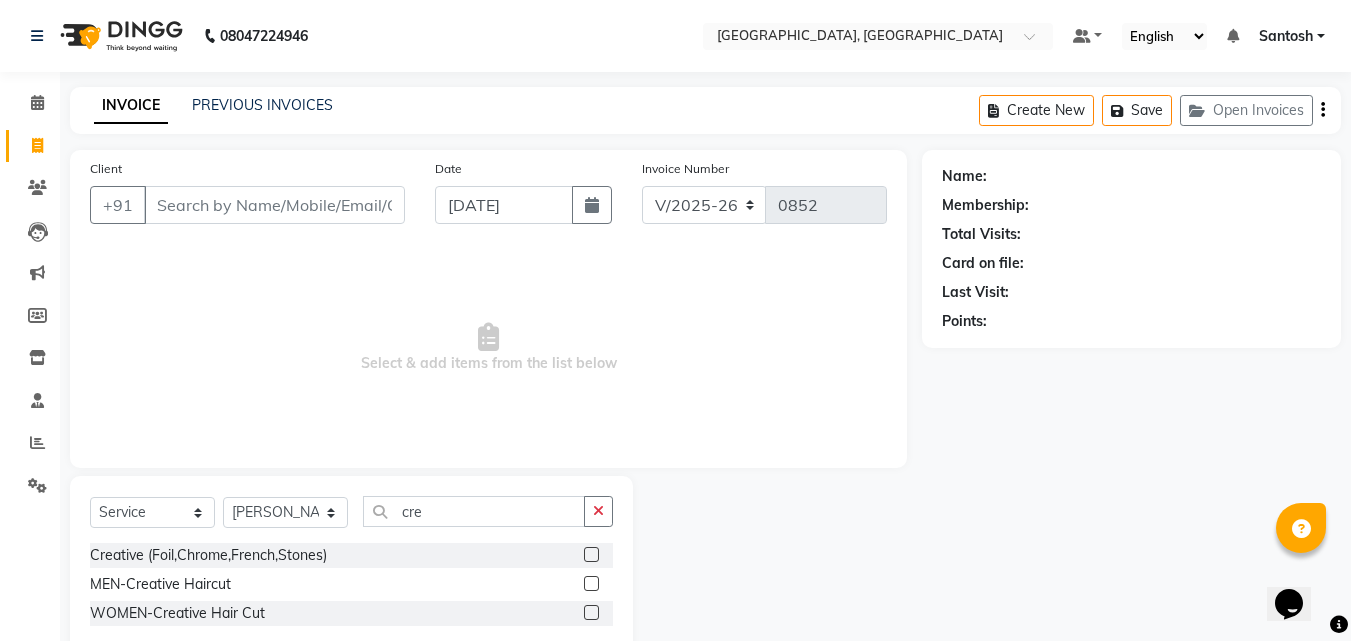 click 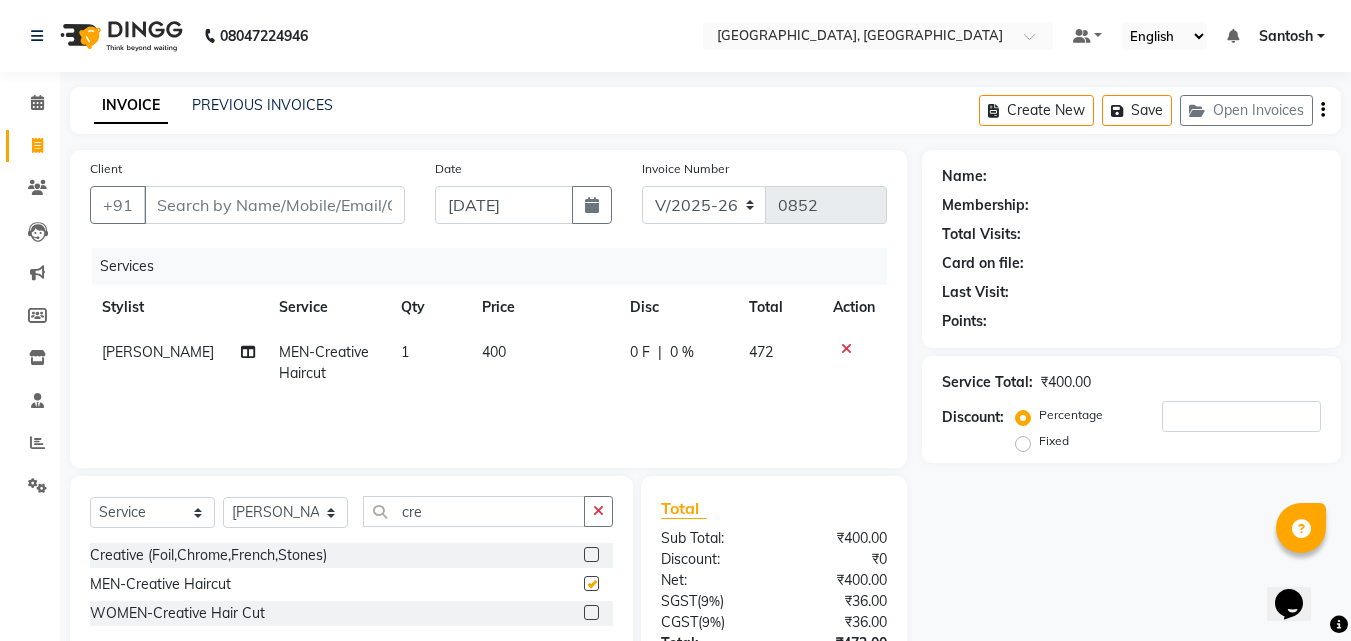 checkbox on "false" 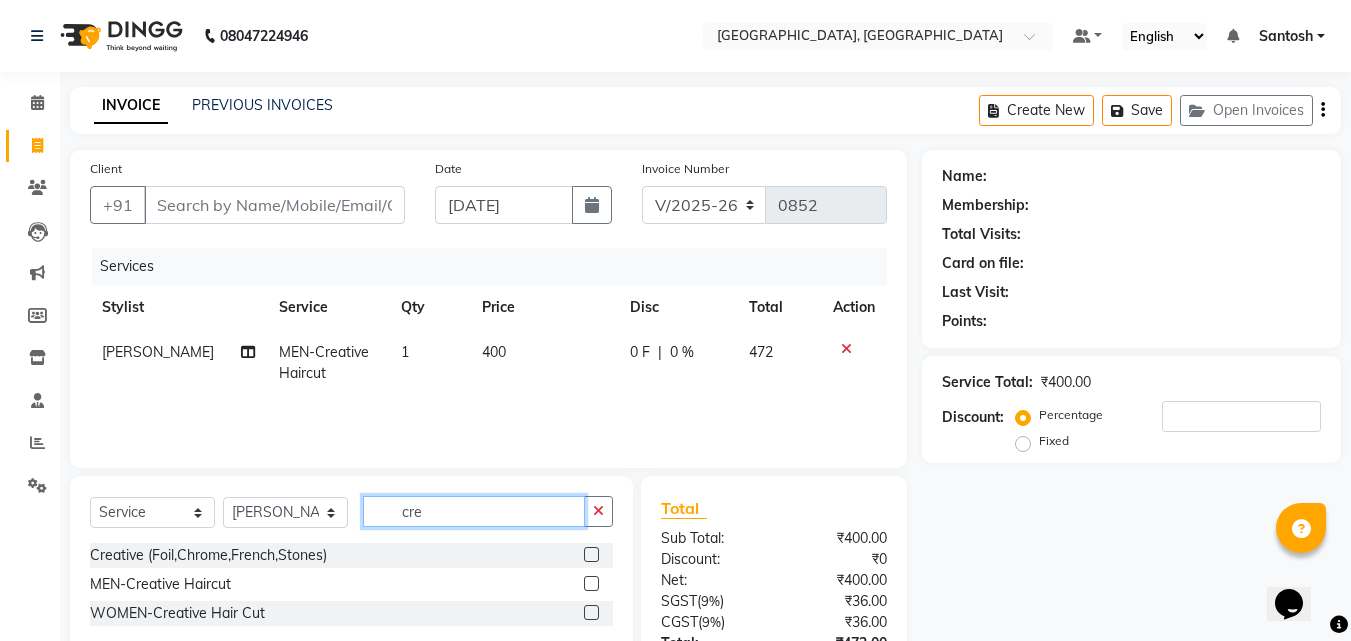 click on "cre" 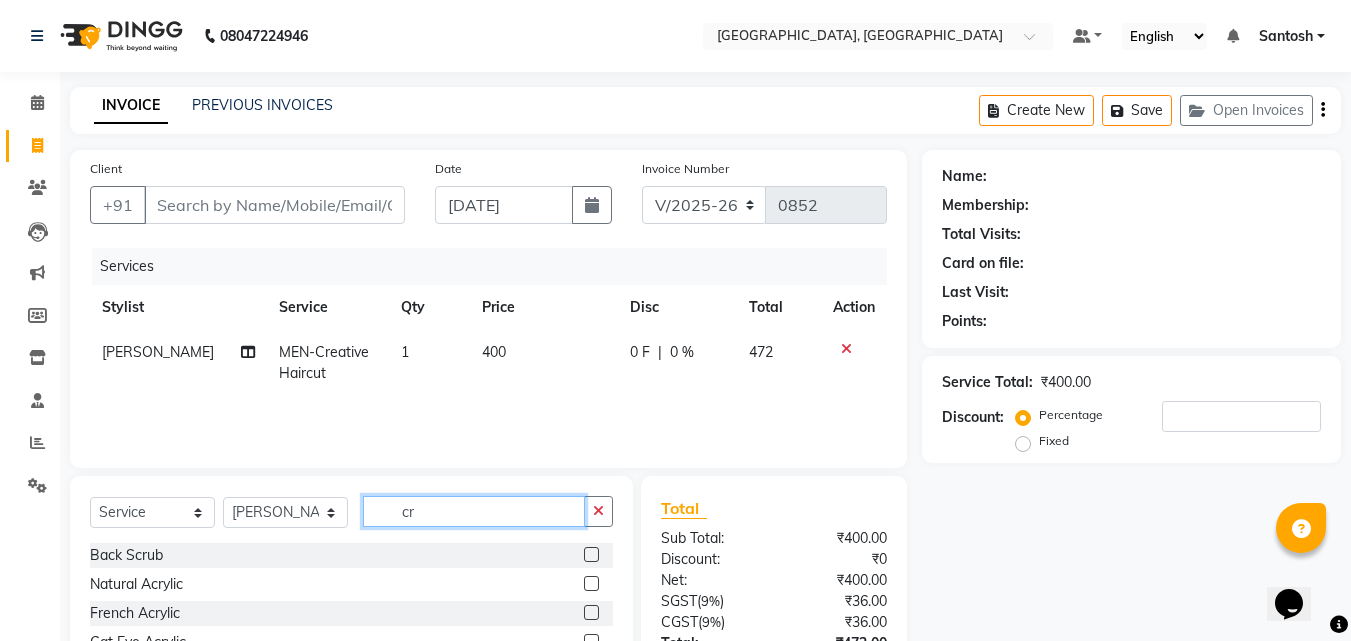 type on "c" 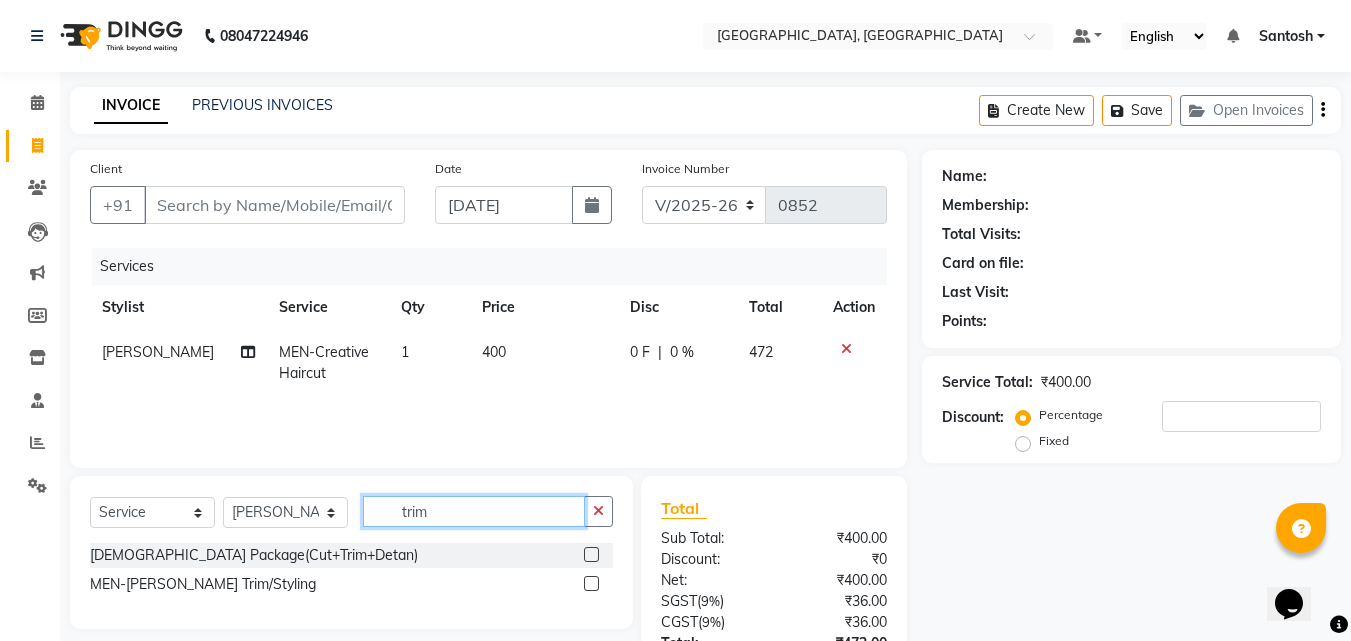 type on "trim" 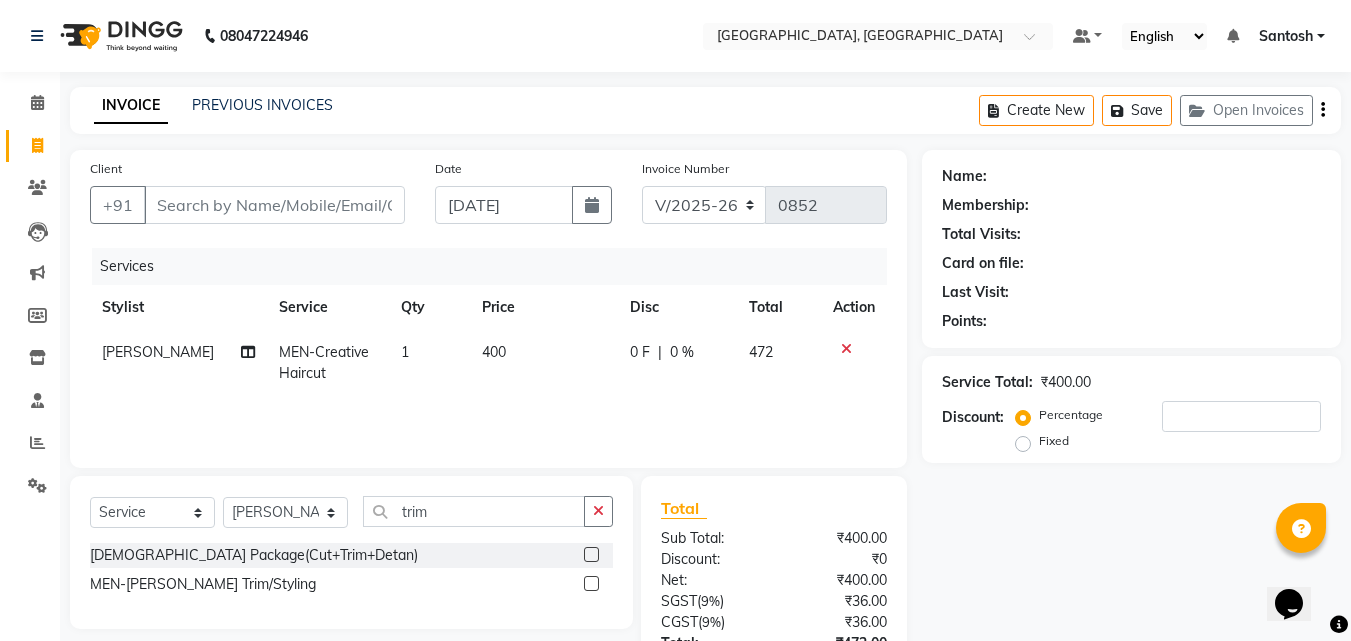 click 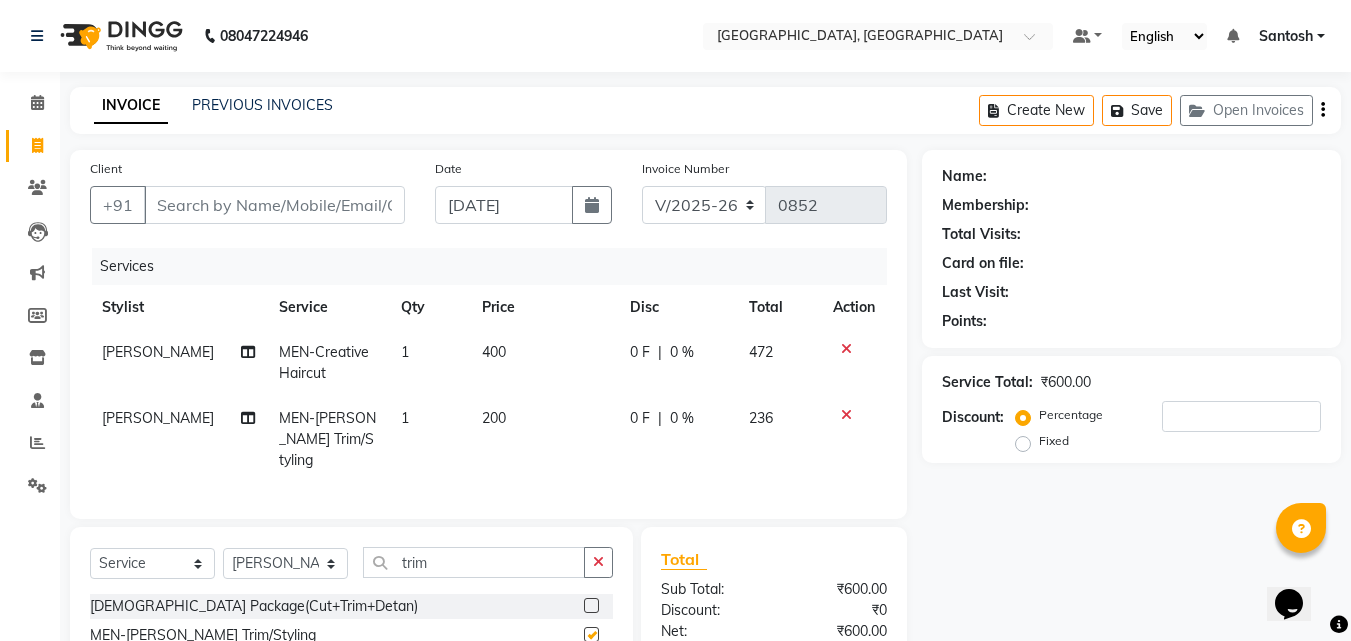 checkbox on "false" 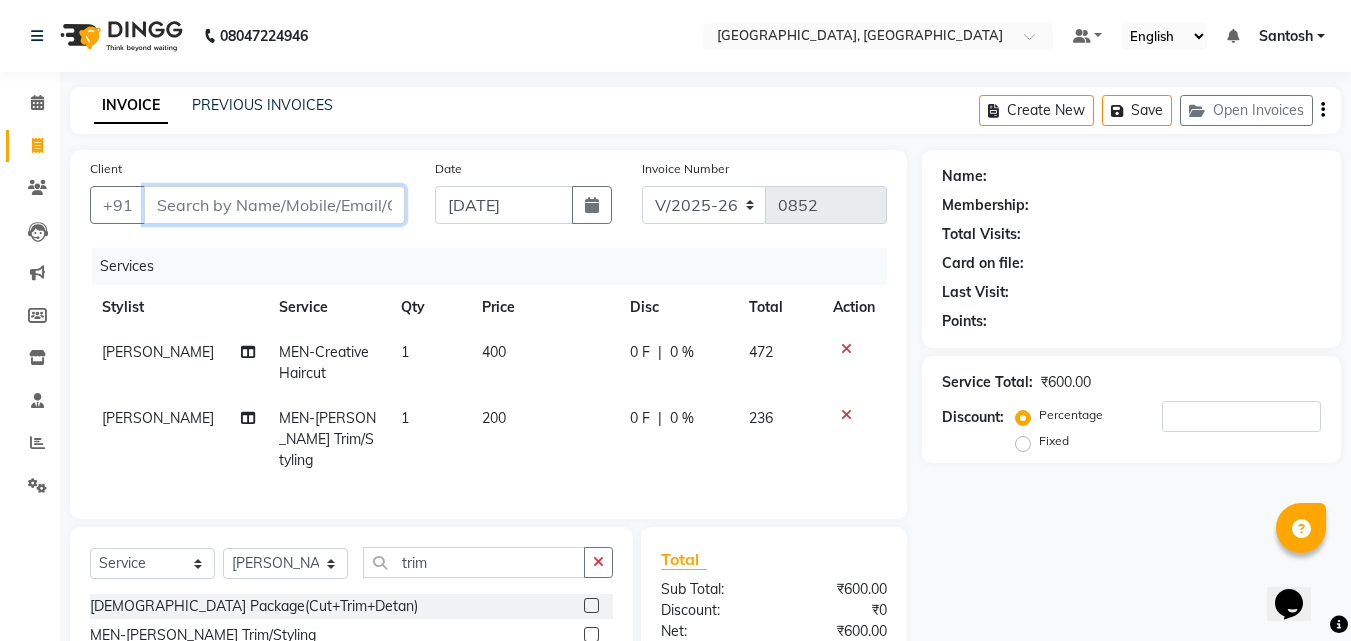 click on "Client" at bounding box center (274, 205) 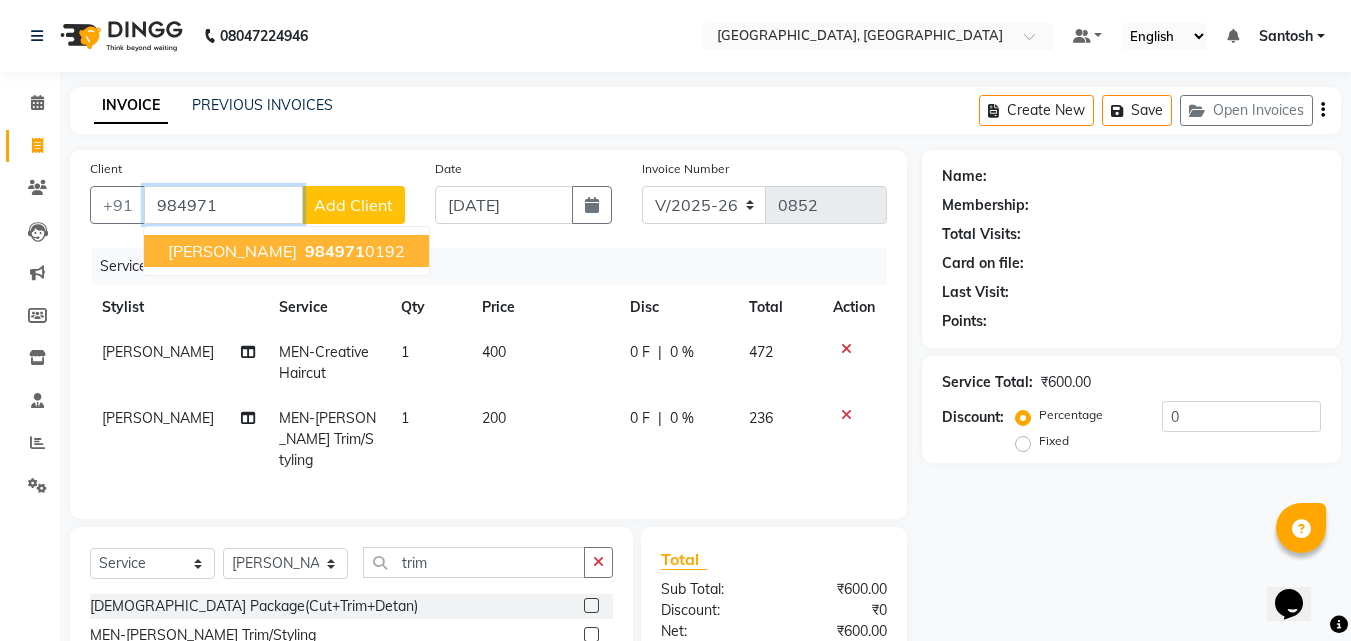 click on "984971 0192" at bounding box center [353, 251] 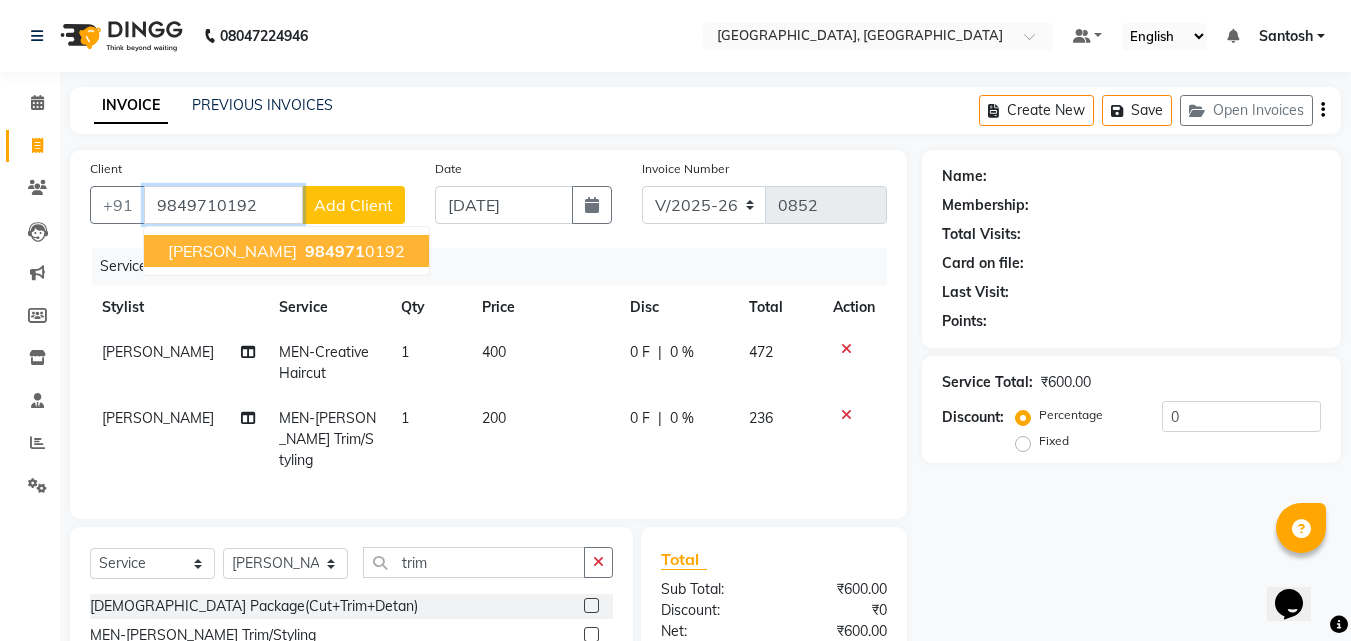 type on "9849710192" 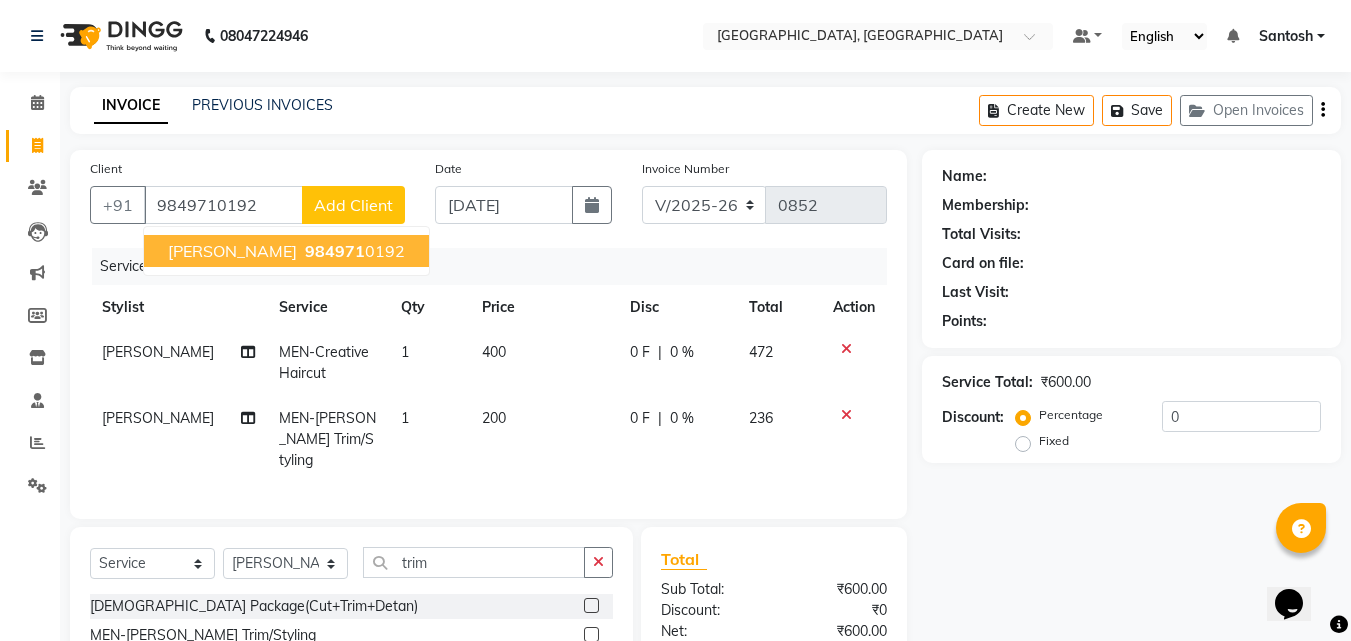 select on "1: Object" 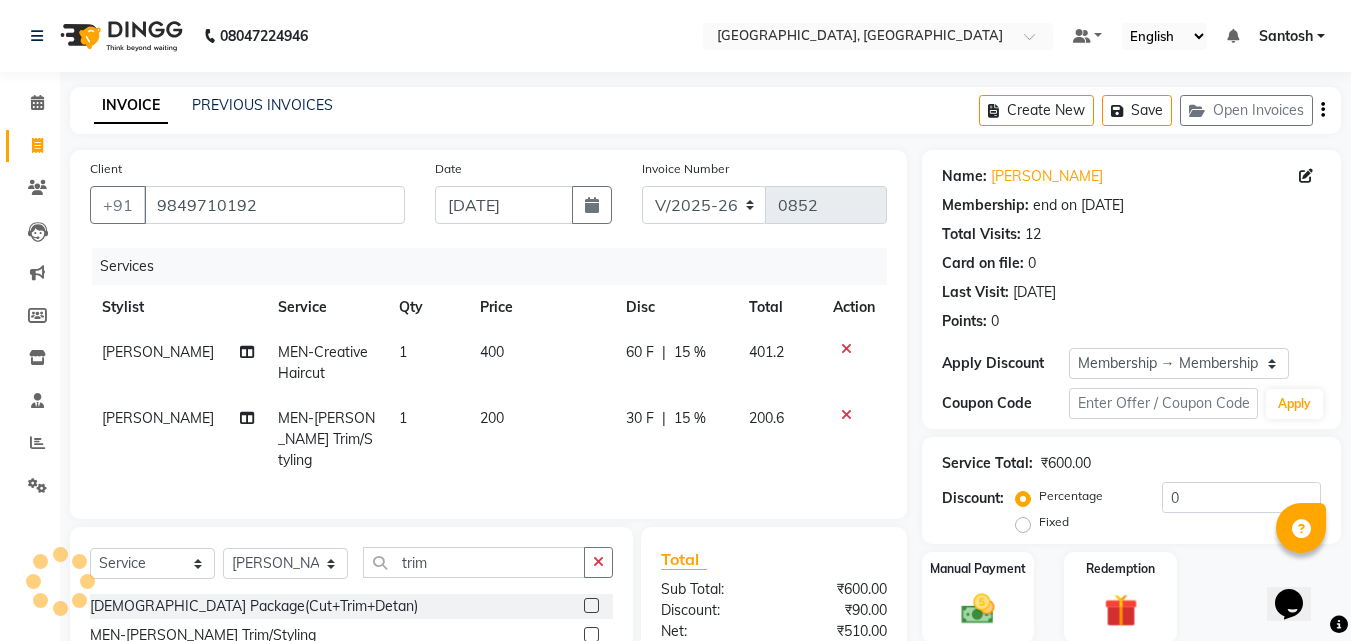 type on "15" 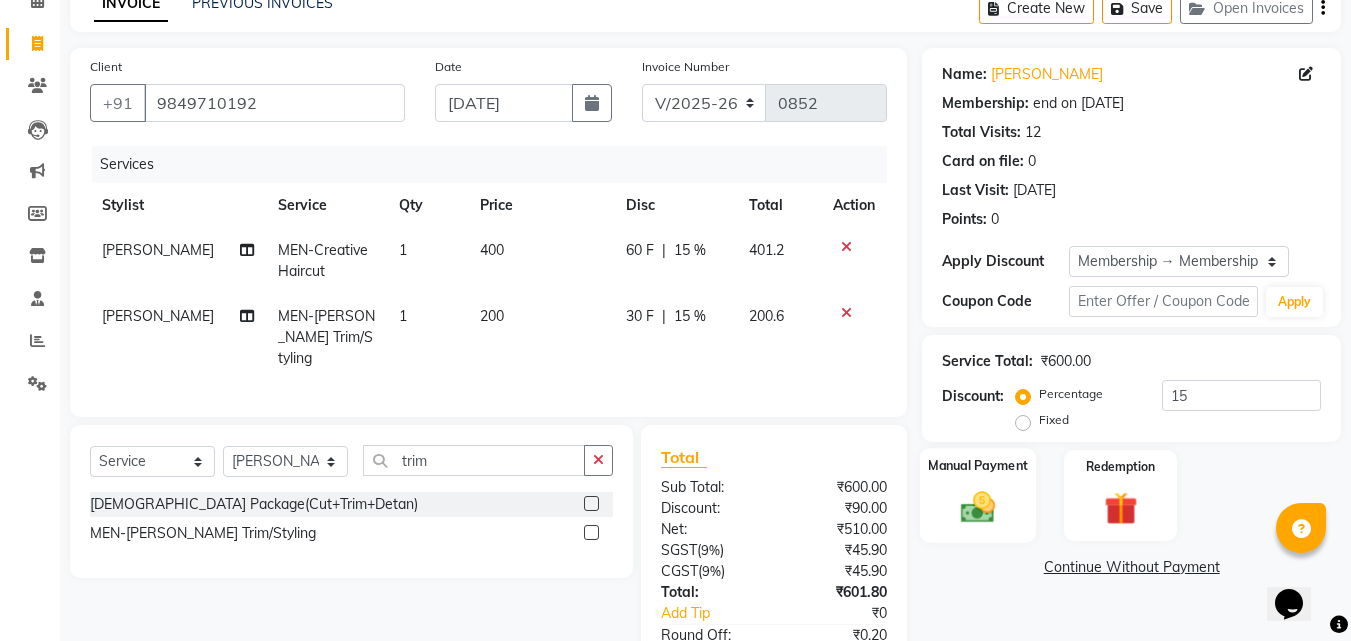 scroll, scrollTop: 225, scrollLeft: 0, axis: vertical 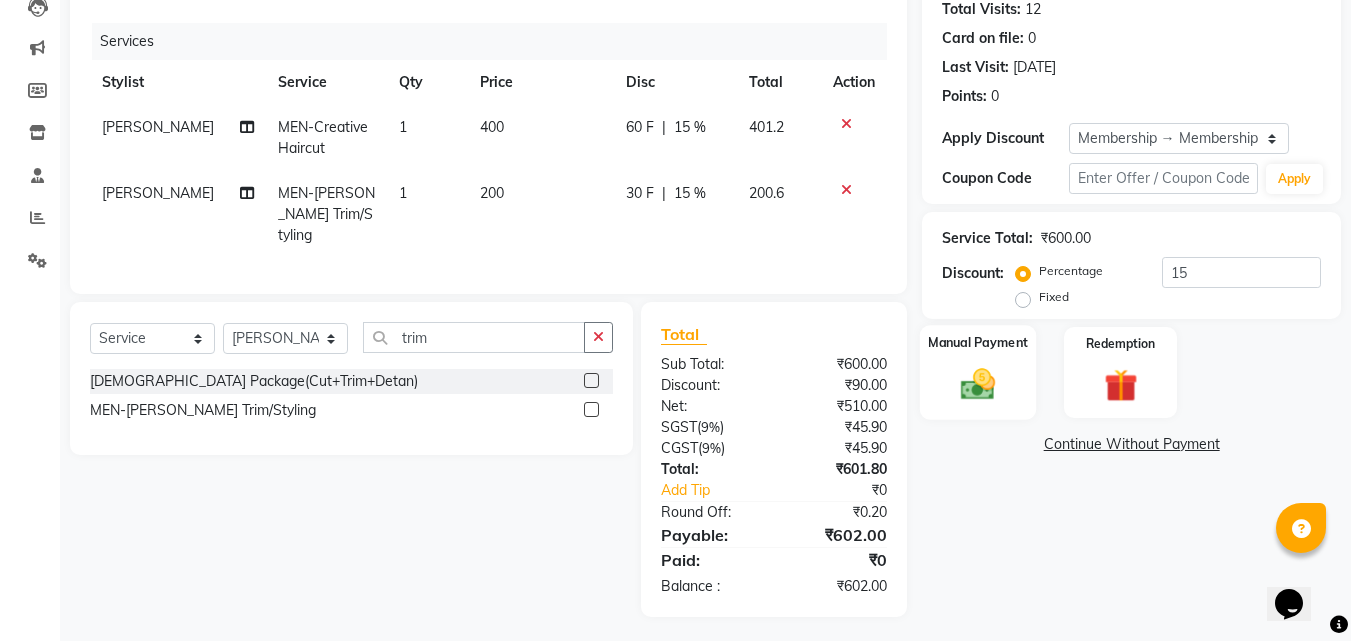 click 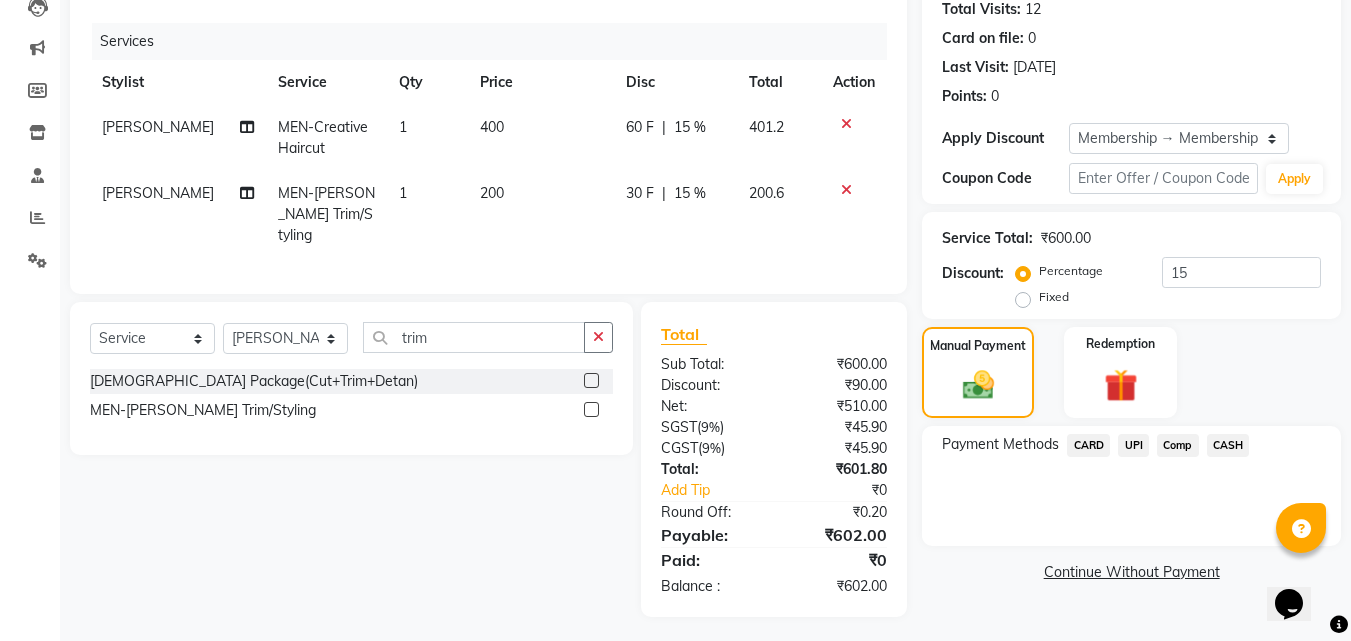 click on "UPI" 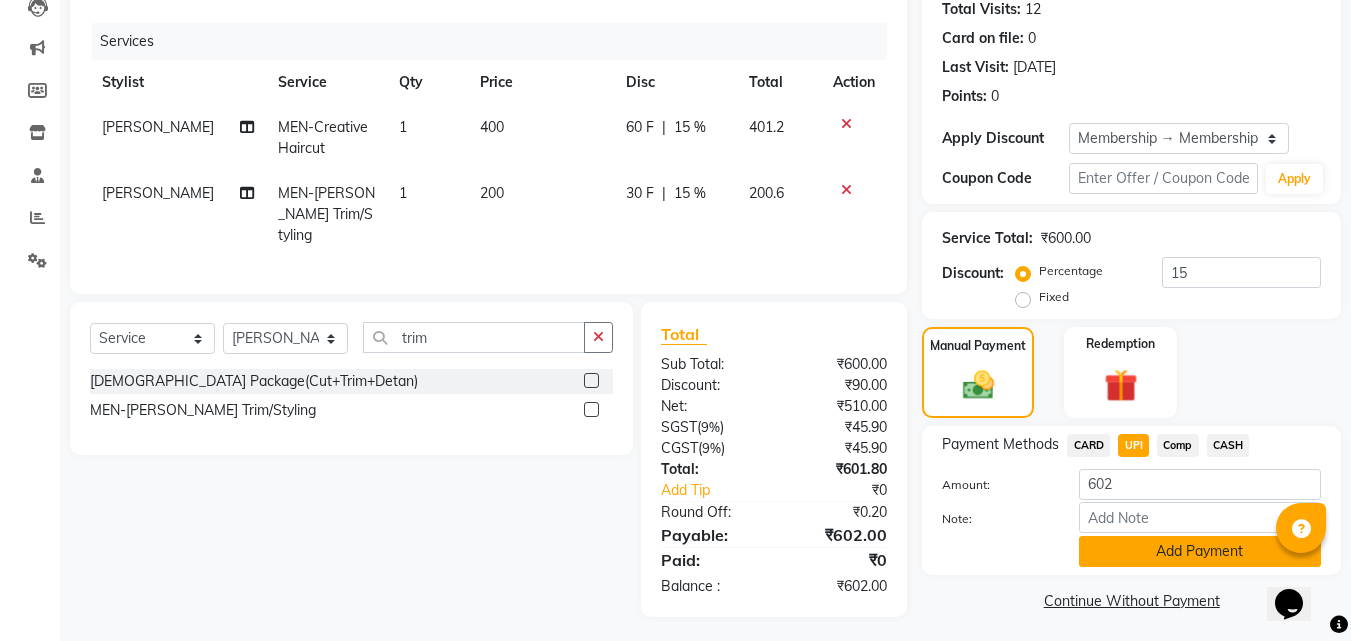 click on "Add Payment" 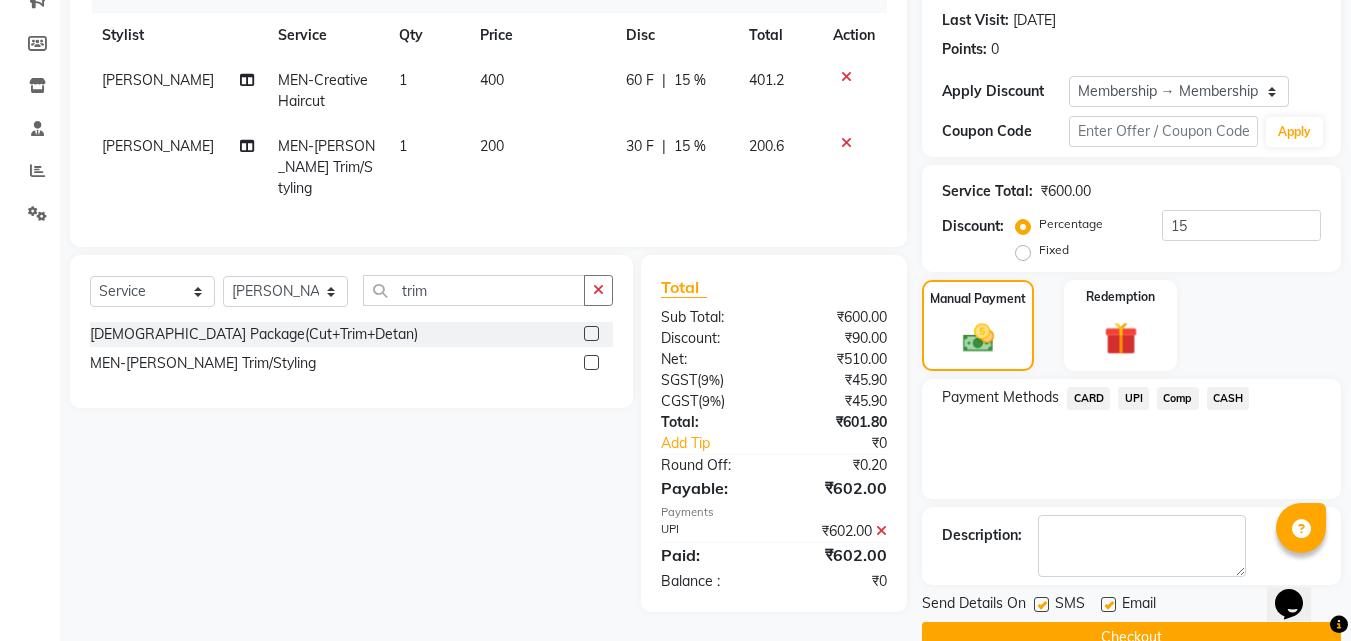 scroll, scrollTop: 314, scrollLeft: 0, axis: vertical 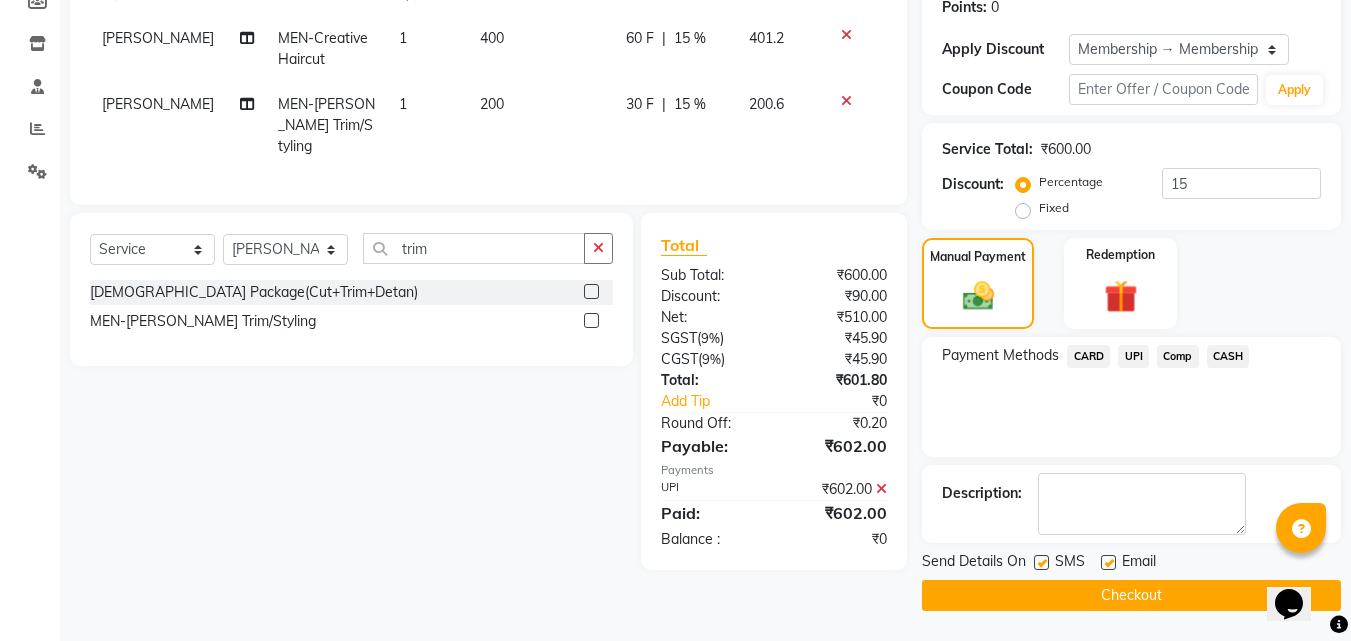 click on "Checkout" 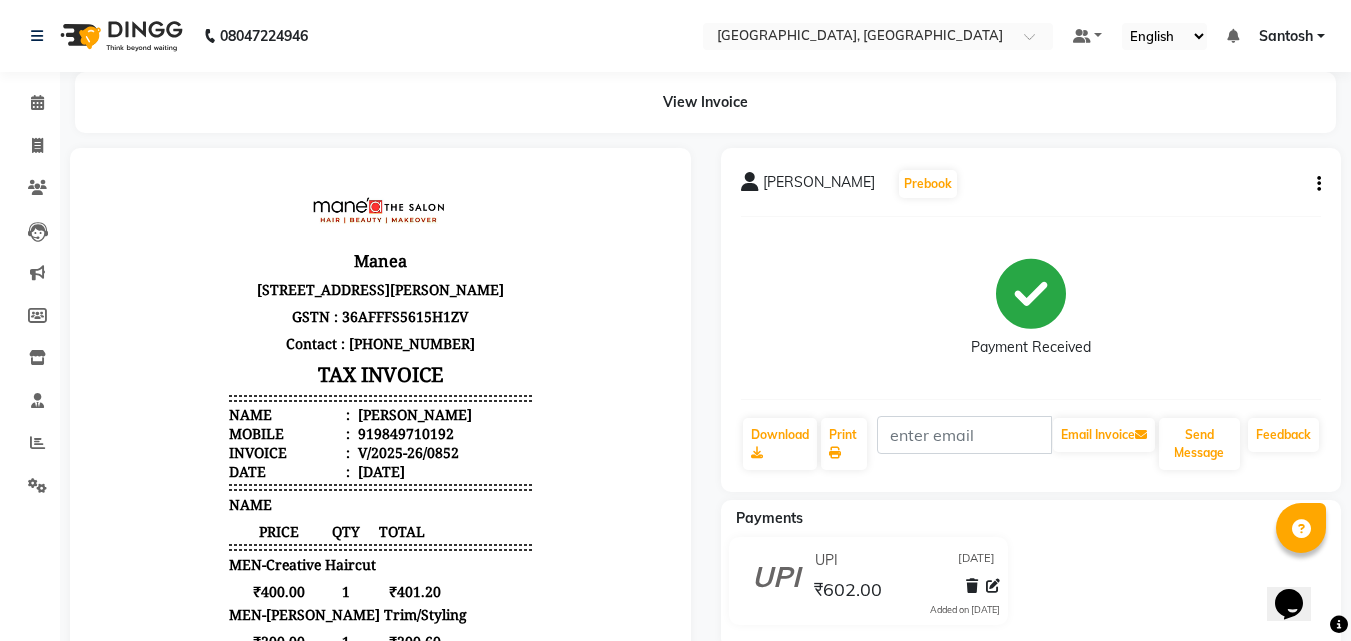 scroll, scrollTop: 0, scrollLeft: 0, axis: both 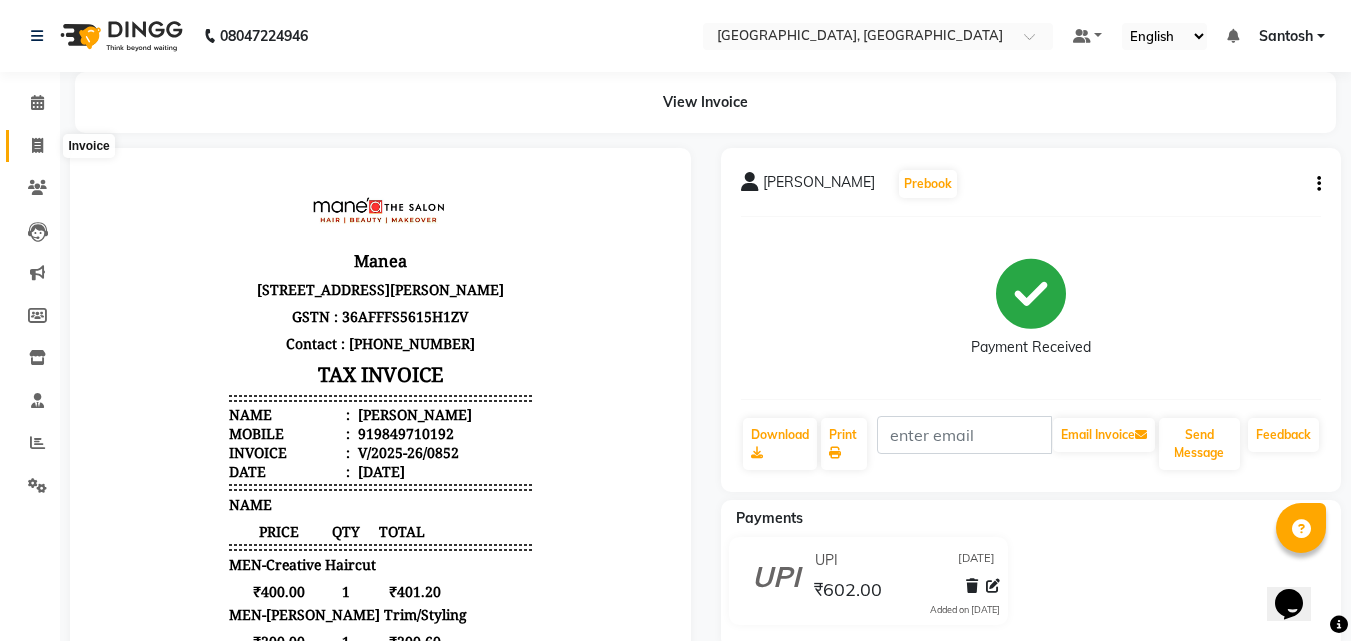 click 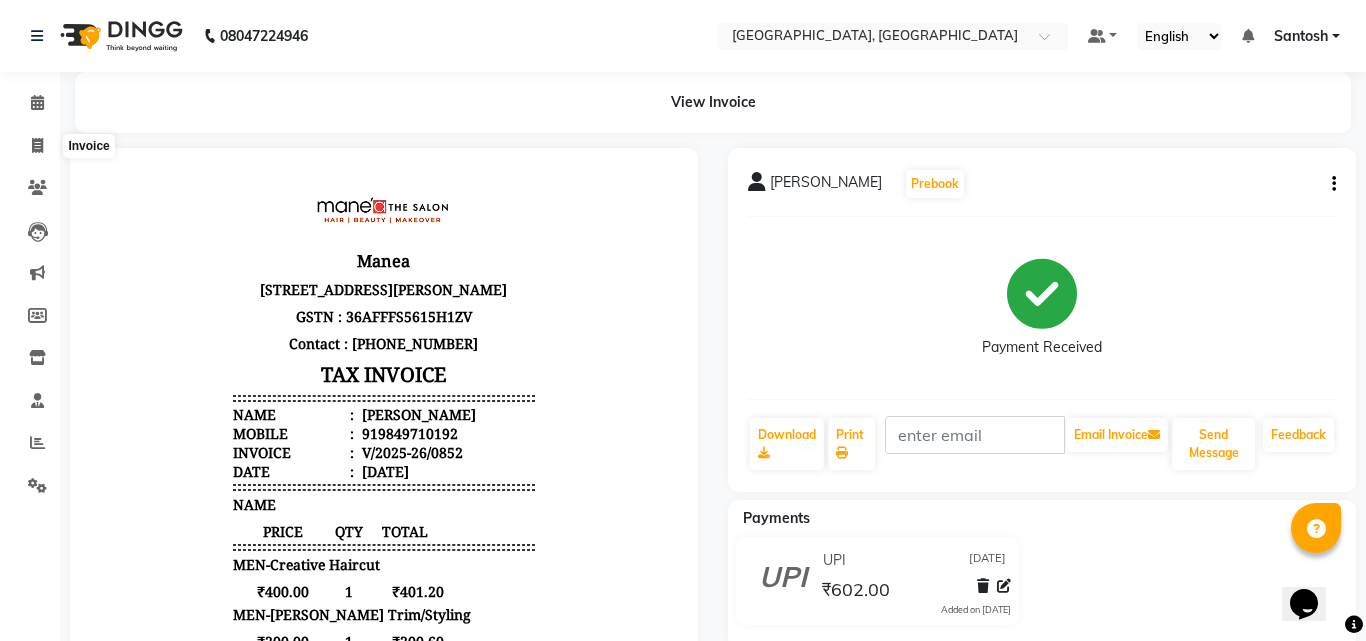 select on "service" 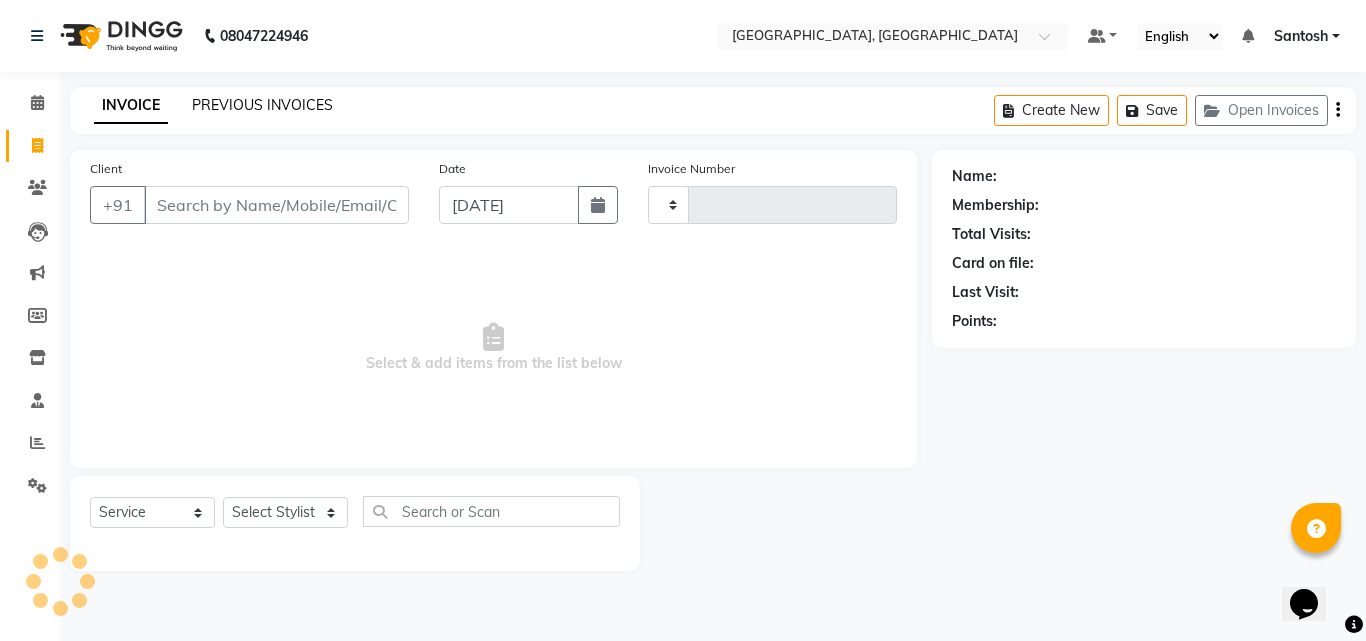 type on "0853" 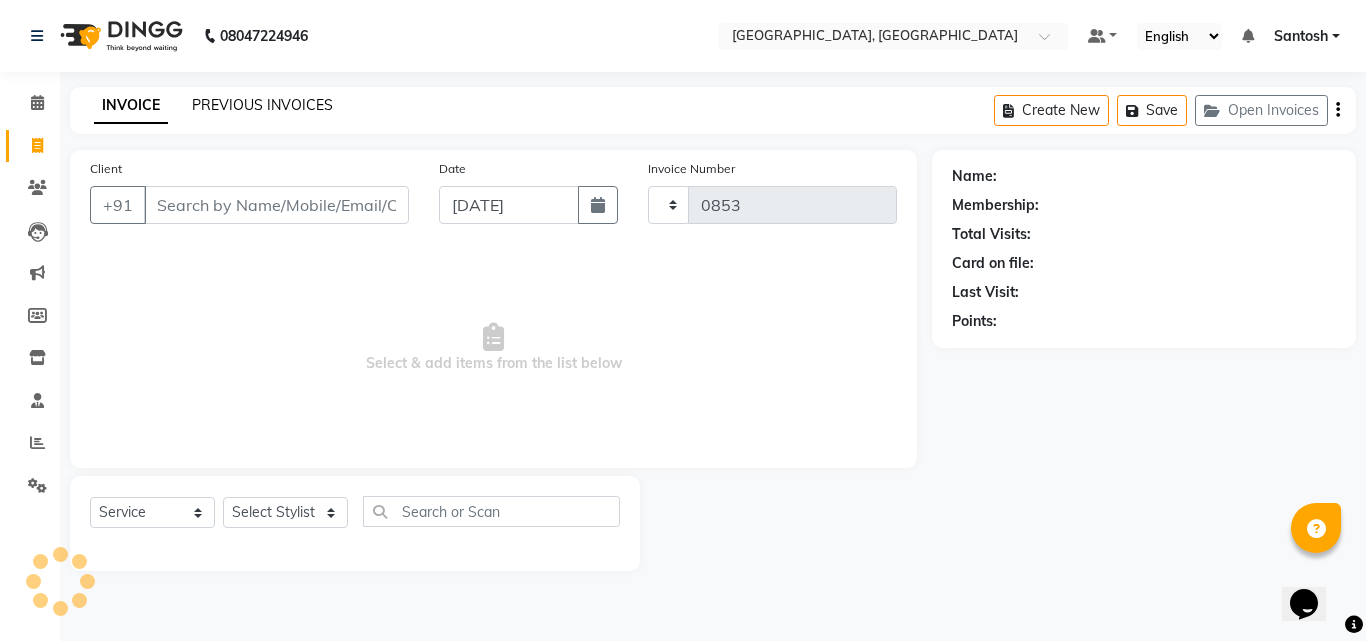 select on "5506" 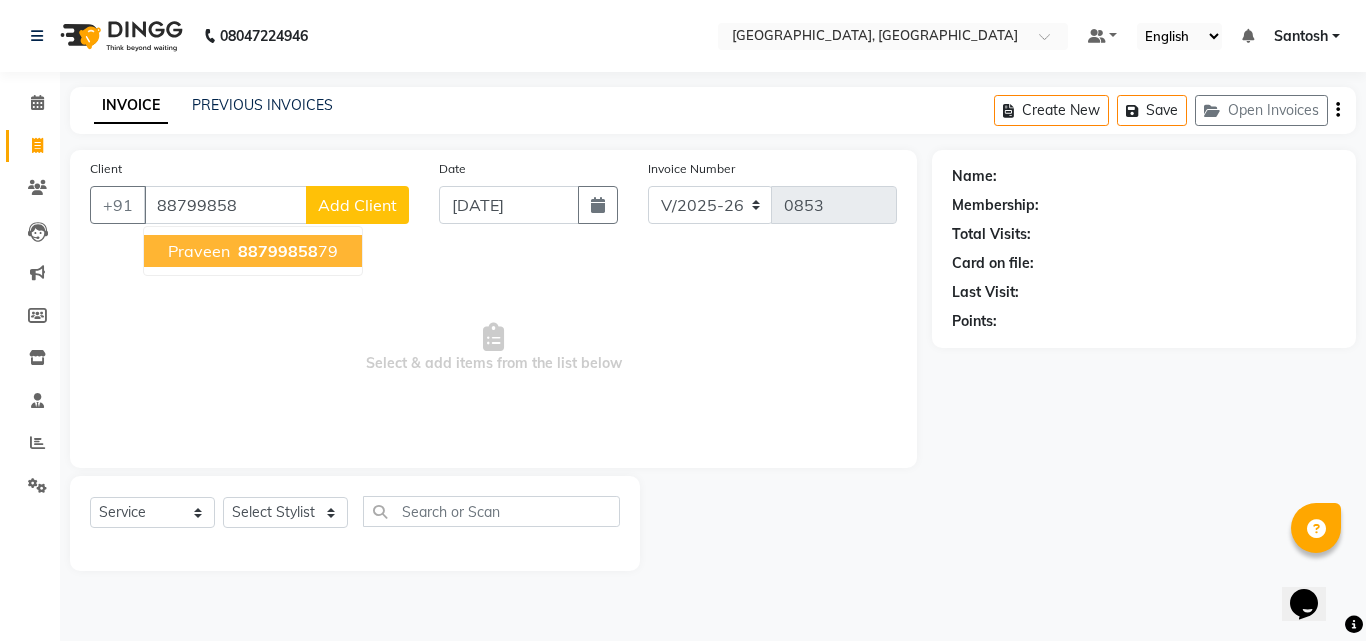 click on "88799858" at bounding box center [278, 251] 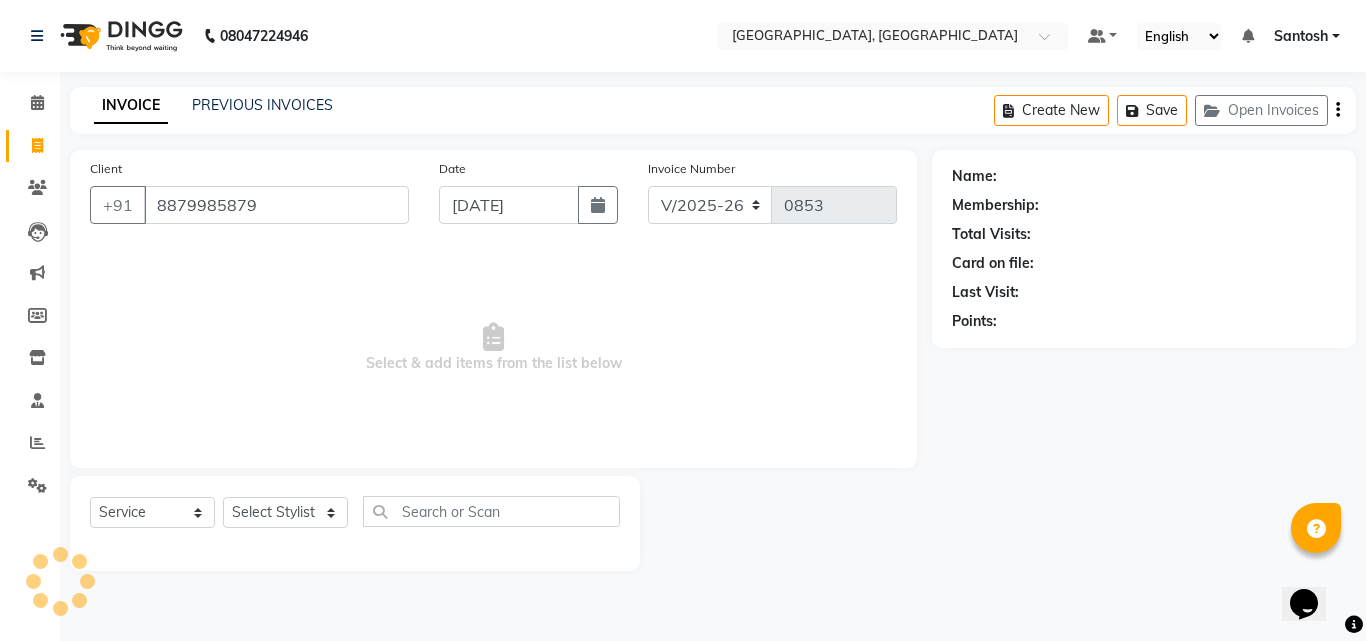 type on "8879985879" 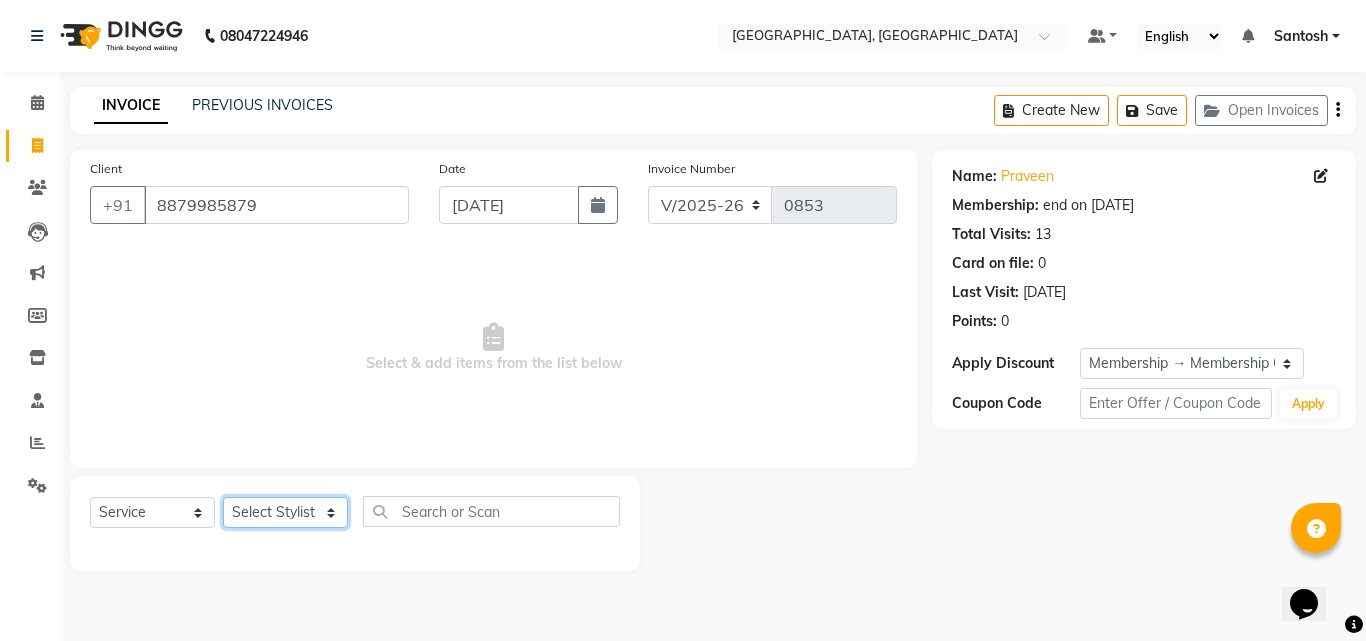 click on "Select Stylist [PERSON_NAME] [PERSON_NAME] Manager  Nirutha [PERSON_NAME] [PERSON_NAME]  [PERSON_NAME] [PERSON_NAME]" 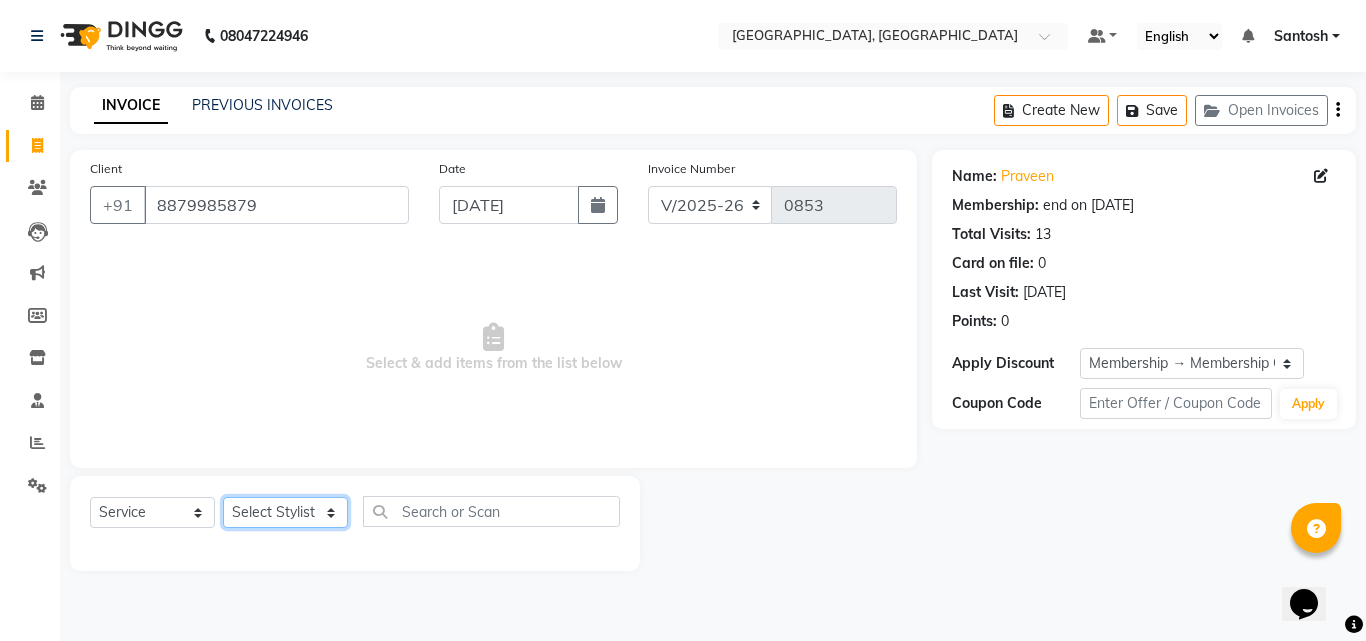 select on "76778" 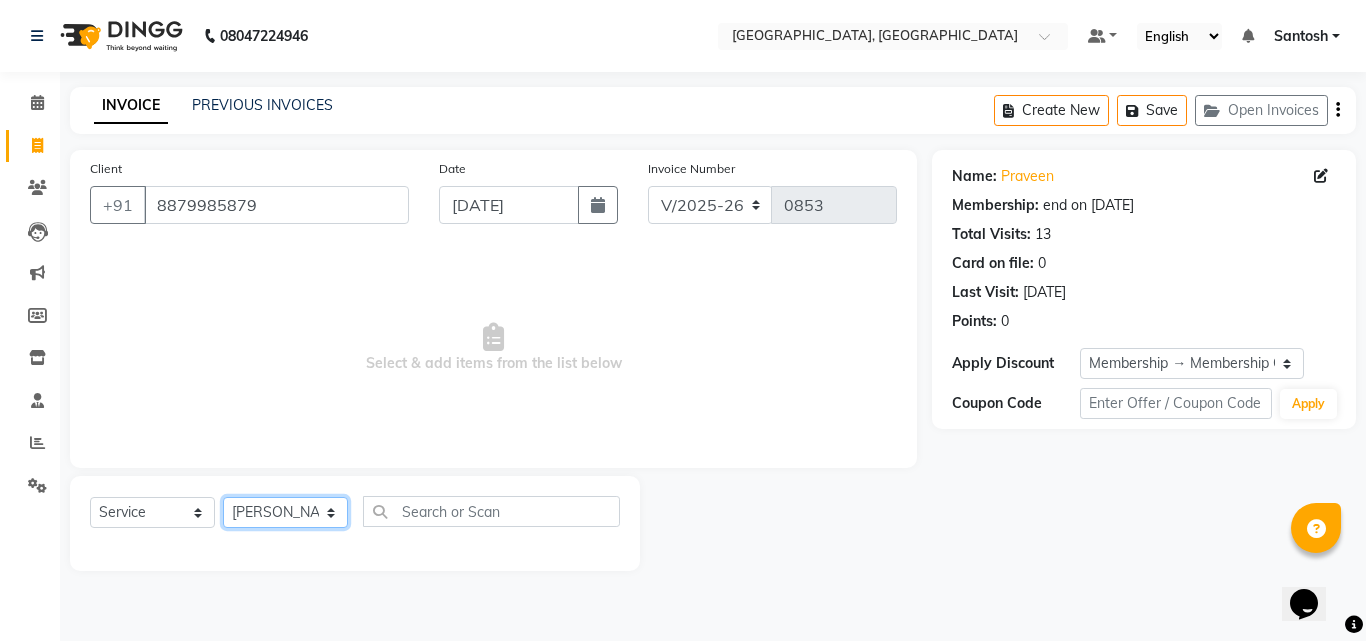 click on "Select Stylist [PERSON_NAME] [PERSON_NAME] Manager  Nirutha [PERSON_NAME] [PERSON_NAME]  [PERSON_NAME] [PERSON_NAME]" 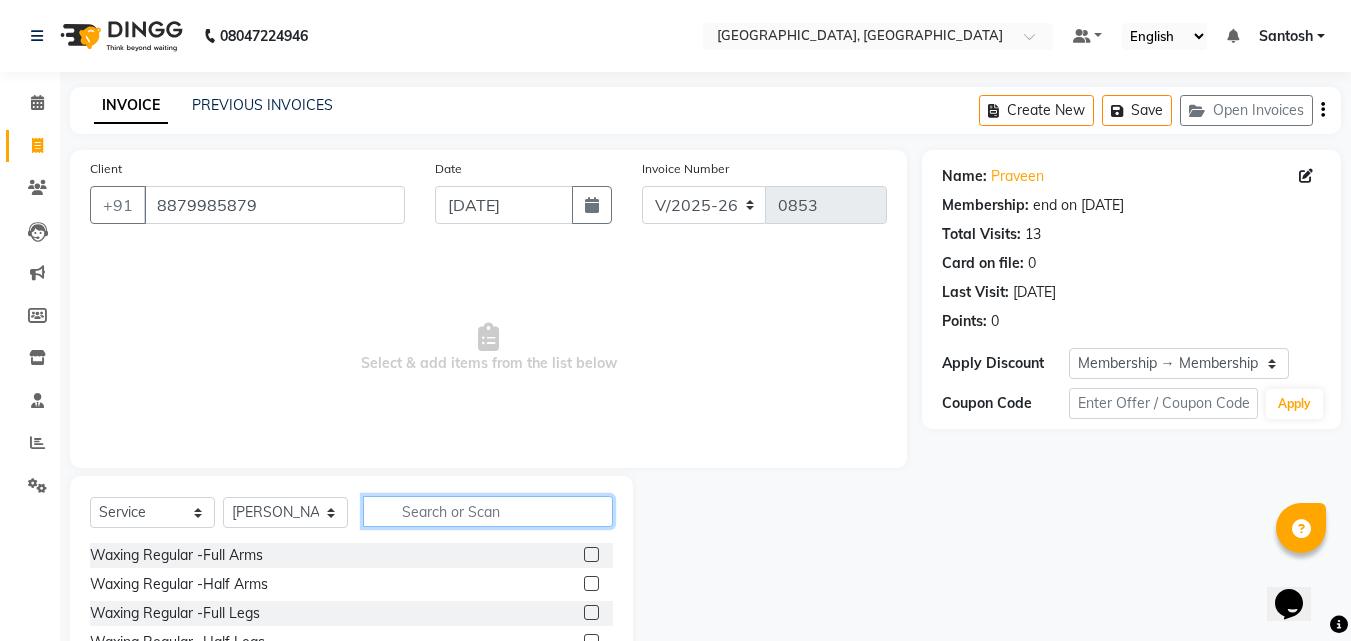 click 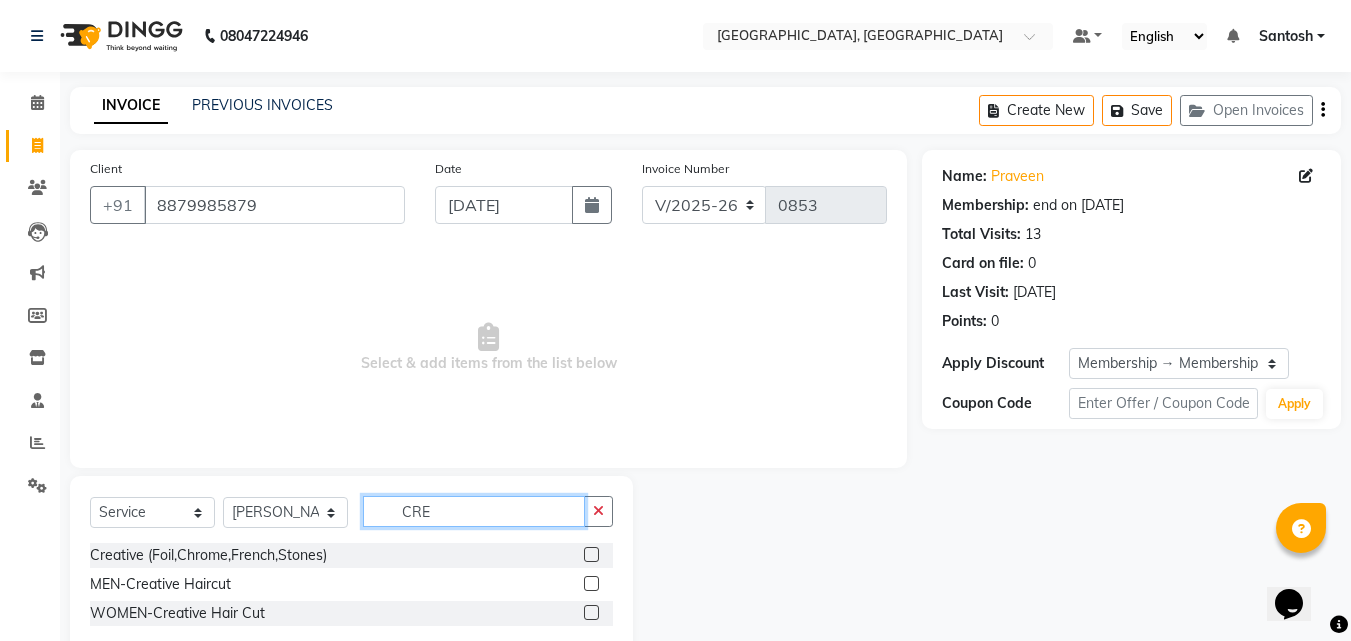 type on "CRE" 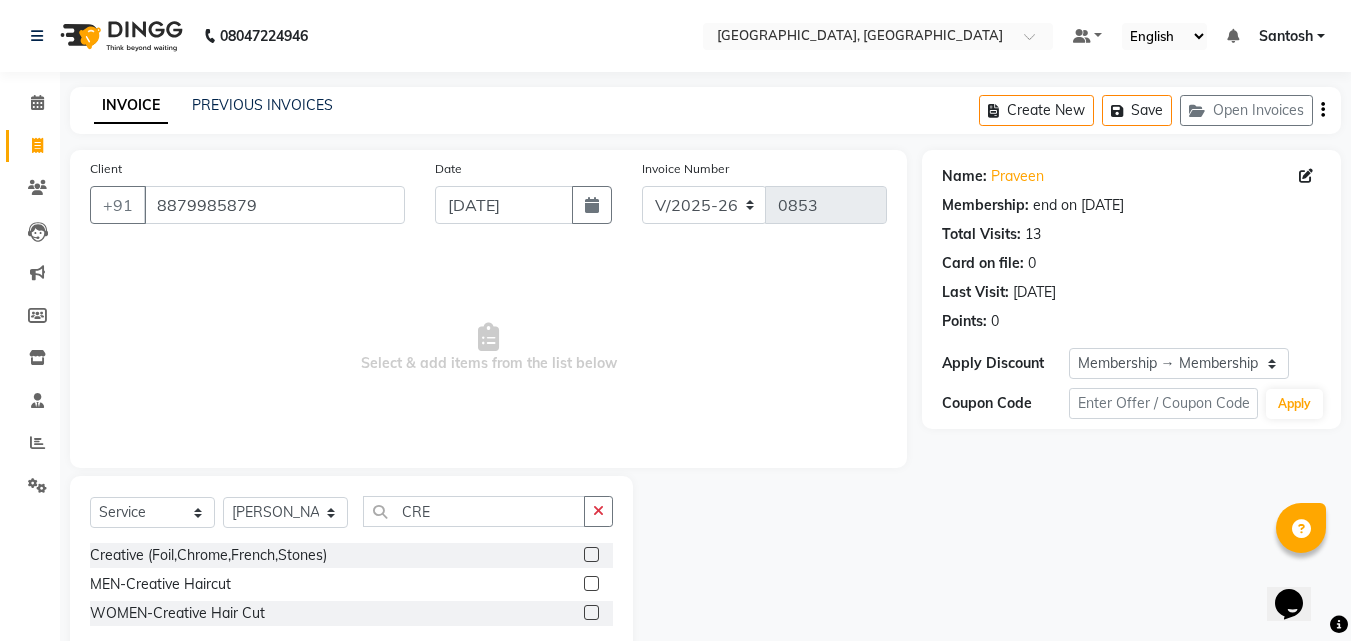 click 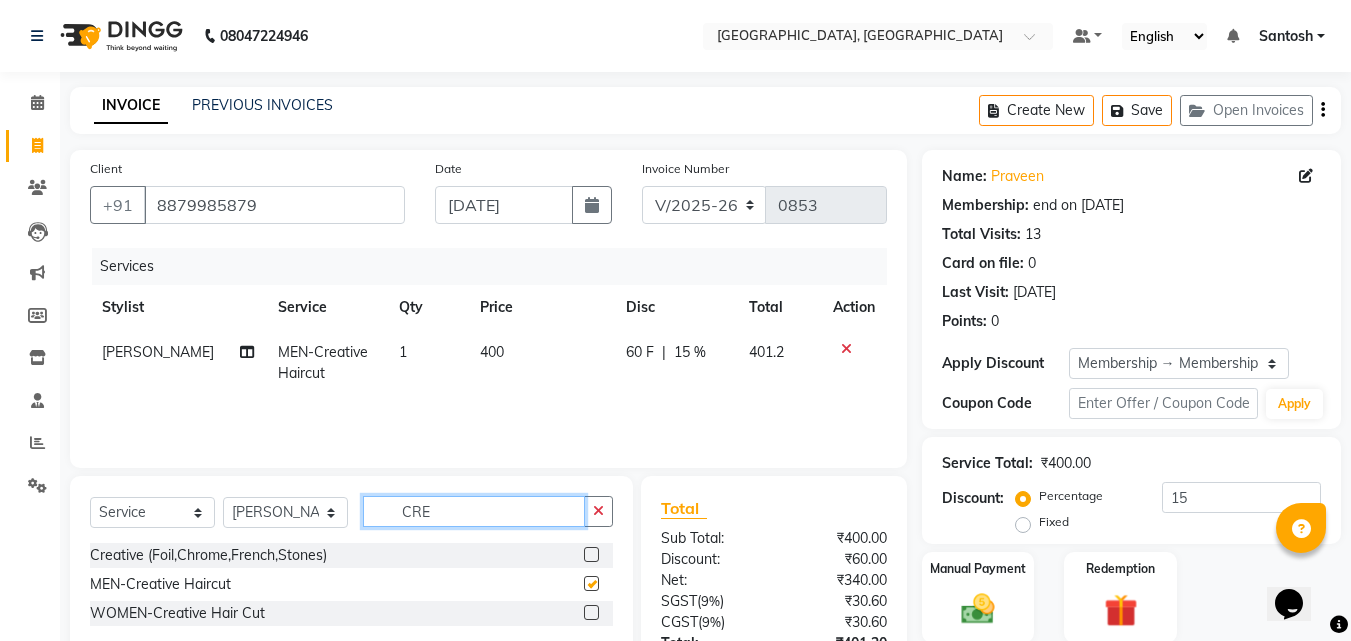 click on "CRE" 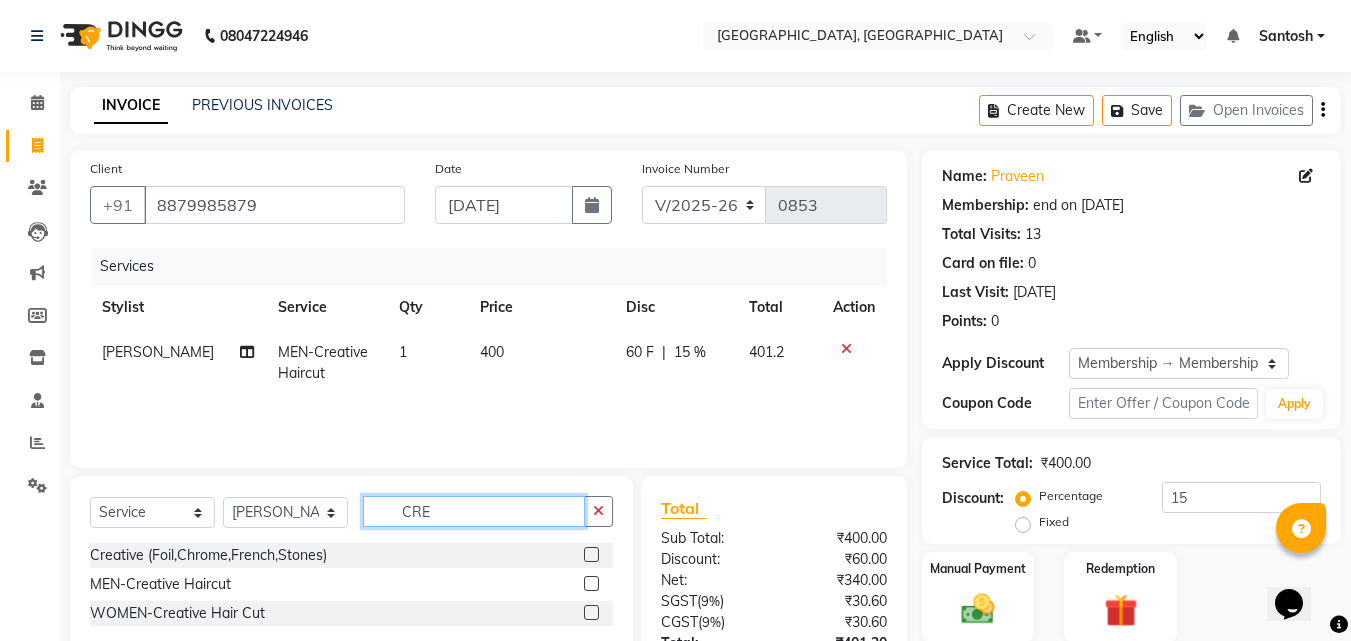 checkbox on "false" 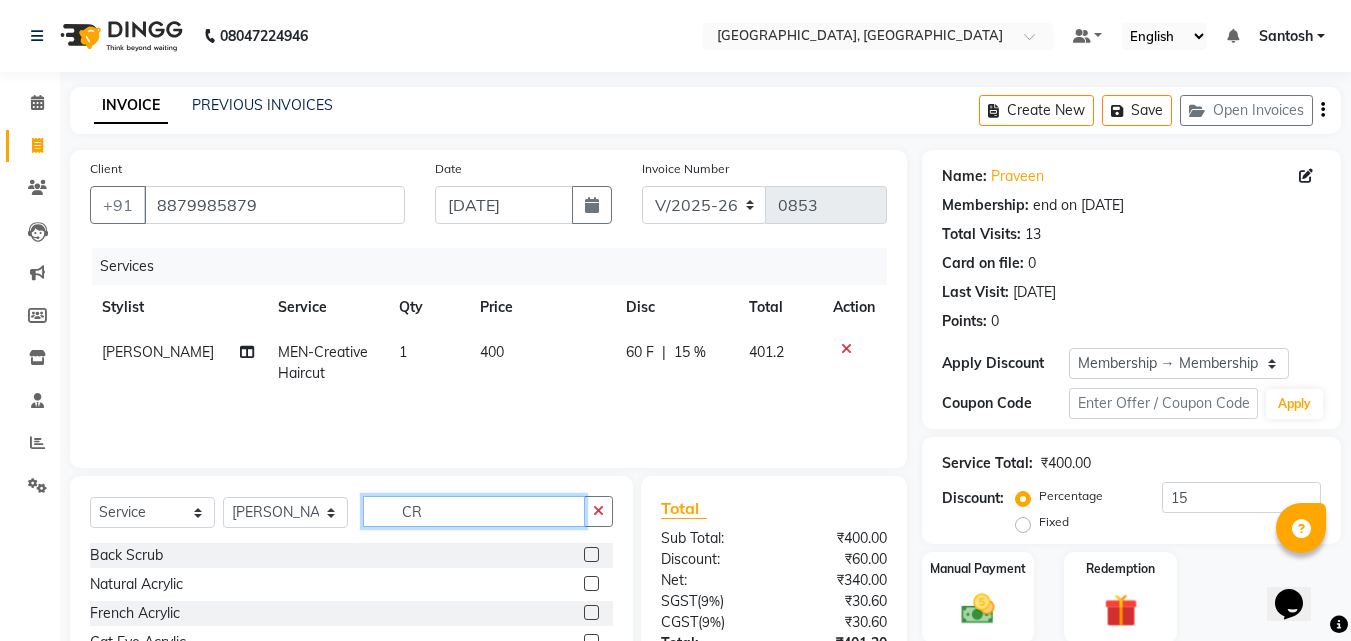 type on "C" 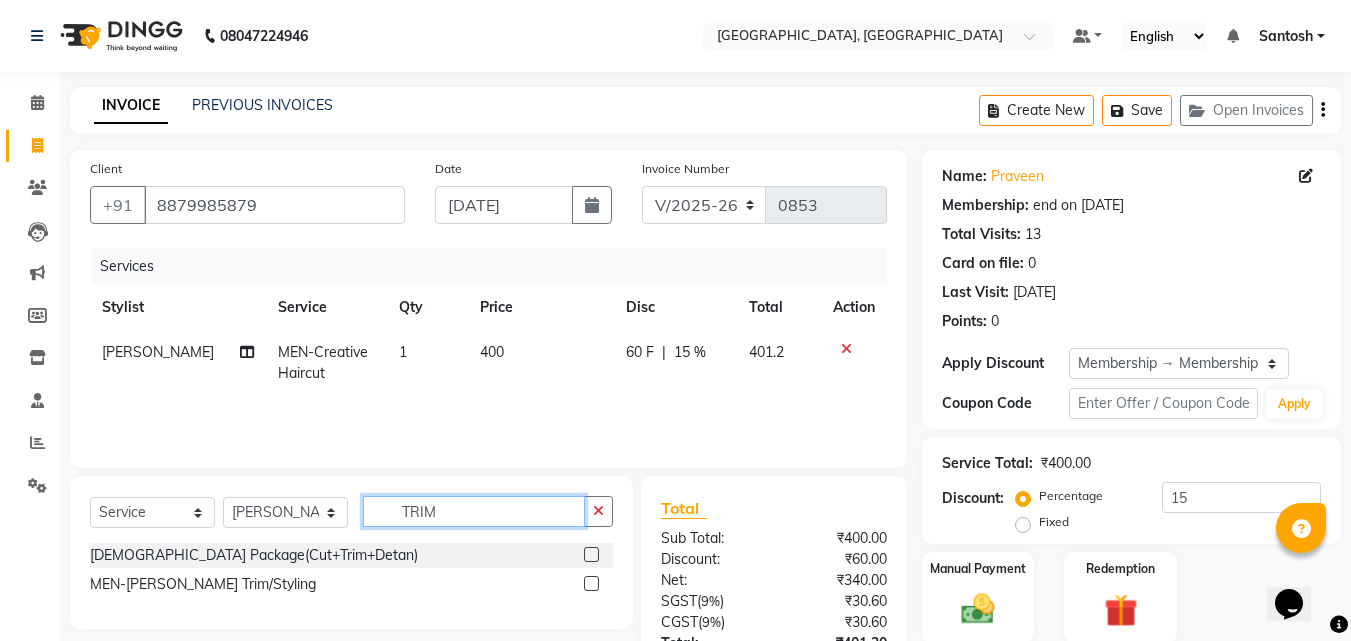 type on "TRIM" 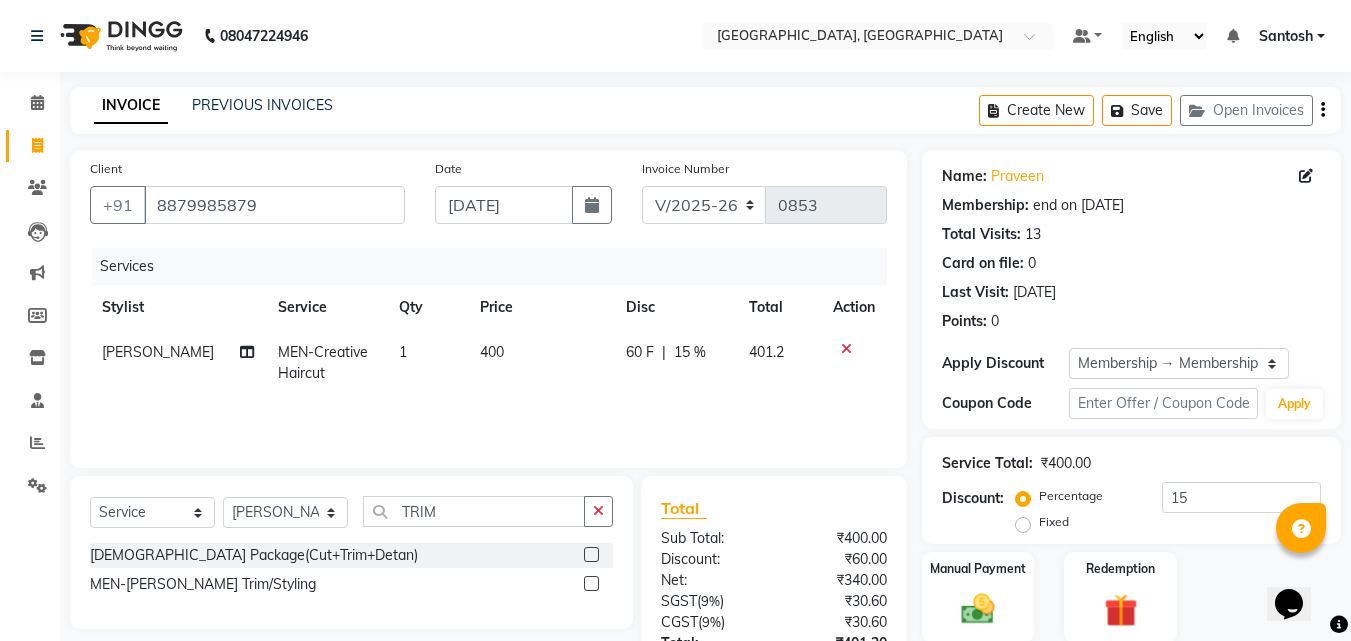 click 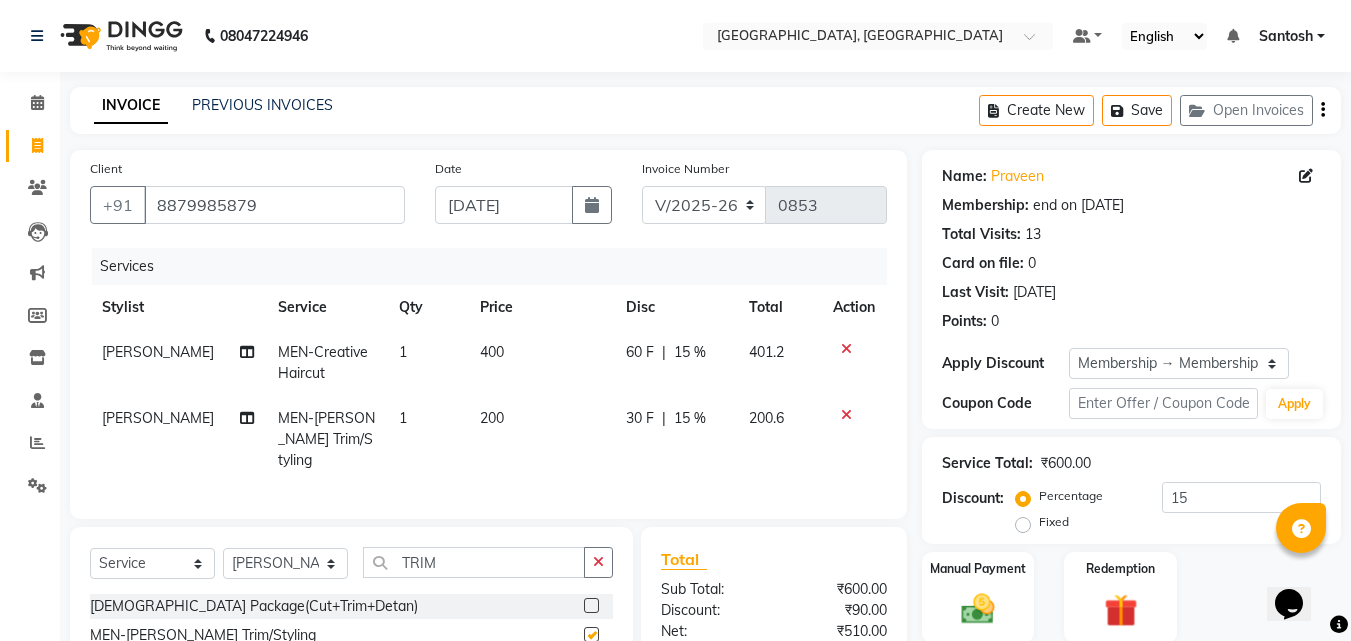 checkbox on "false" 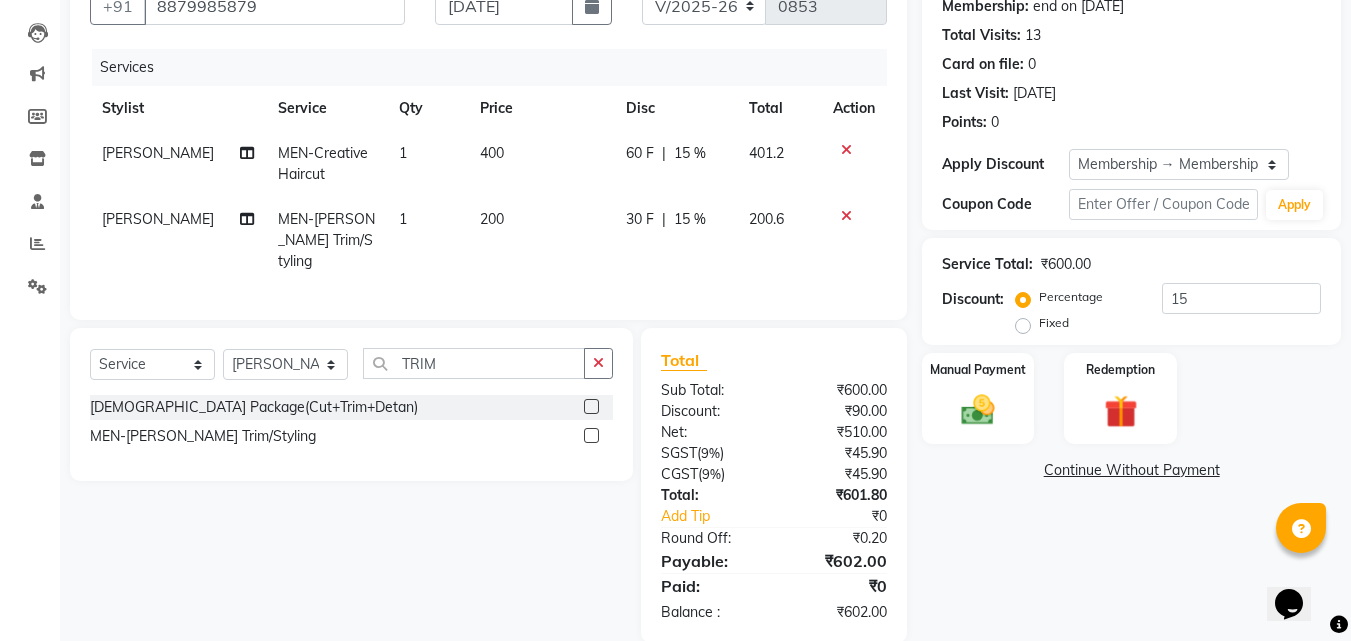 scroll, scrollTop: 200, scrollLeft: 0, axis: vertical 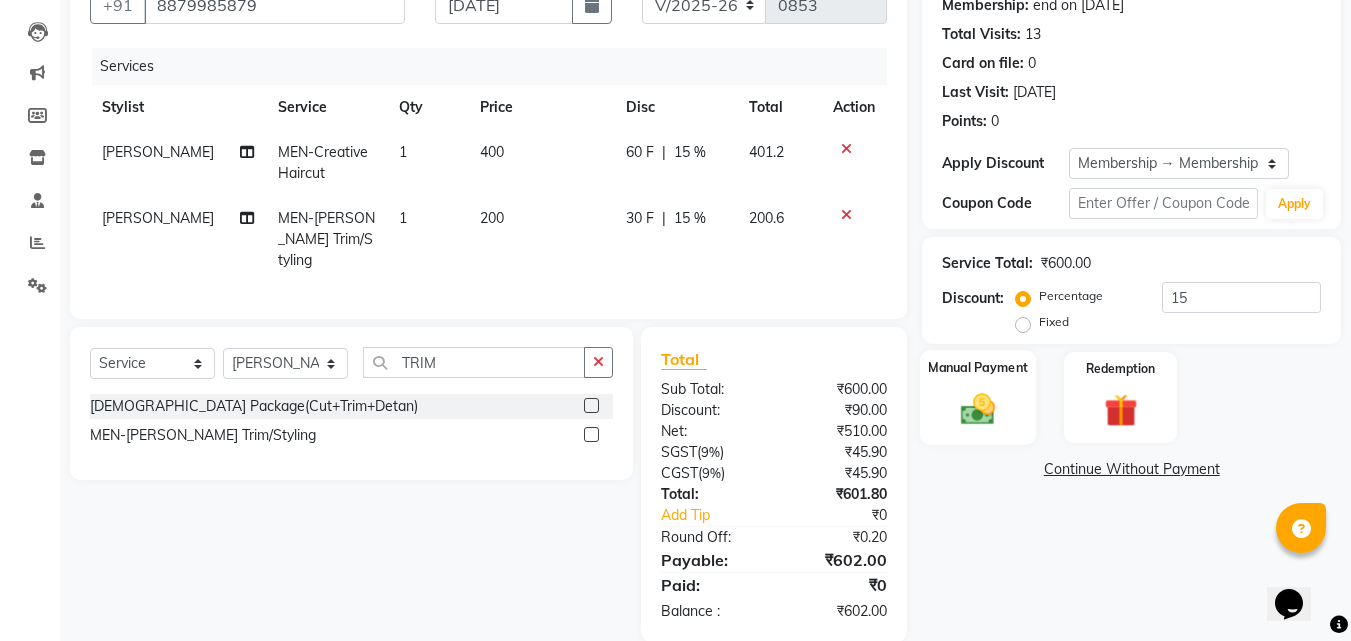 click 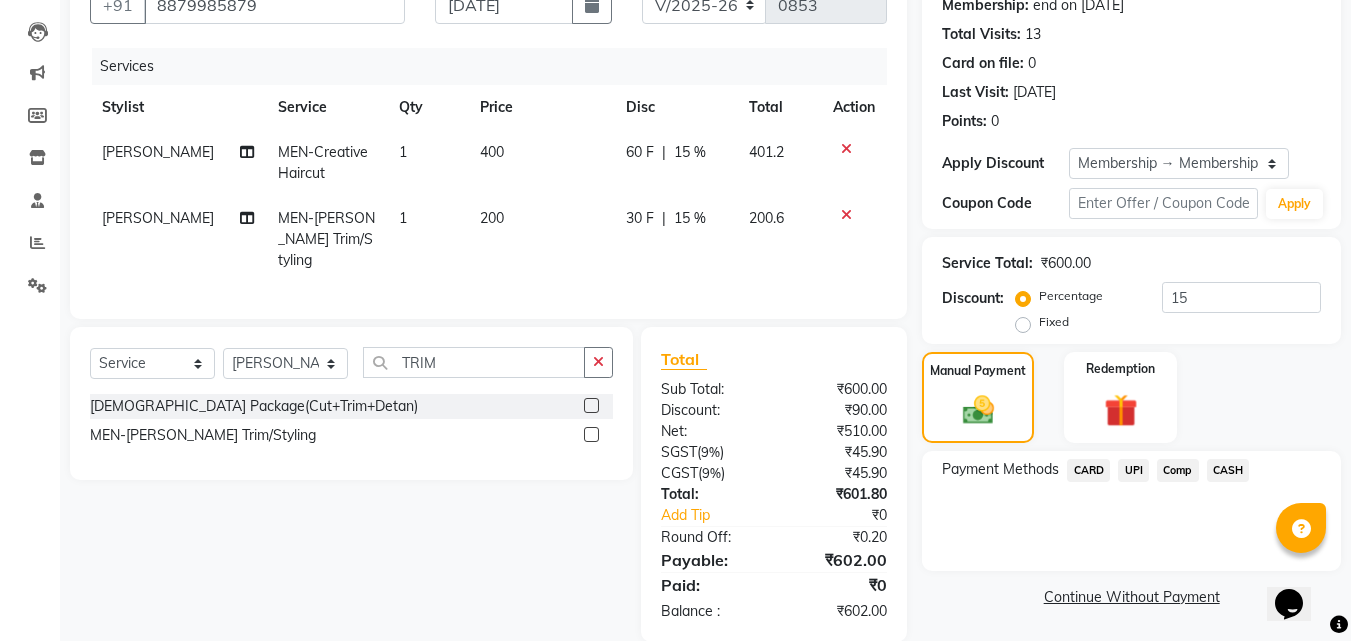click on "CARD" 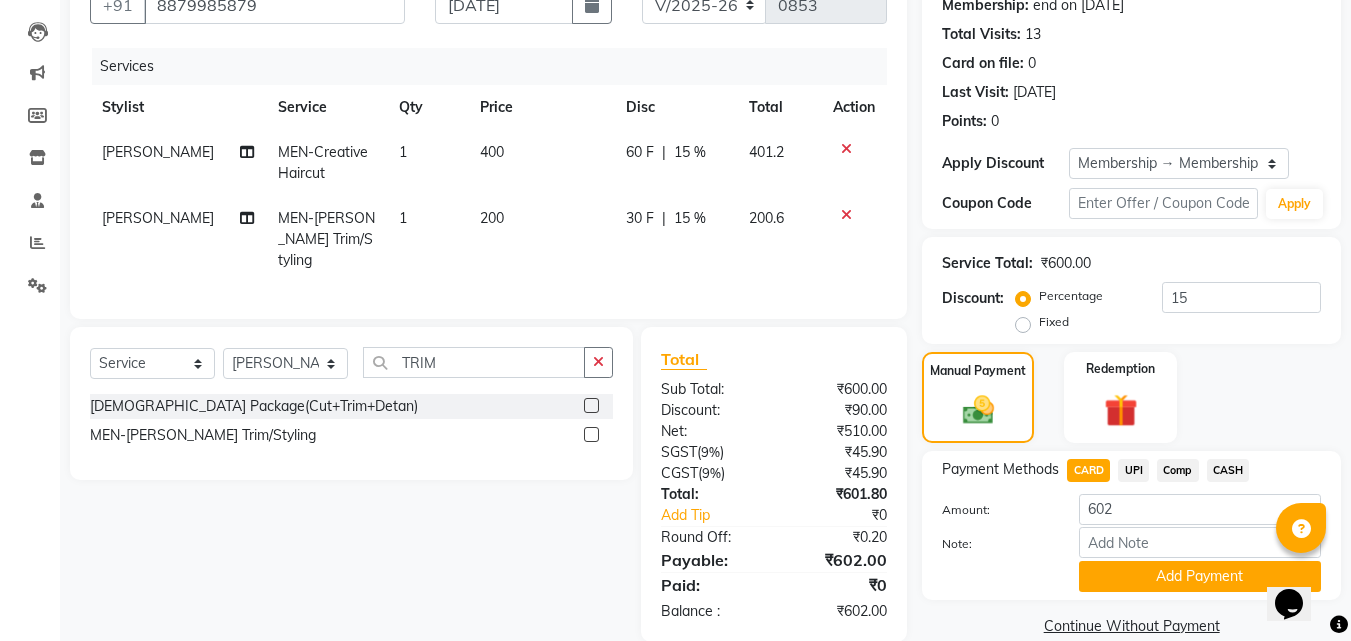 click on "Add Payment" 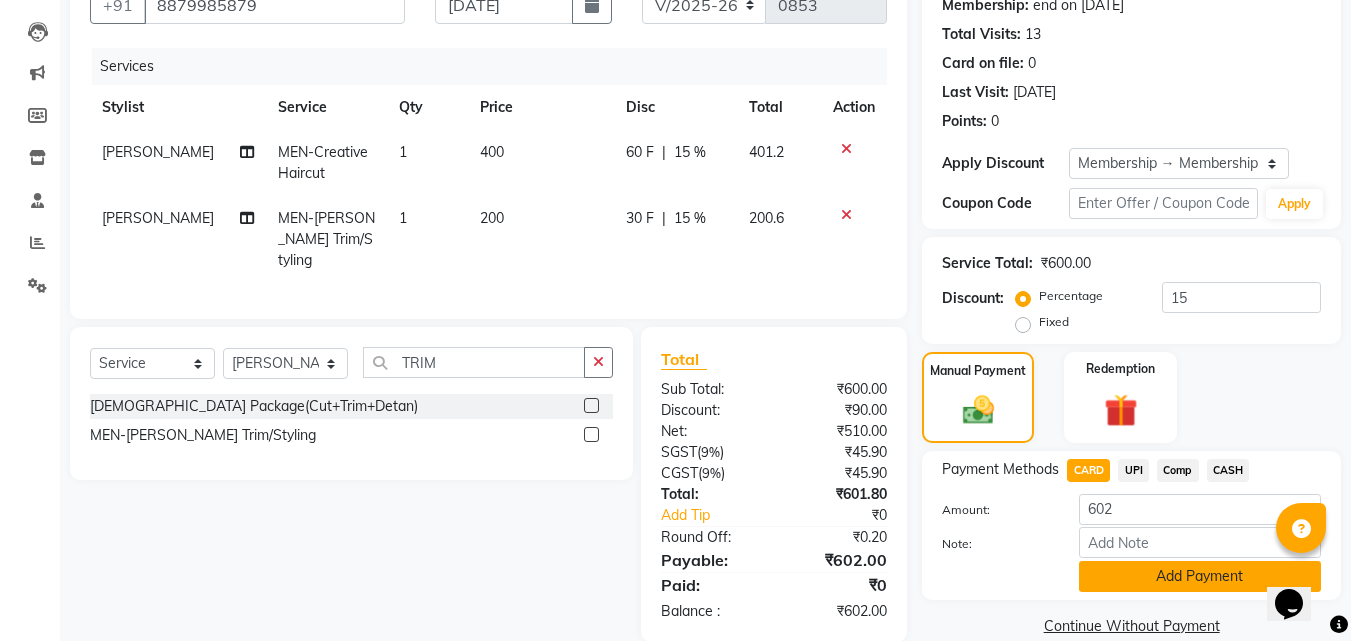 click on "Add Payment" 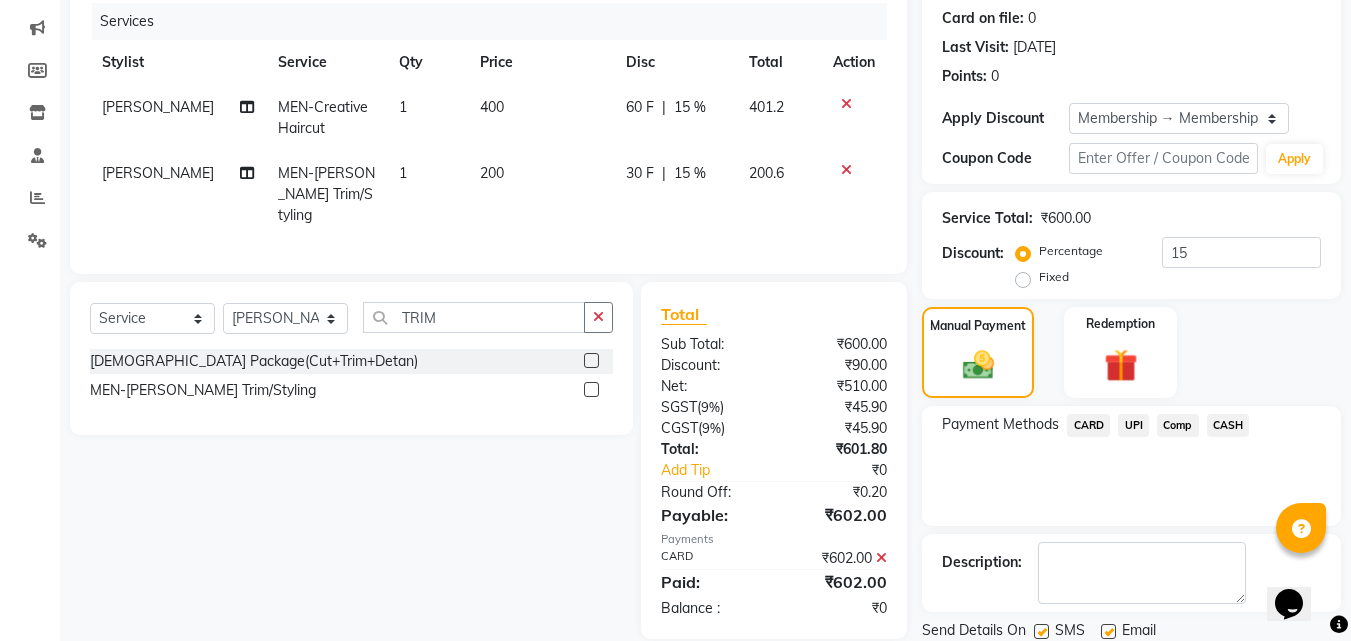 scroll, scrollTop: 314, scrollLeft: 0, axis: vertical 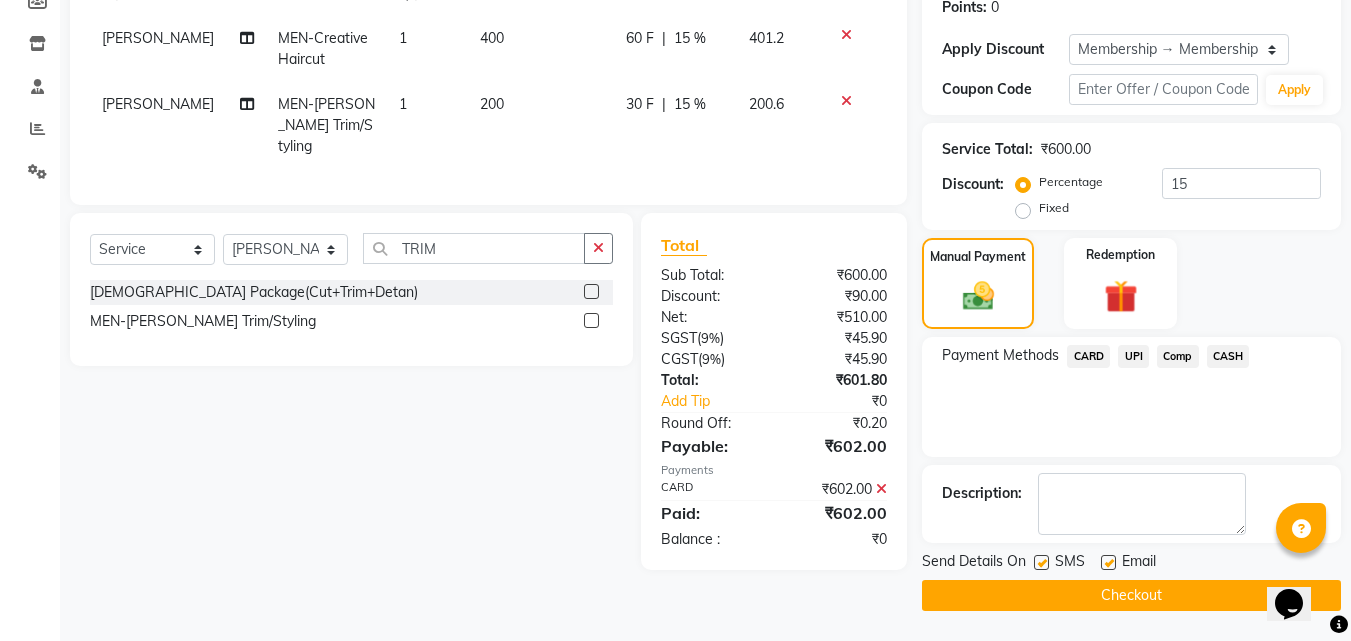 click on "Checkout" 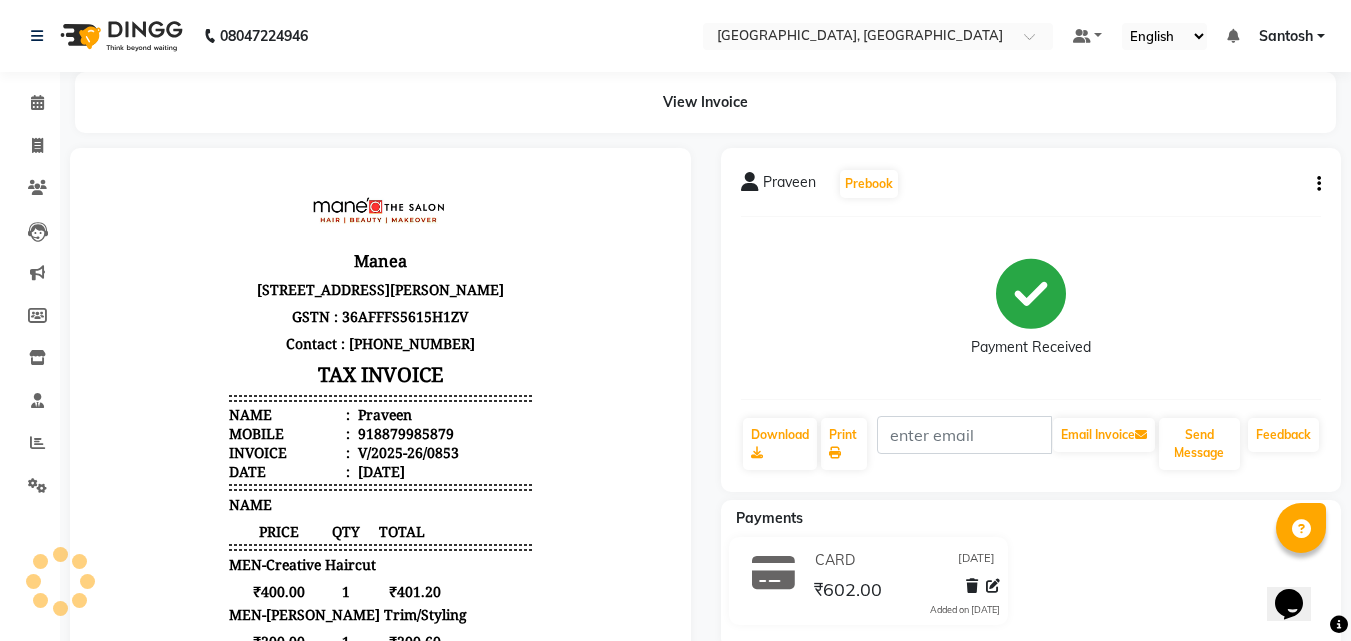 scroll, scrollTop: 0, scrollLeft: 0, axis: both 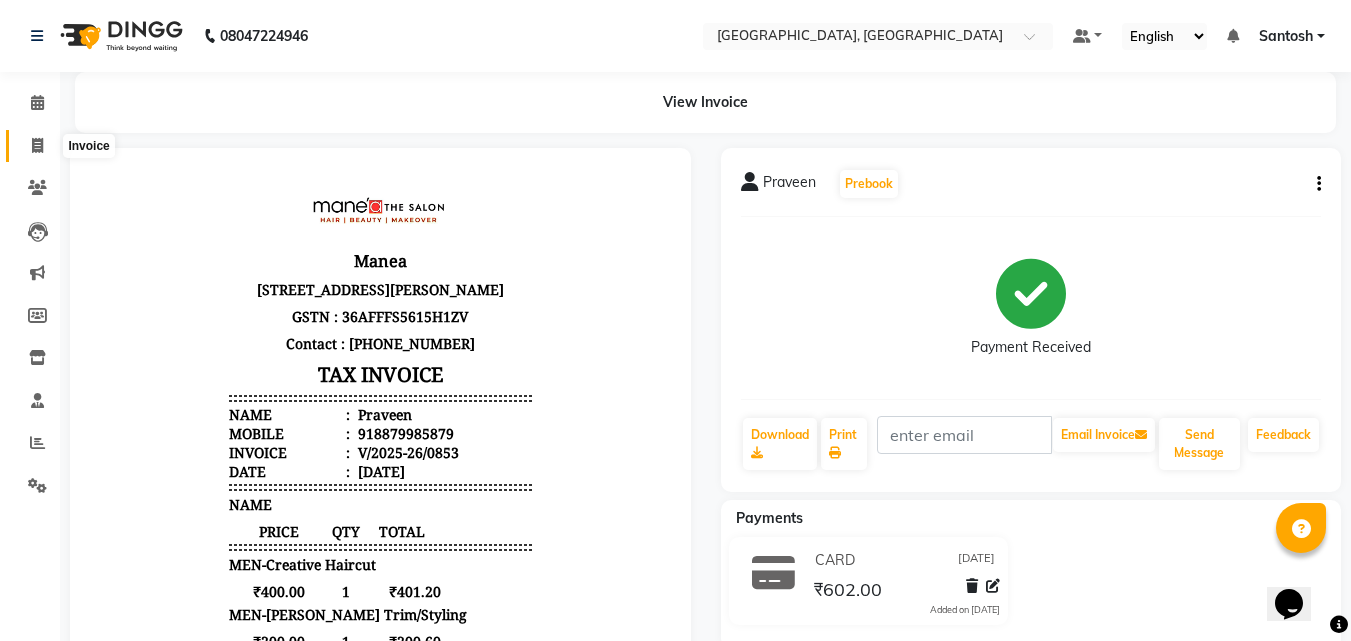 click 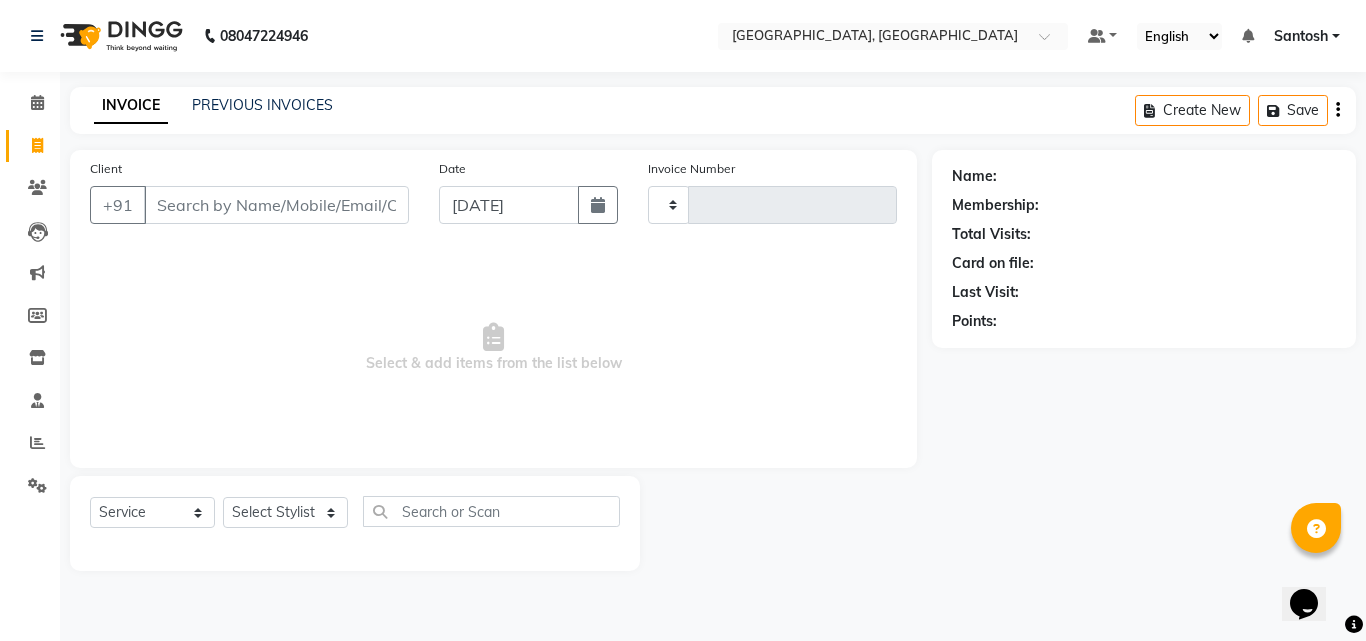 type on "0854" 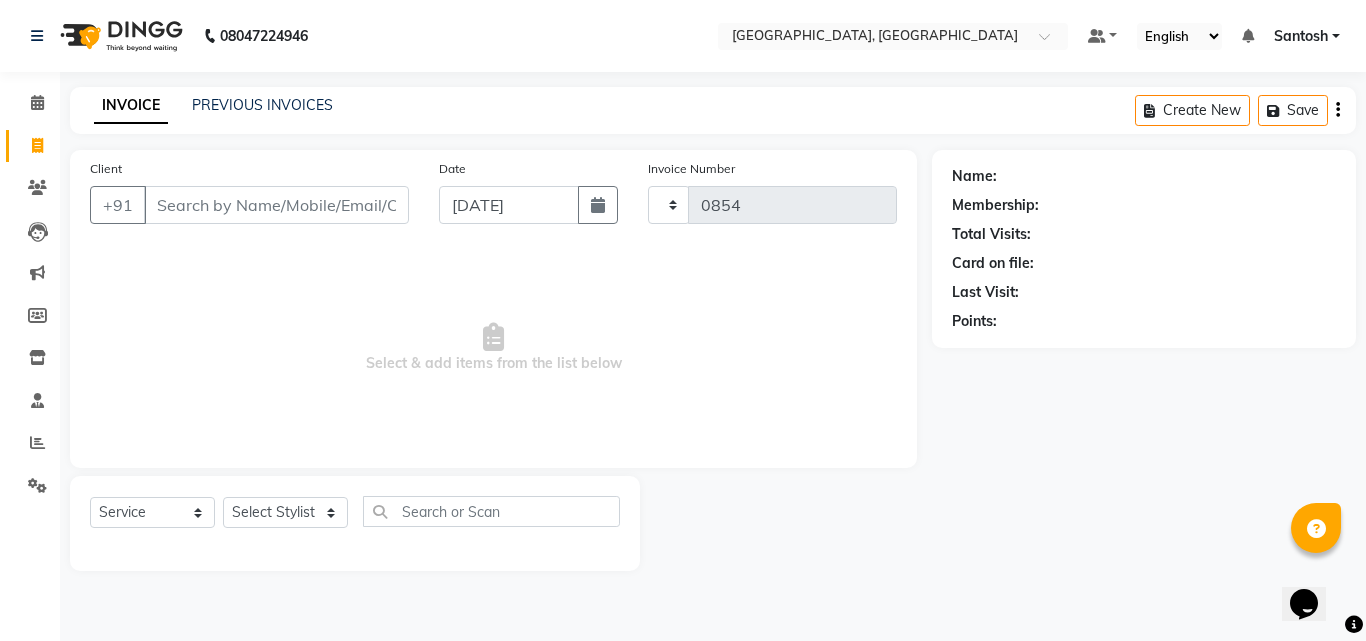 select on "5506" 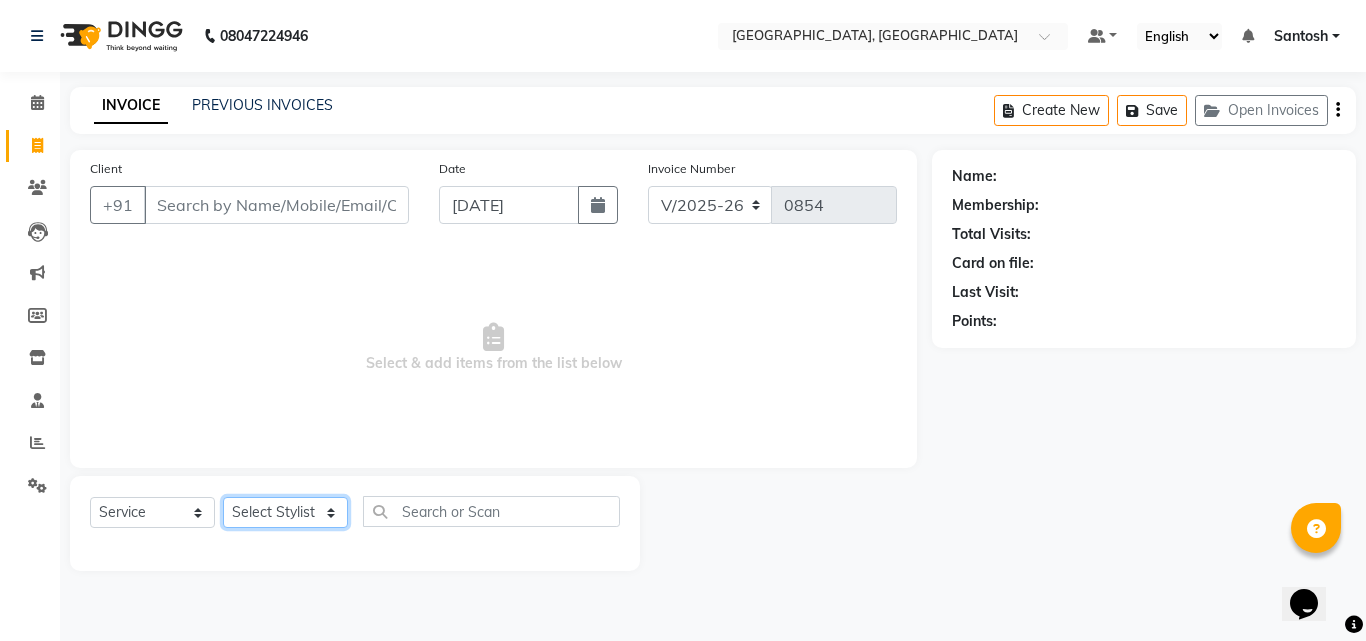 click on "Select Stylist [PERSON_NAME] [PERSON_NAME] Manager  Nirutha [PERSON_NAME] [PERSON_NAME]  [PERSON_NAME] [PERSON_NAME]" 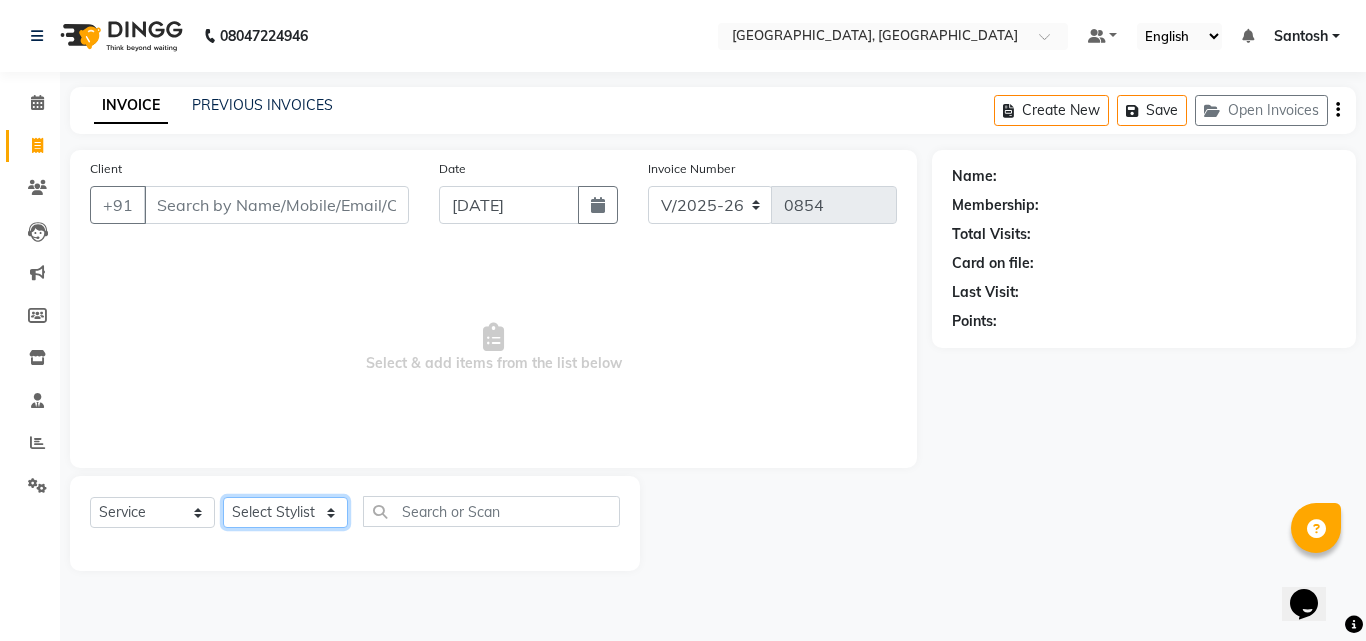 select on "50205" 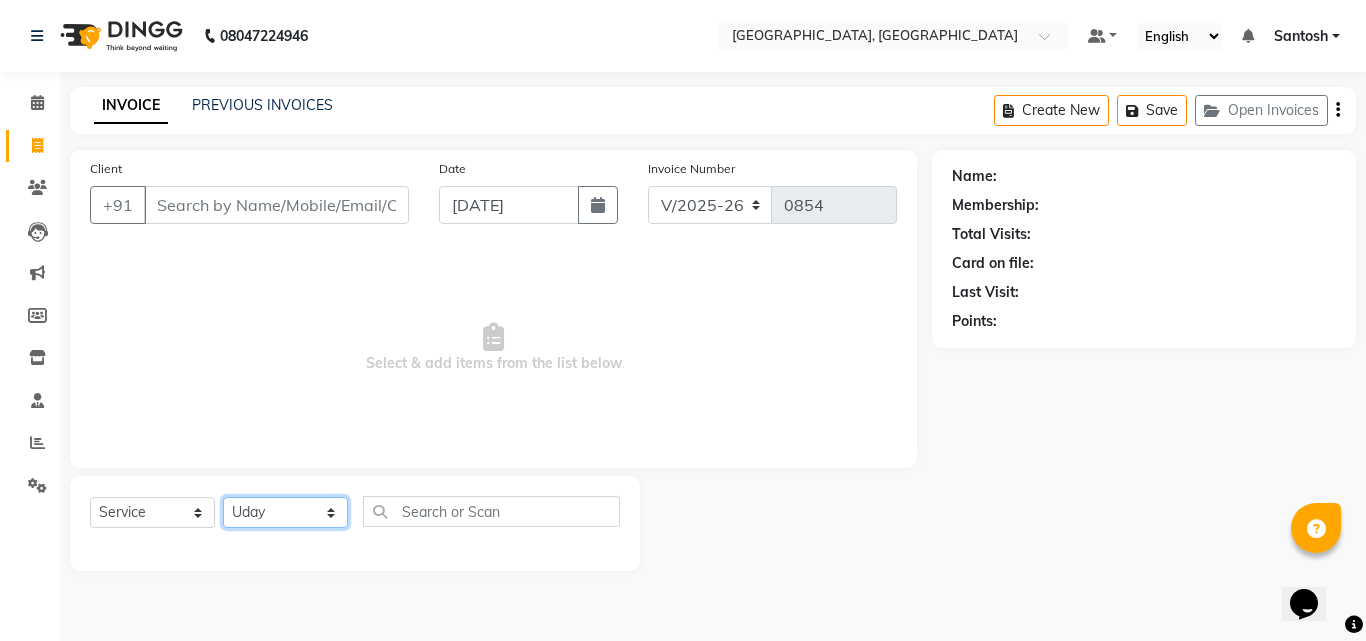 click on "Select Stylist [PERSON_NAME] [PERSON_NAME] Manager  Nirutha [PERSON_NAME] [PERSON_NAME]  [PERSON_NAME] [PERSON_NAME]" 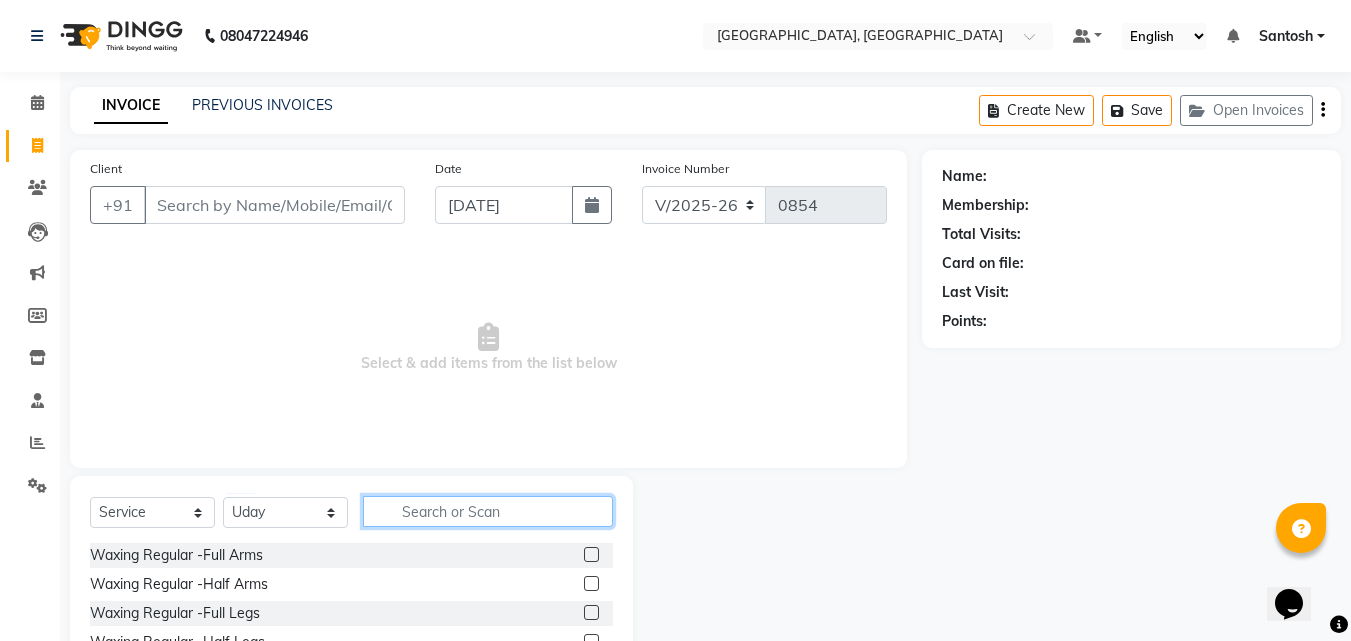 click 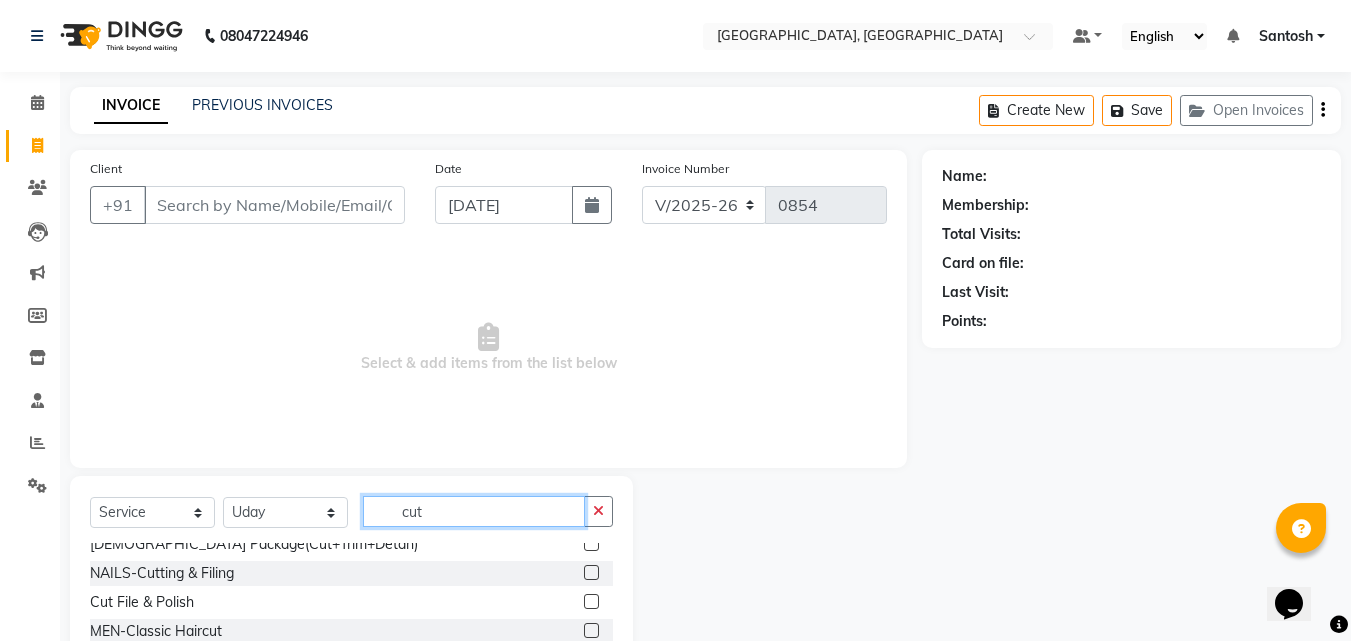 scroll, scrollTop: 61, scrollLeft: 0, axis: vertical 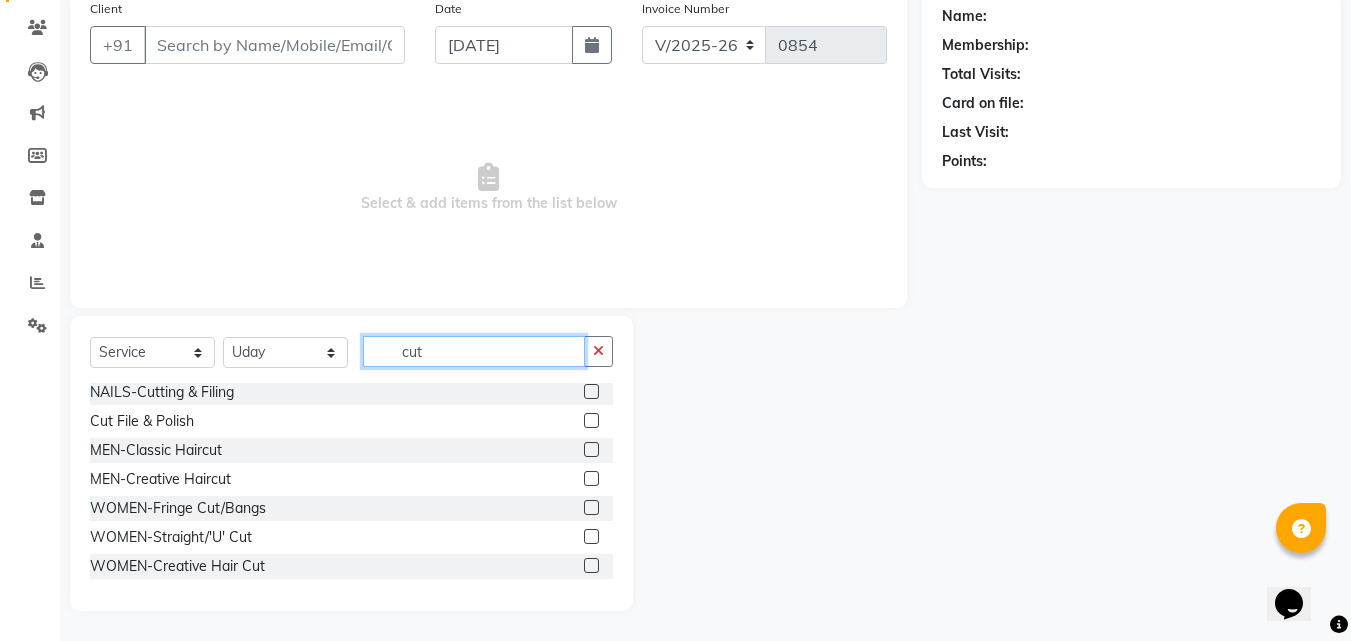 type on "cut" 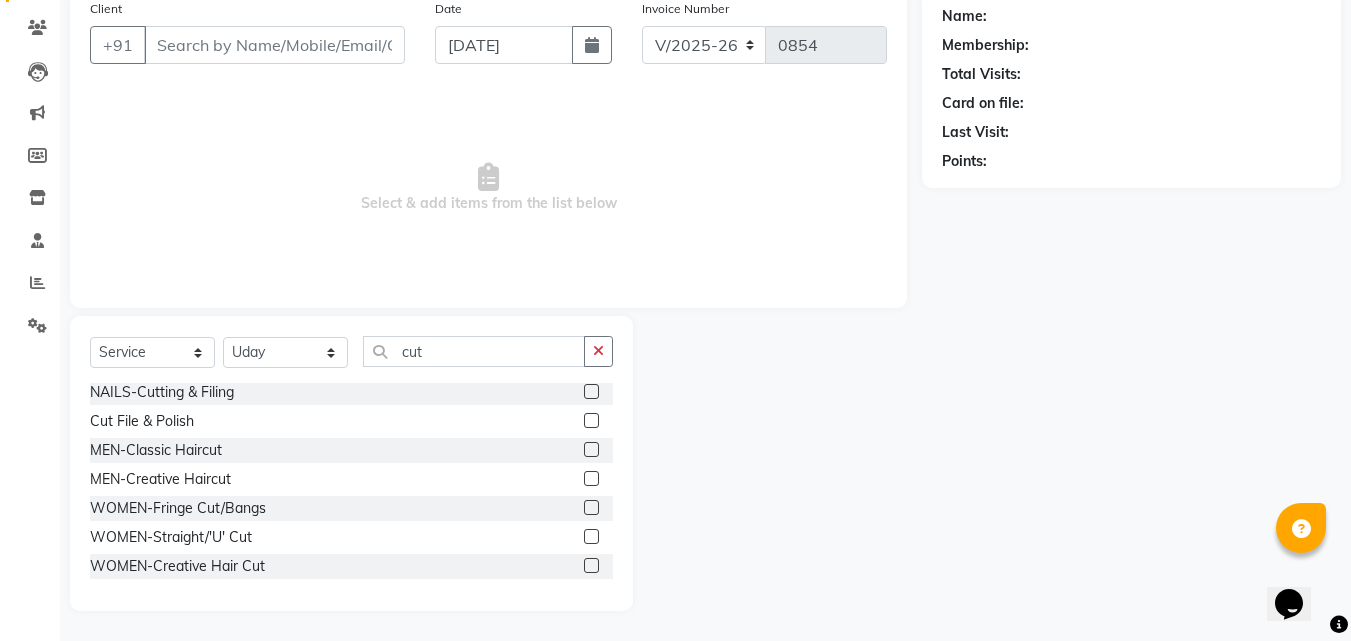 click 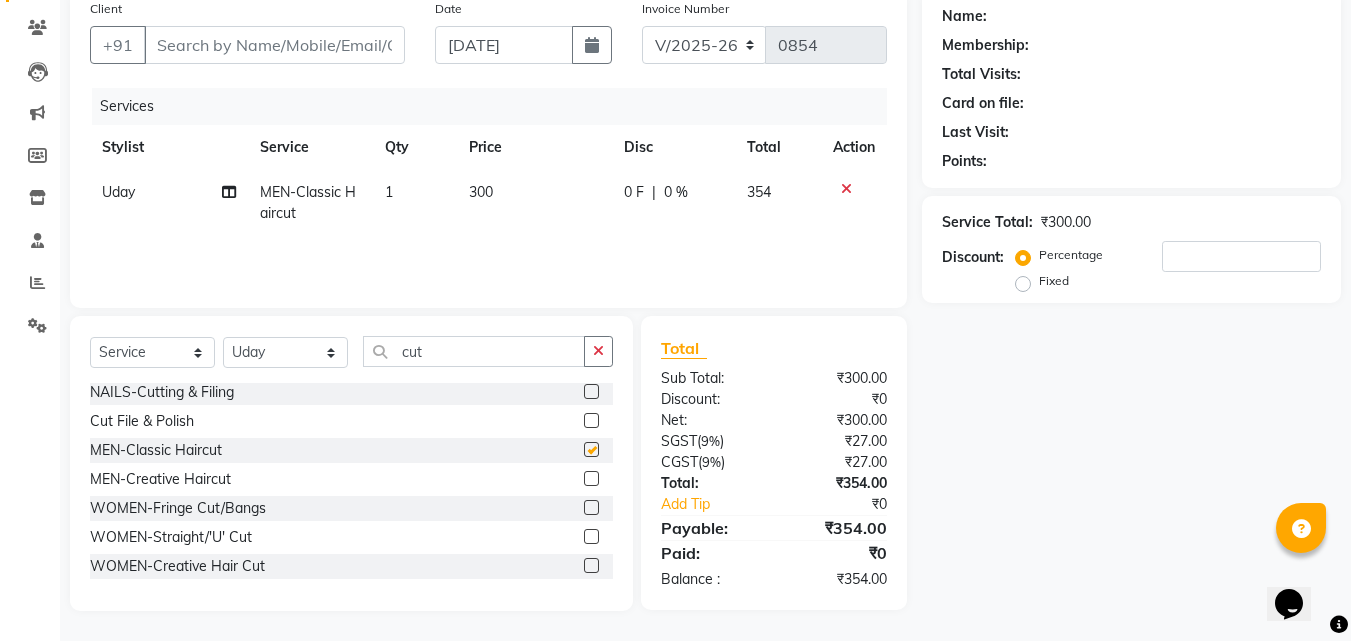 checkbox on "false" 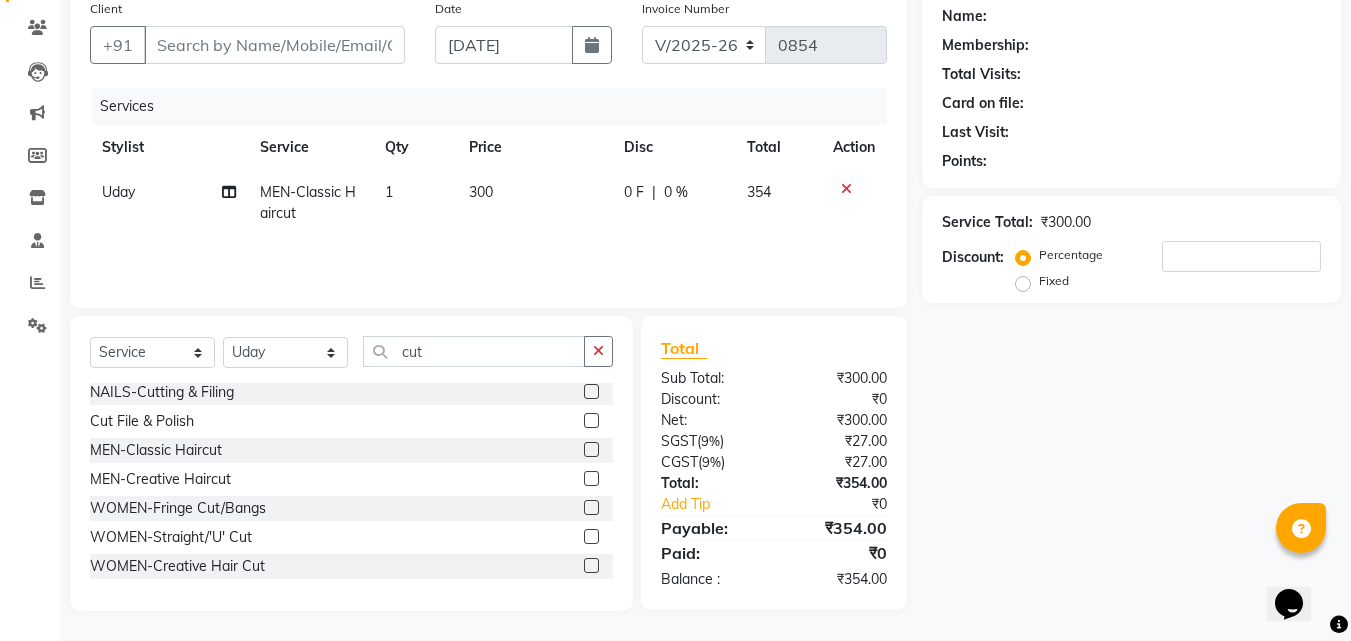 click 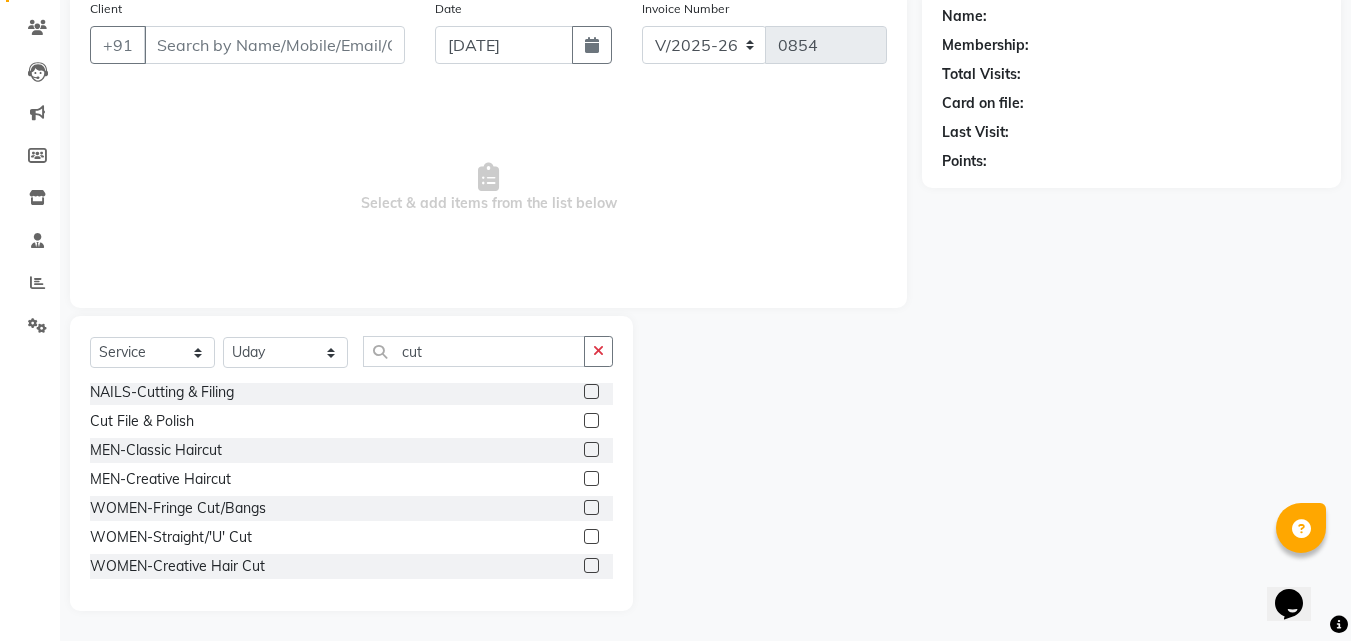 click 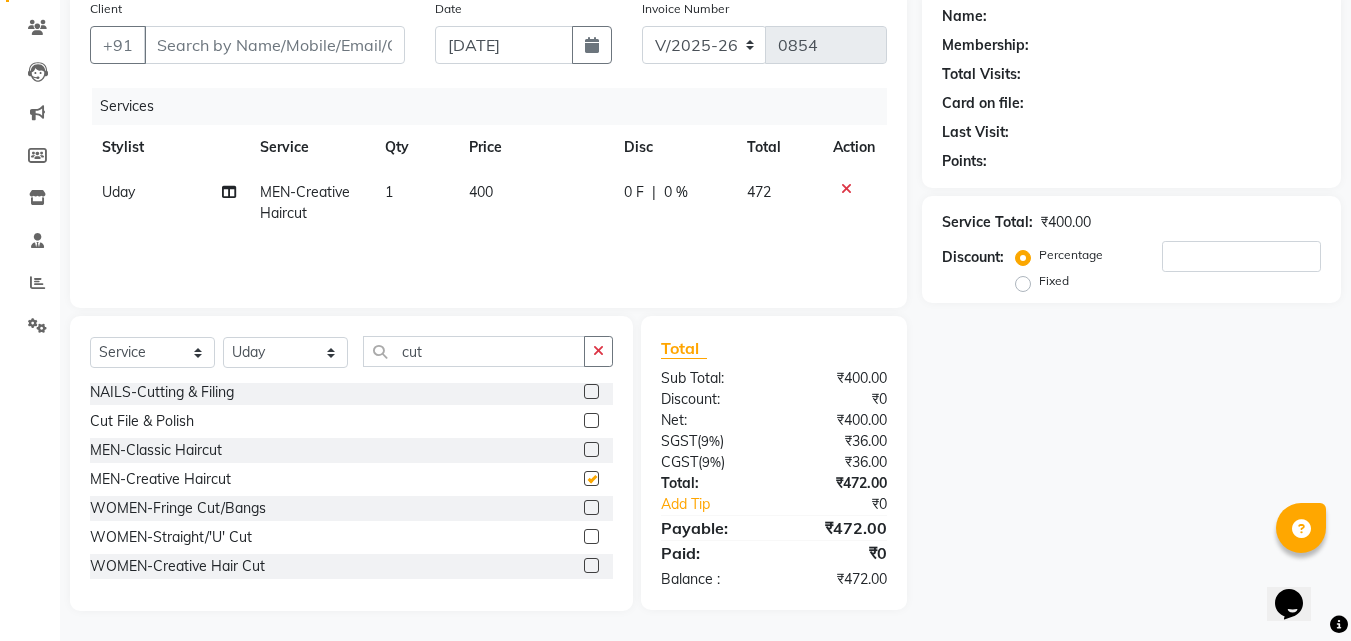 checkbox on "false" 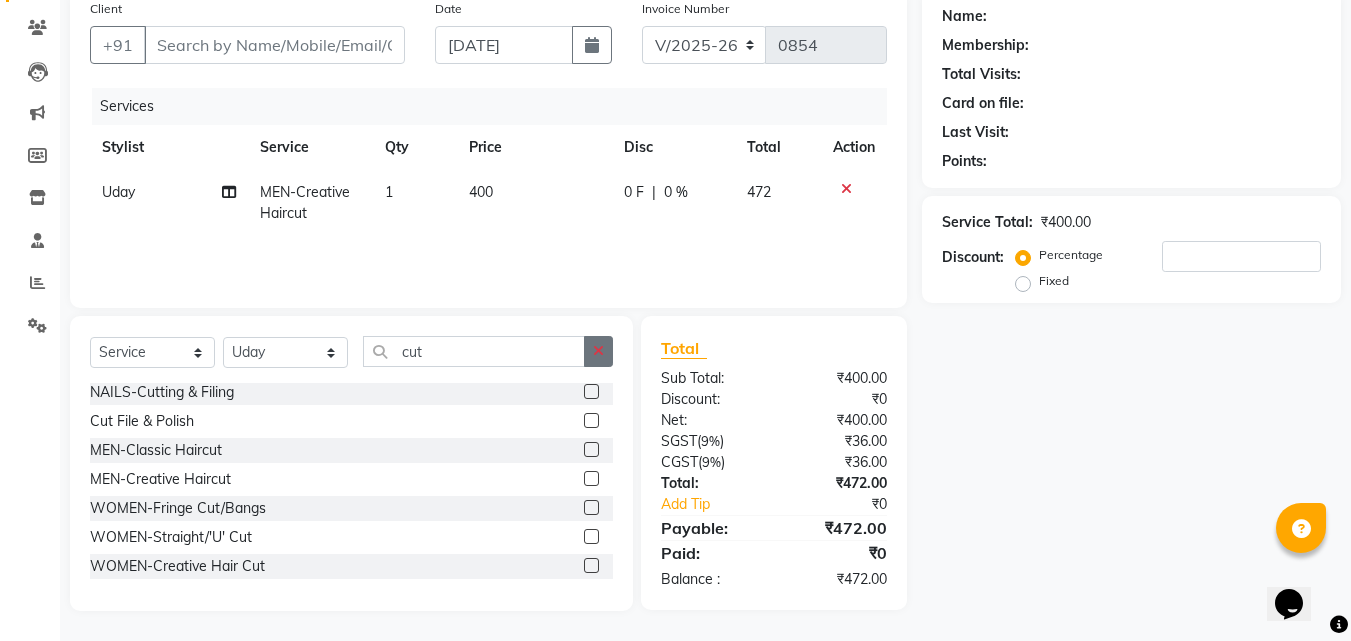 click 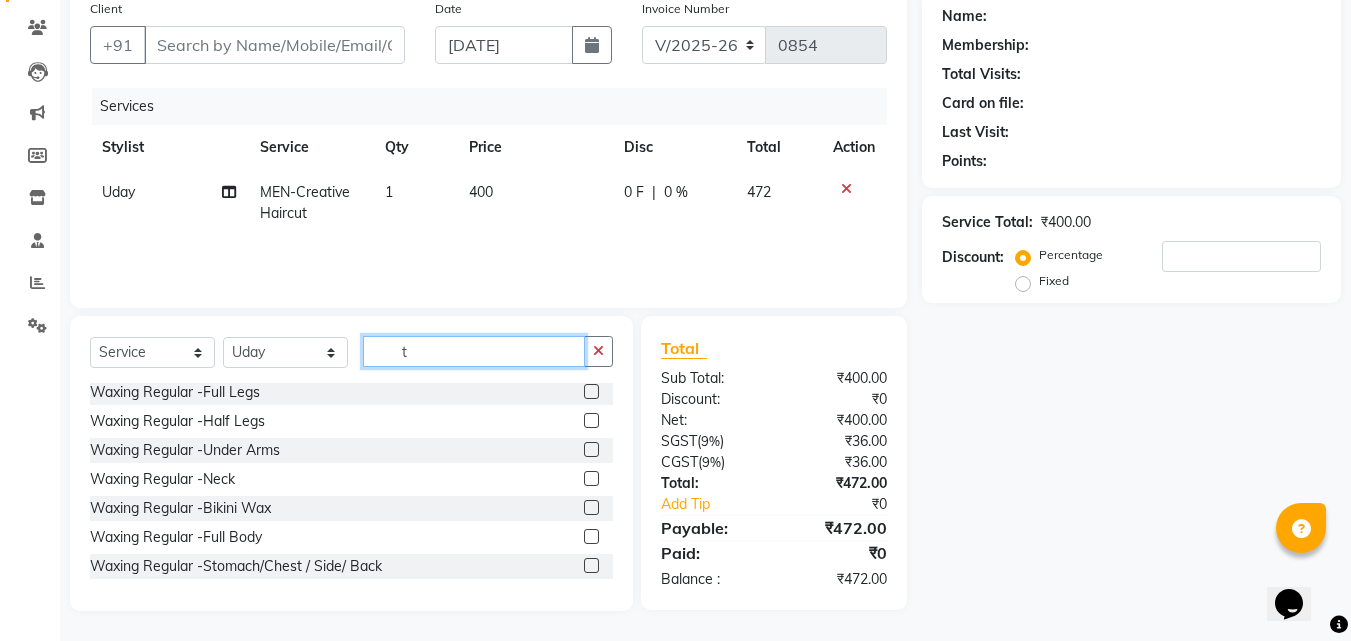 scroll, scrollTop: 0, scrollLeft: 0, axis: both 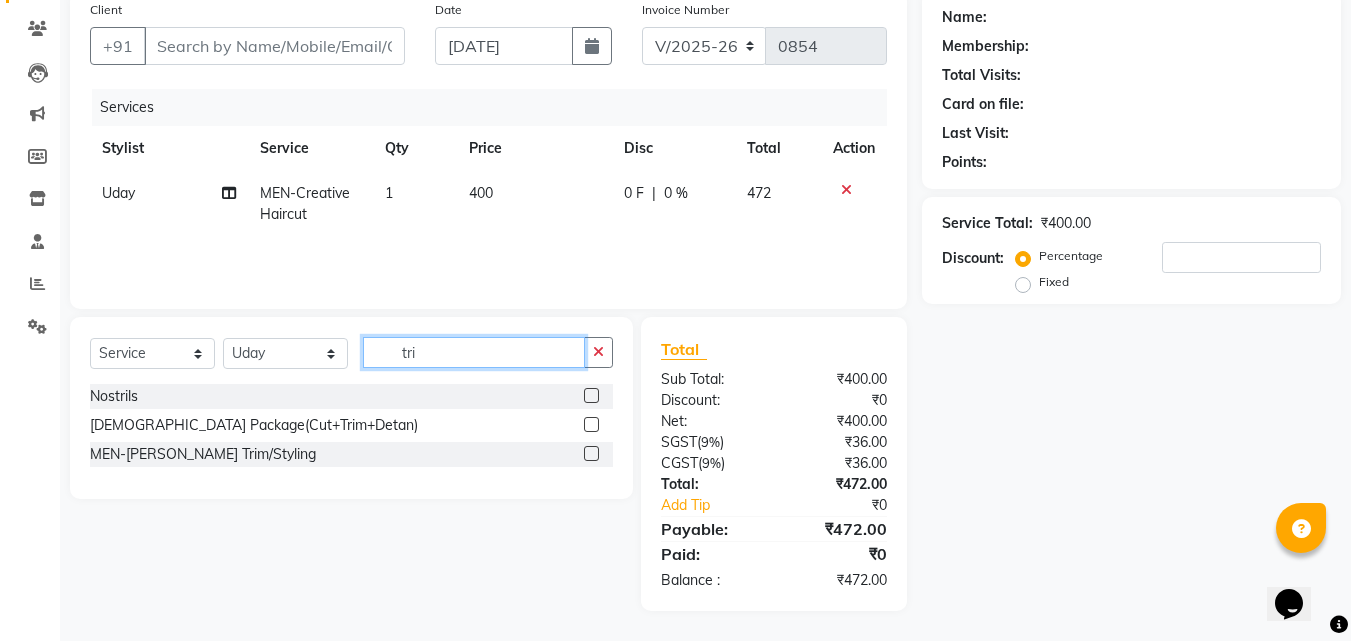 type on "tri" 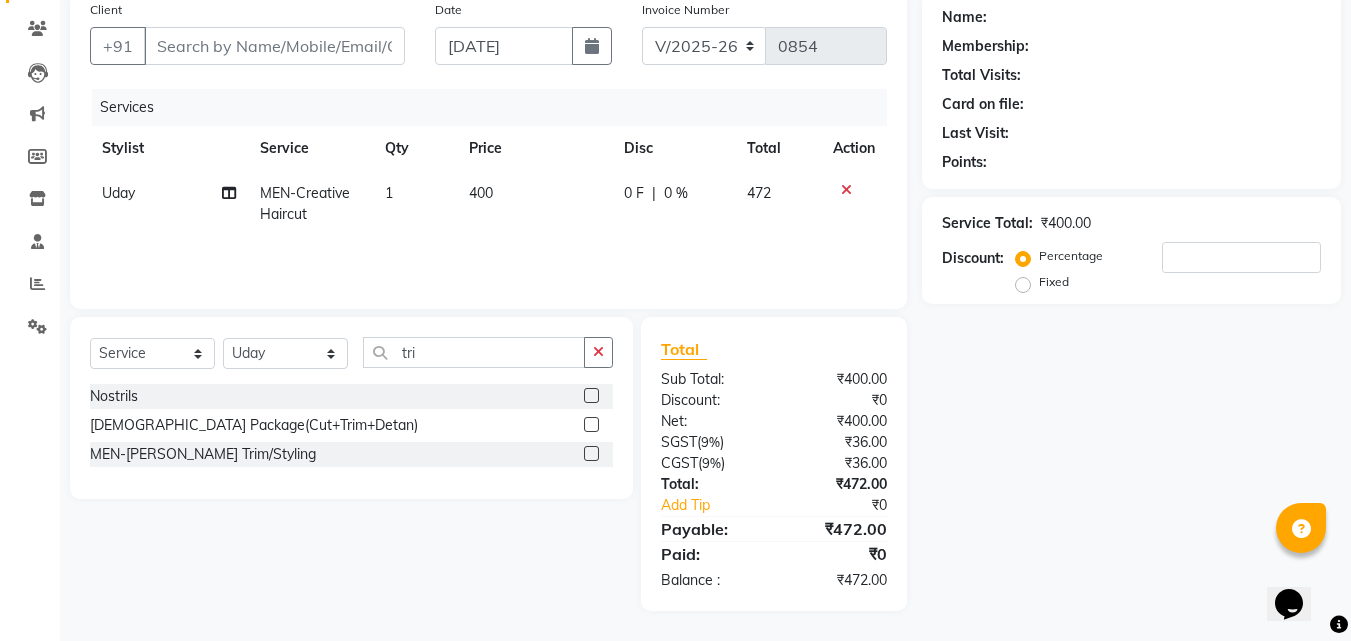 click 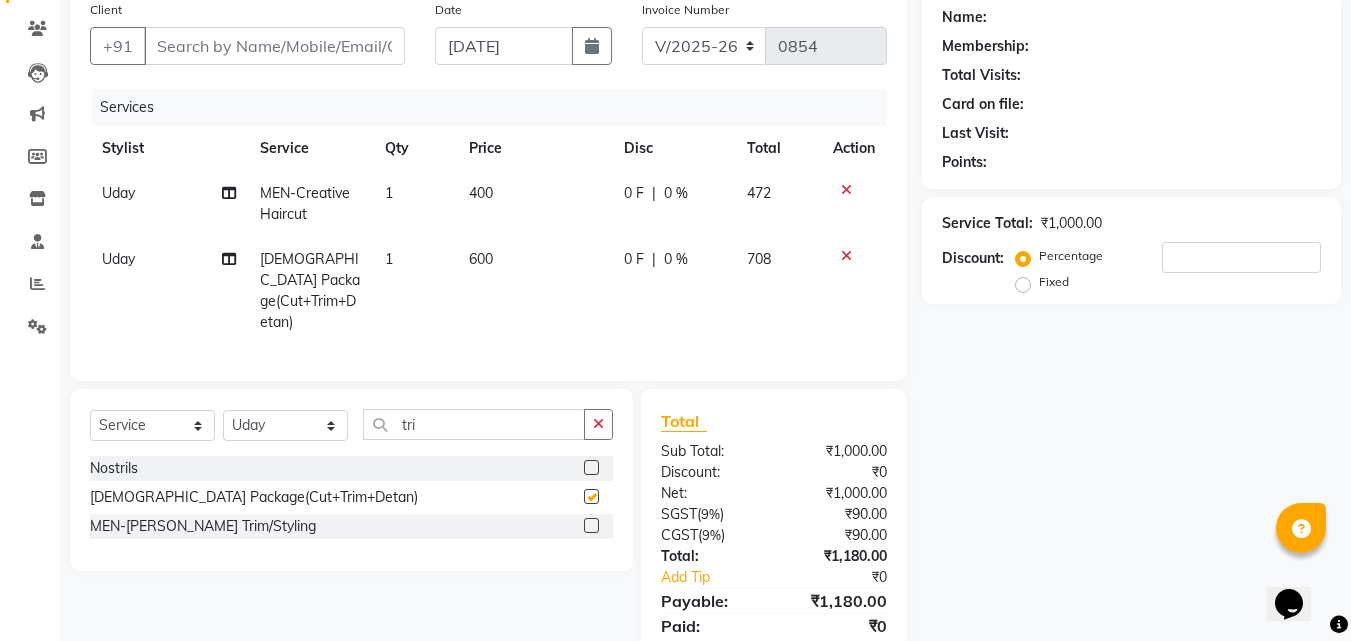 checkbox on "false" 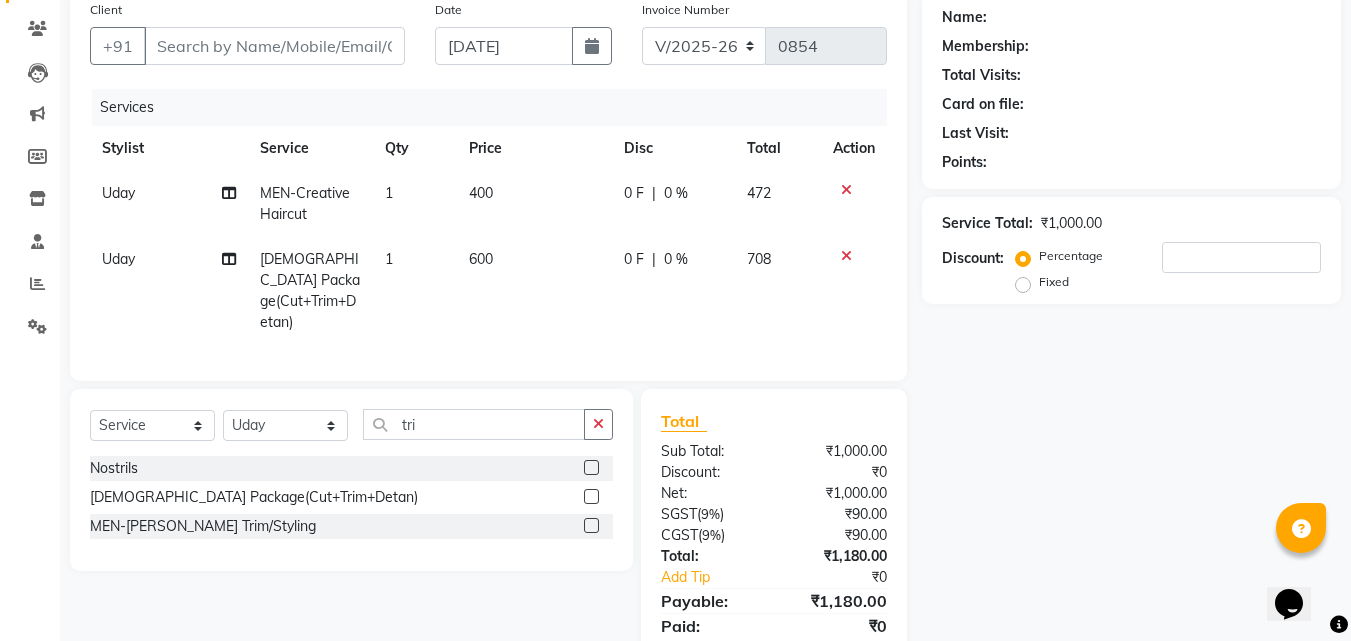 click 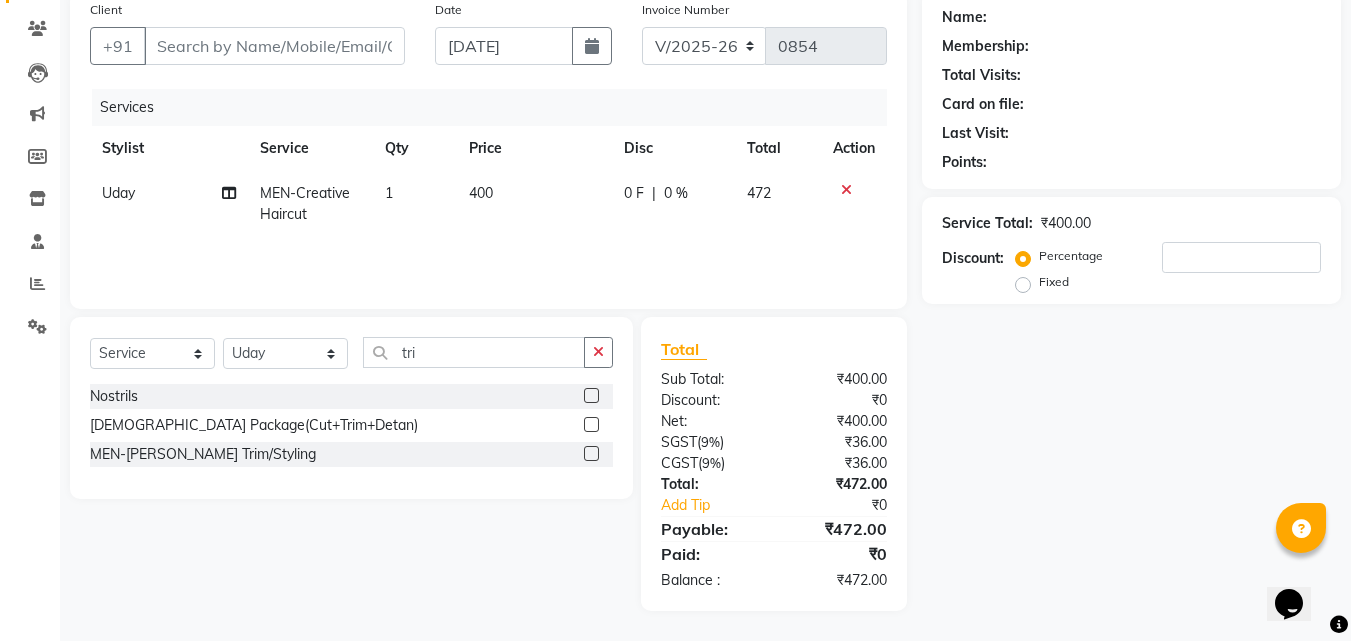 click on "Nostrils" 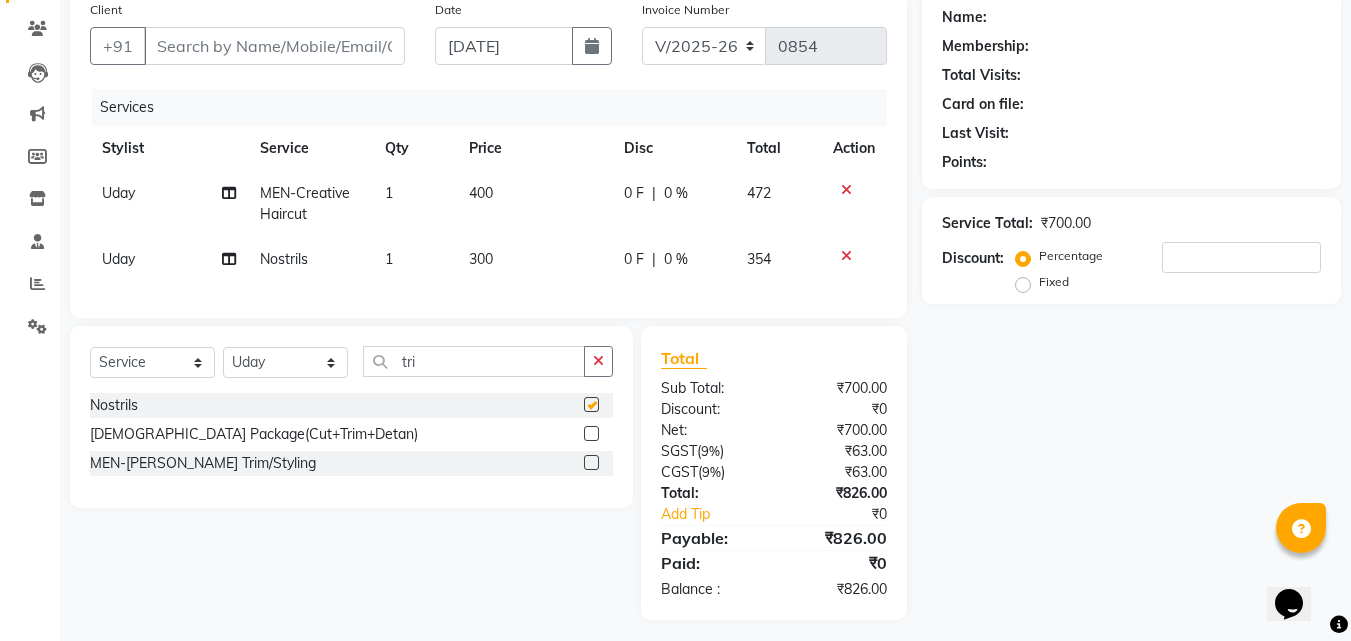checkbox on "false" 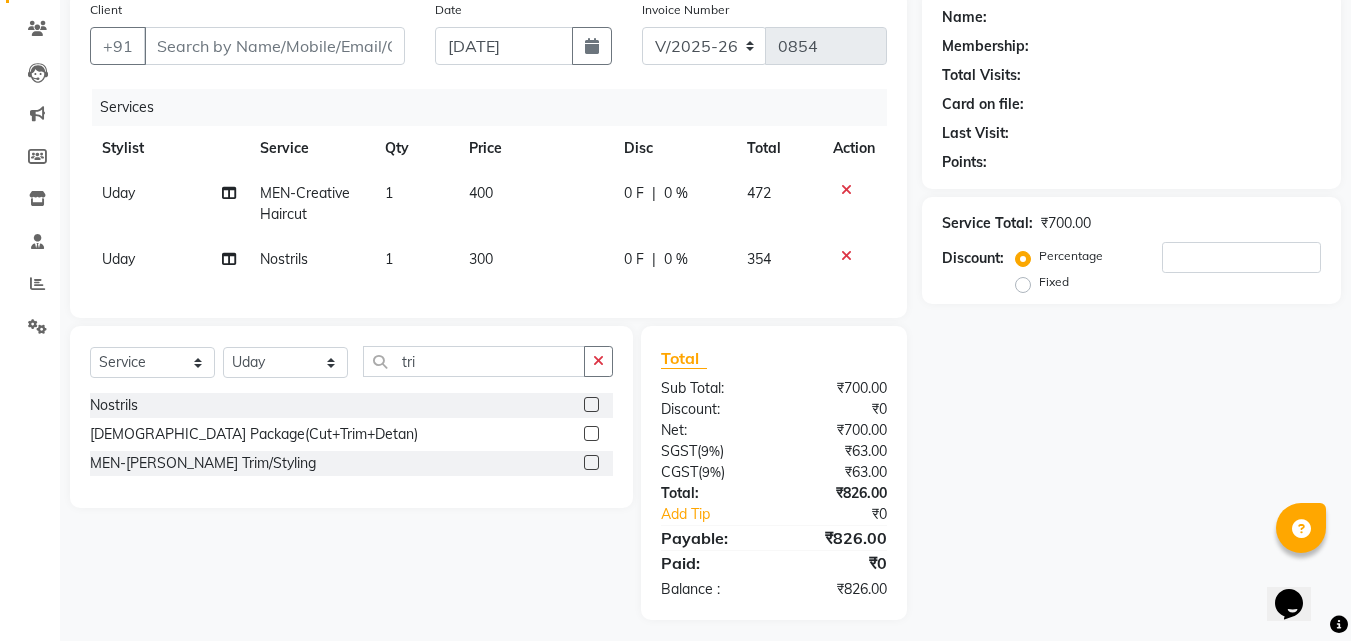click 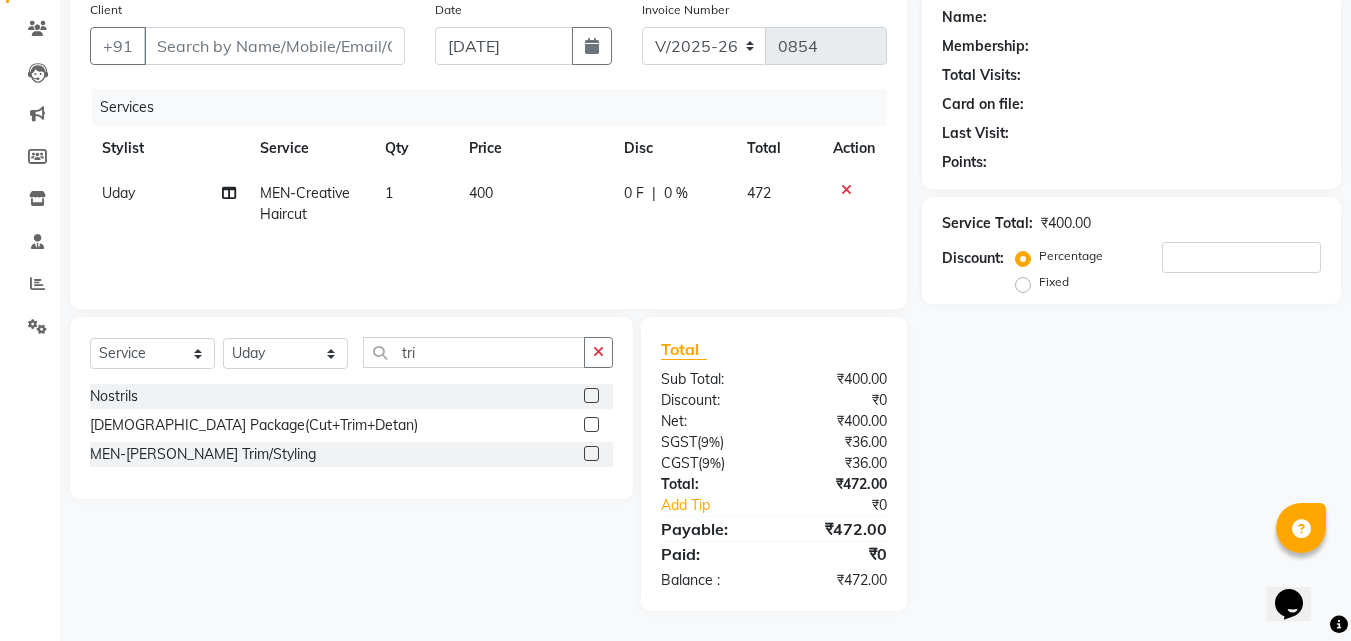 click 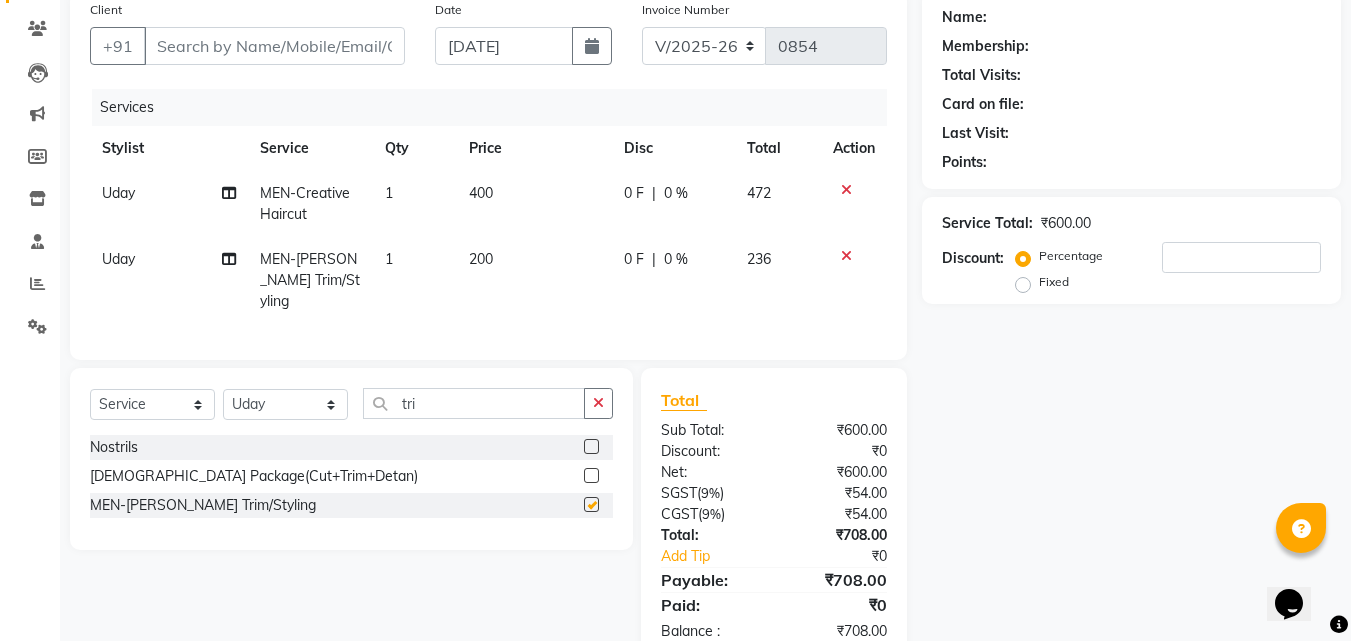 checkbox on "false" 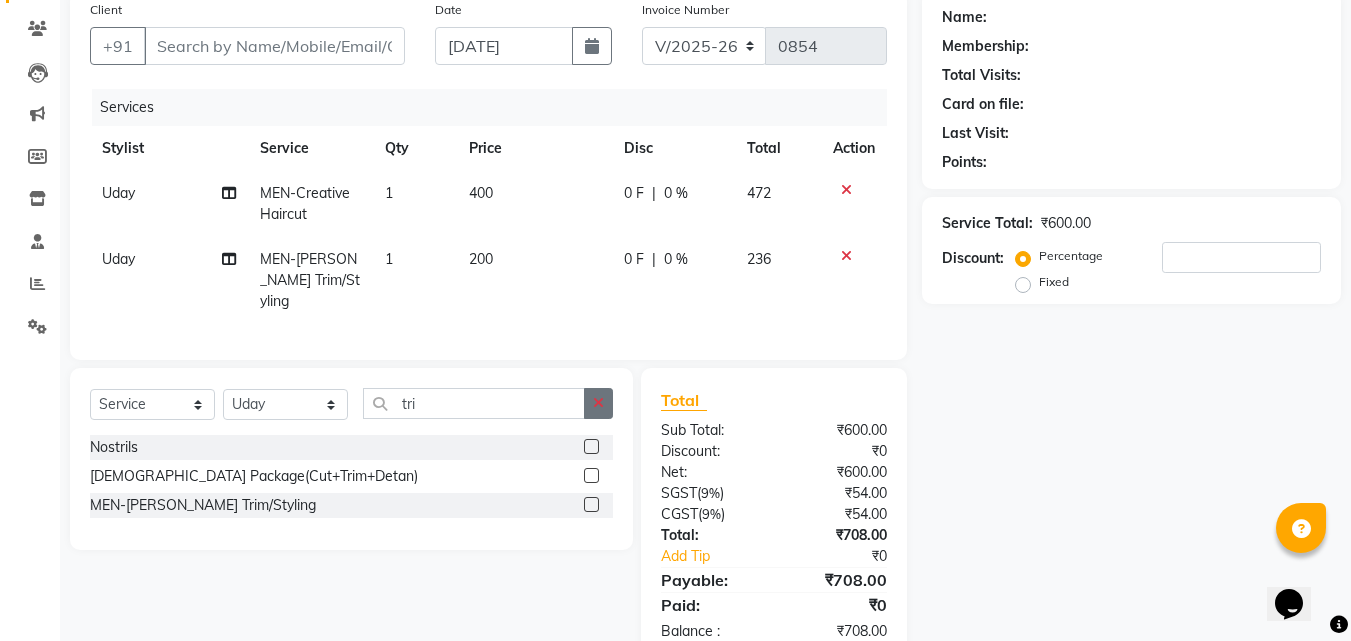 click 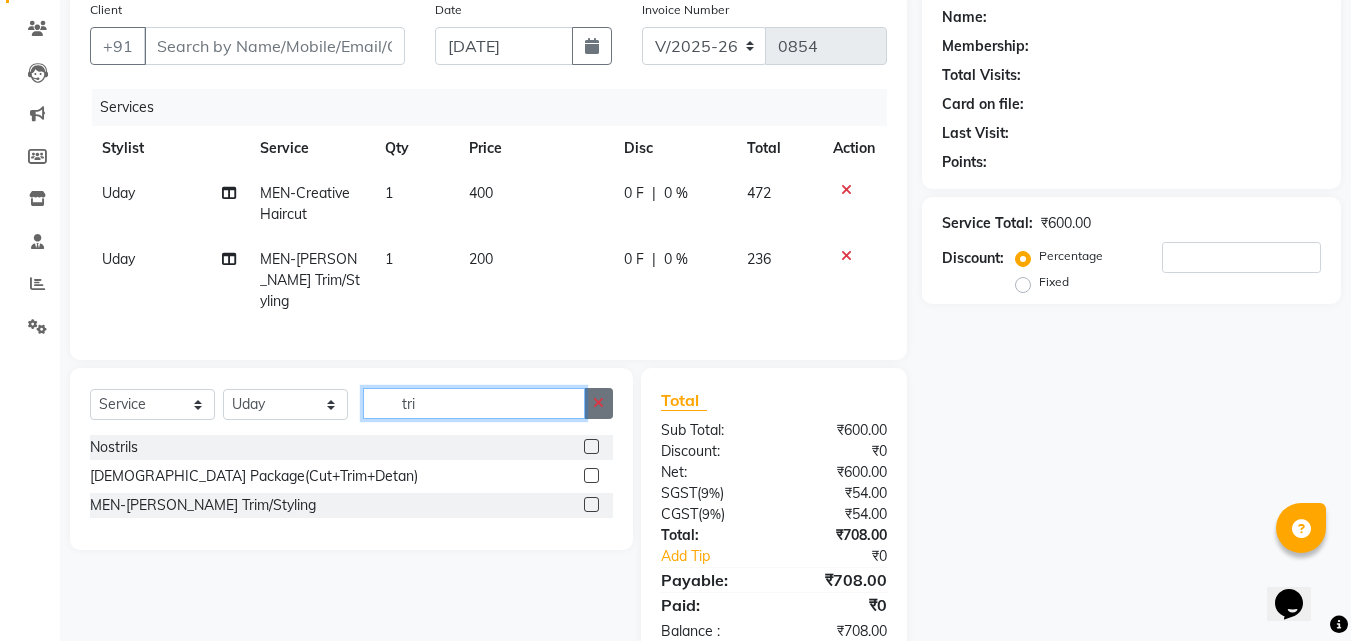 type 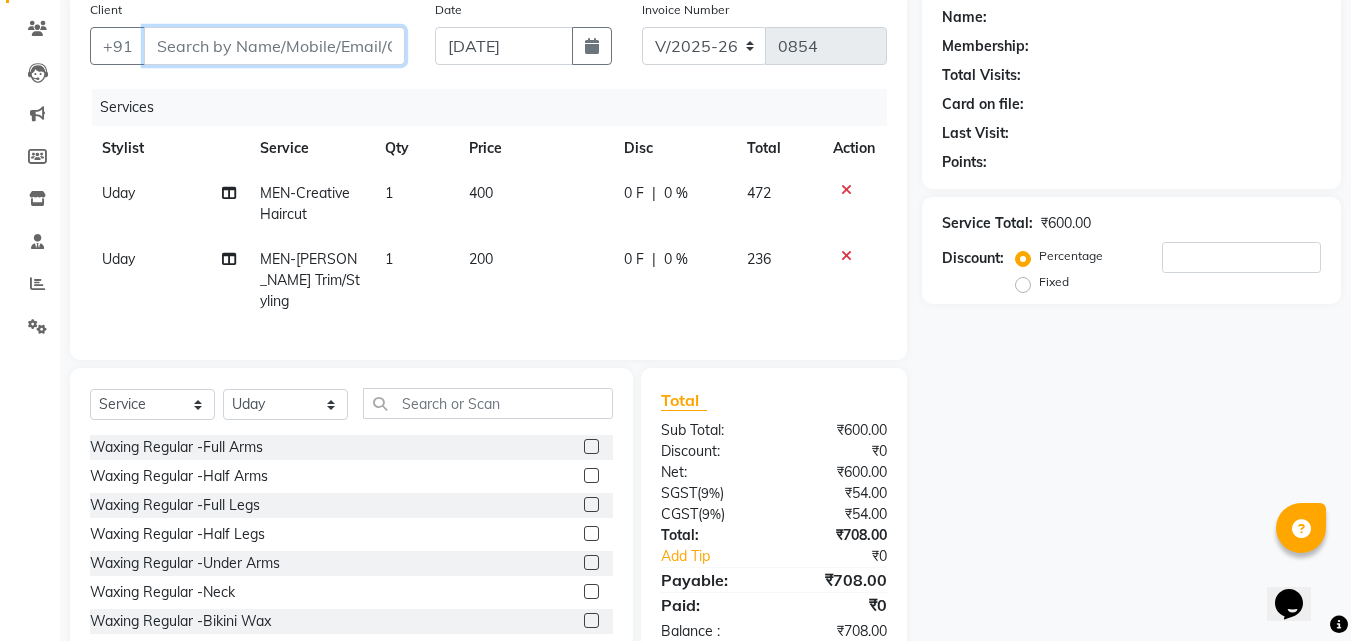click on "Client" at bounding box center (274, 46) 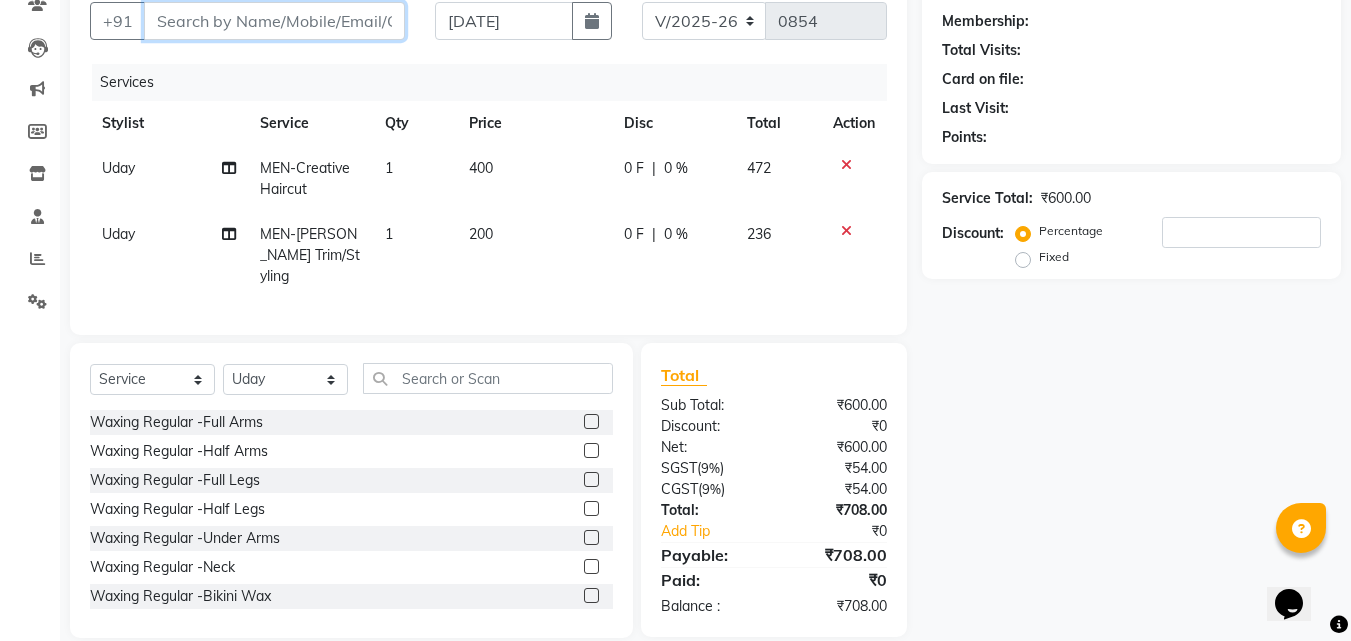 scroll, scrollTop: 205, scrollLeft: 0, axis: vertical 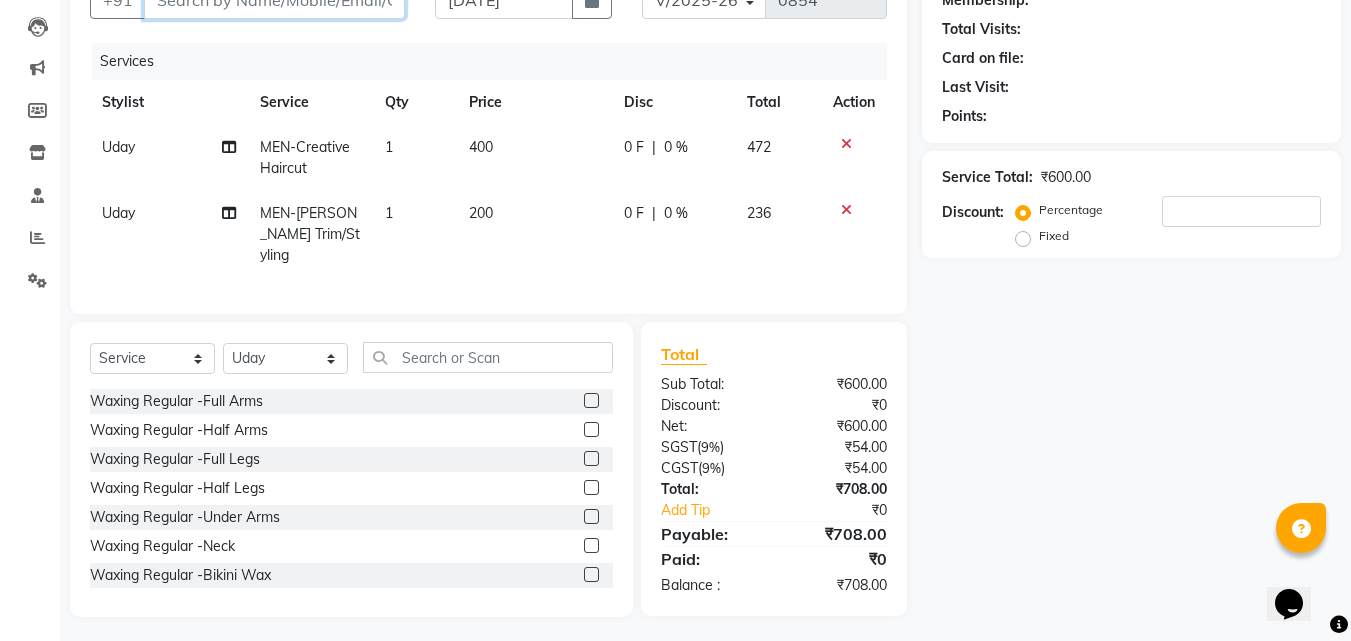 type on "8" 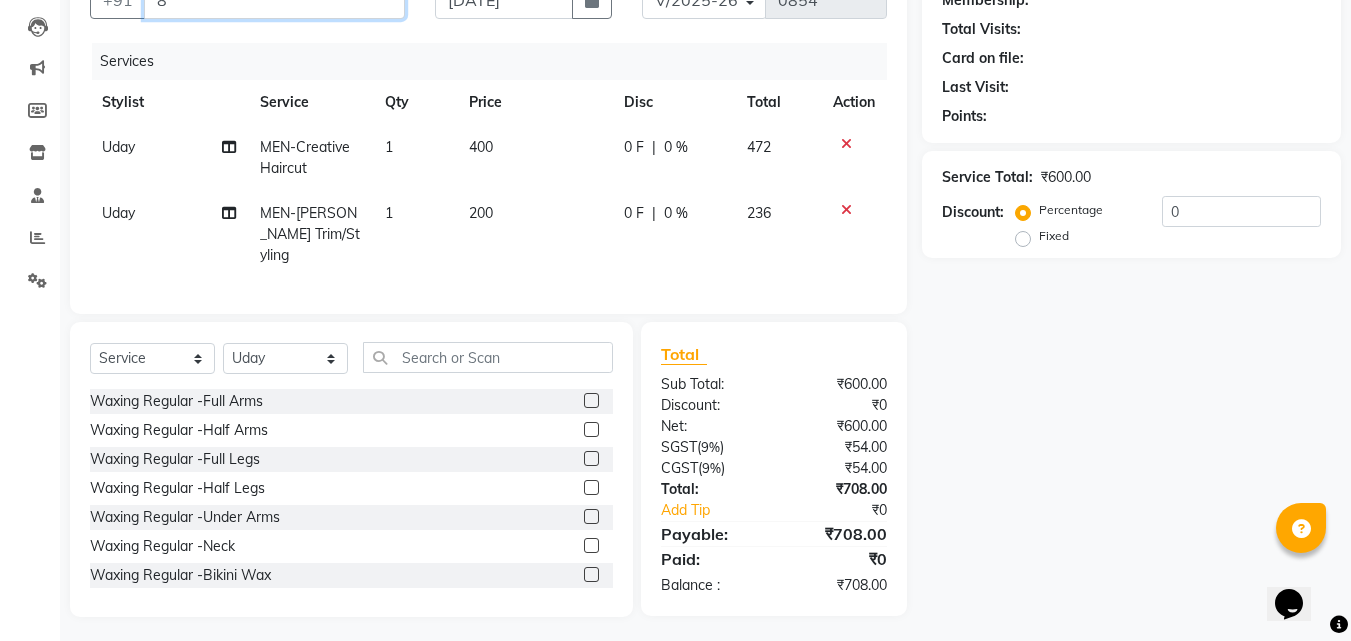 scroll, scrollTop: 195, scrollLeft: 0, axis: vertical 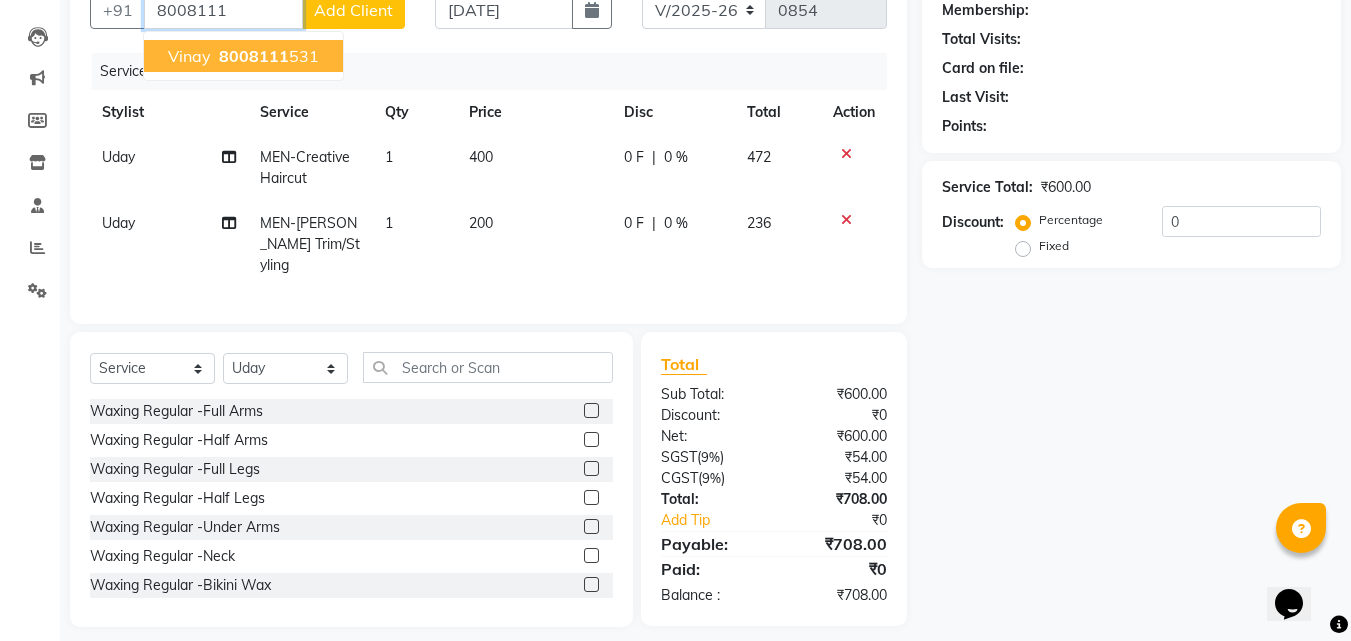 click on "8008111" at bounding box center (254, 56) 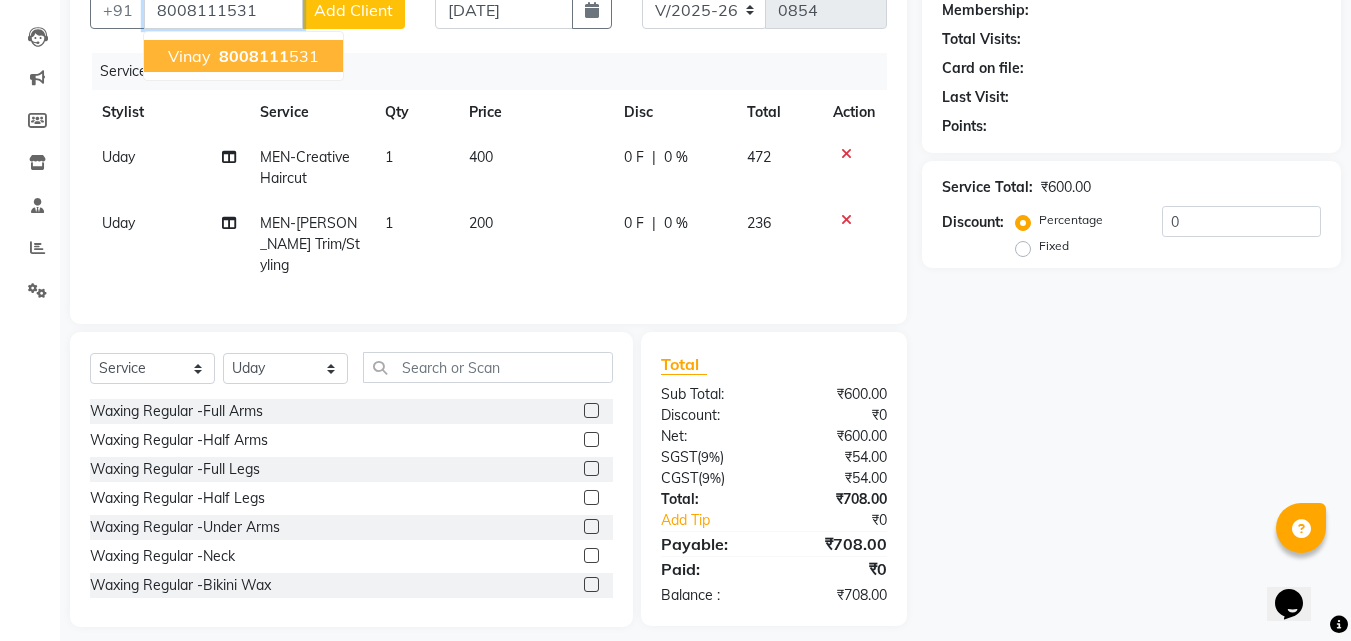 type on "8008111531" 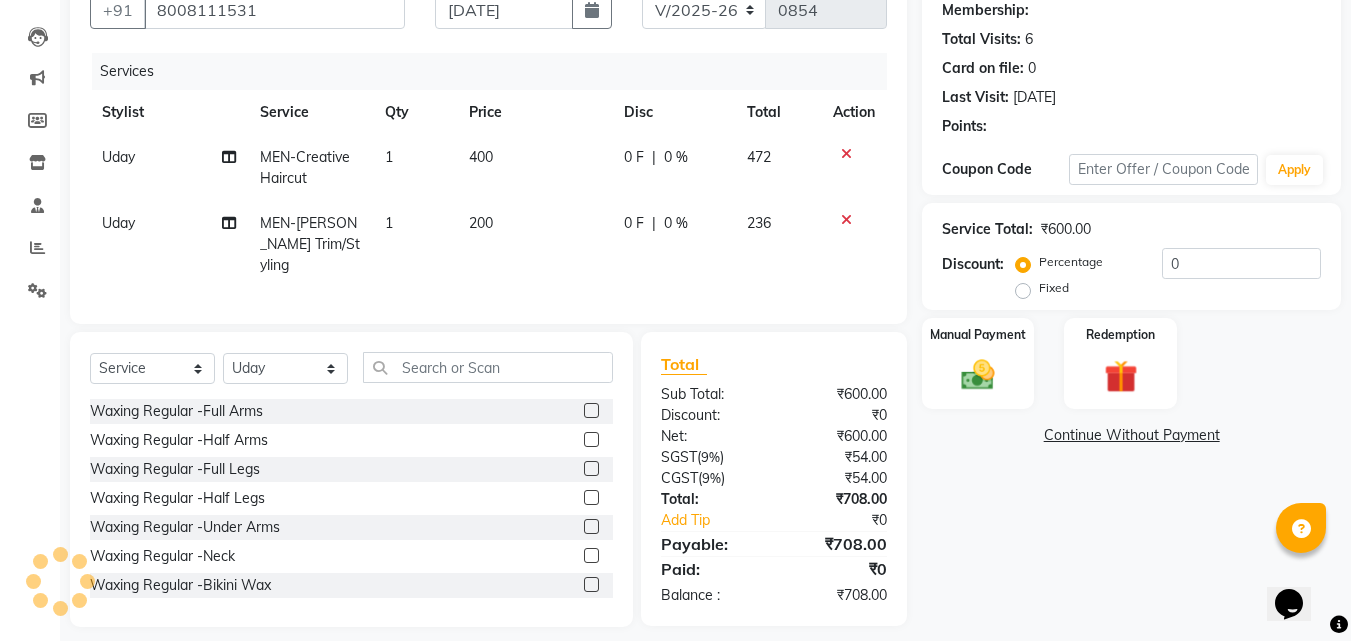 type on "15" 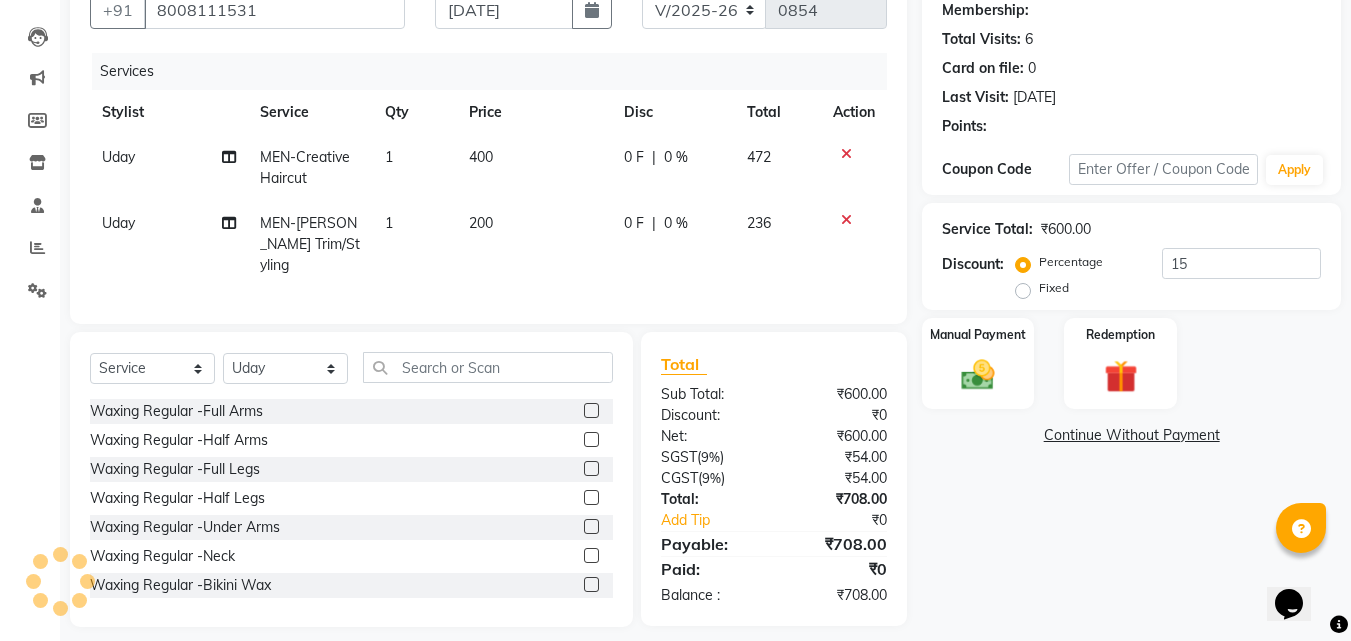 select on "1: Object" 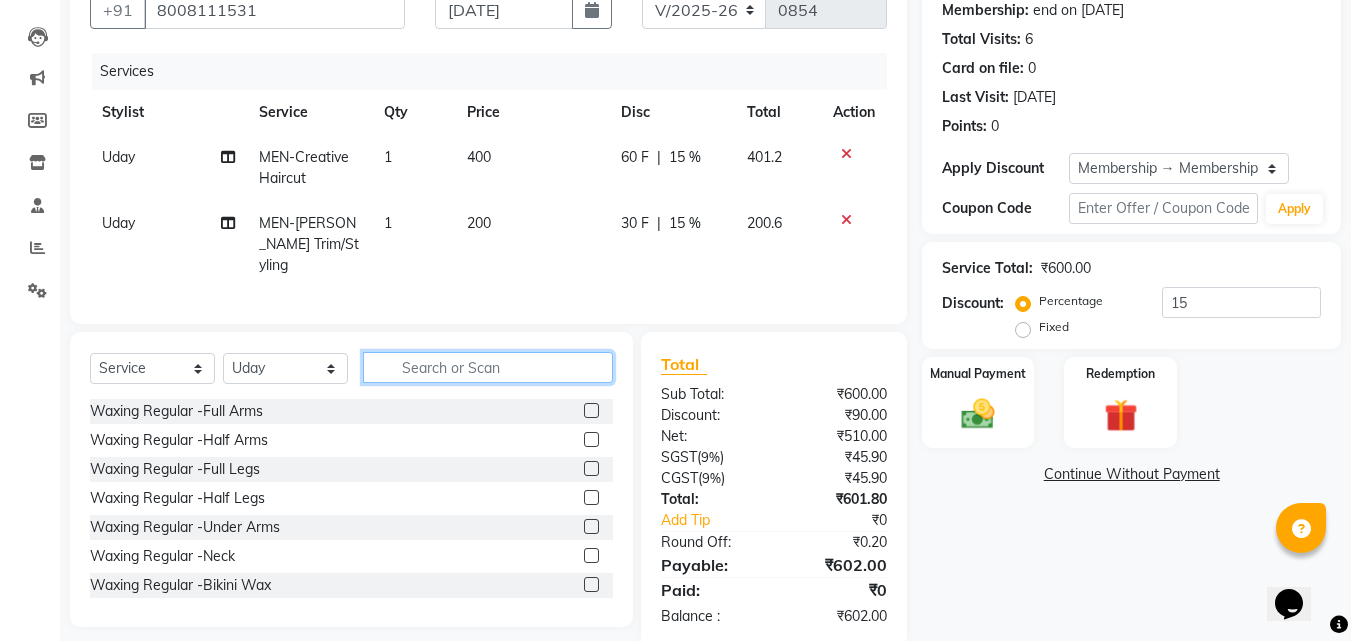 click 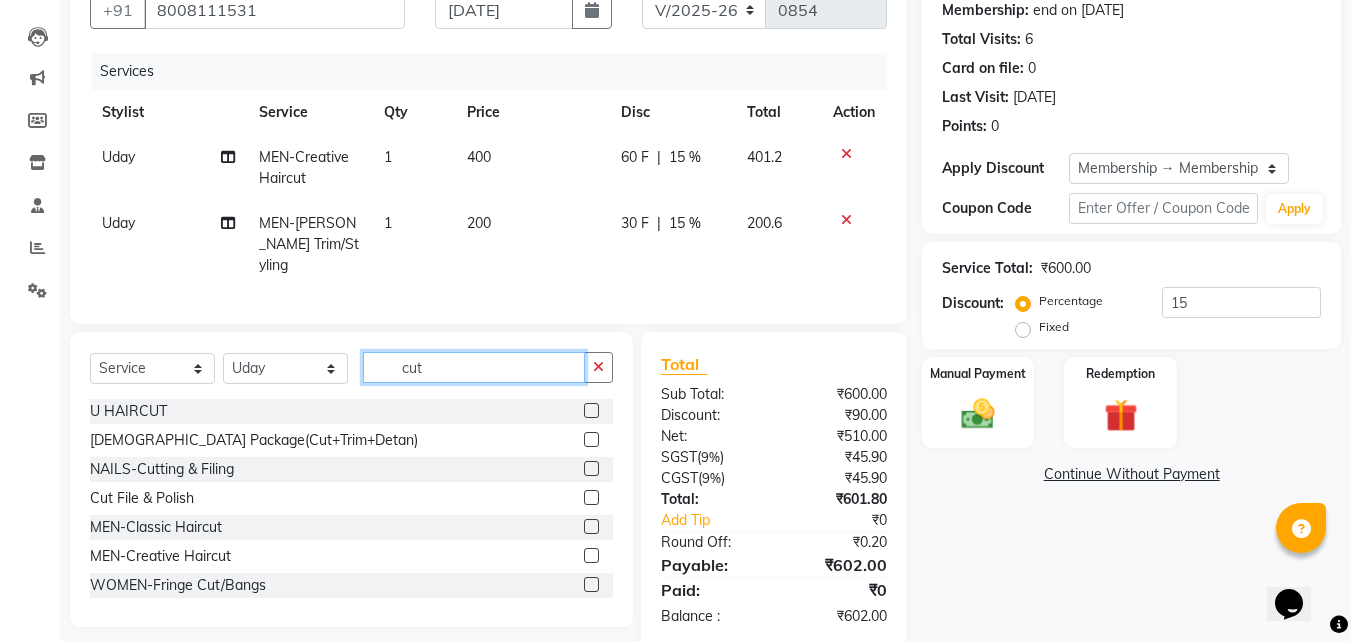 type on "cut" 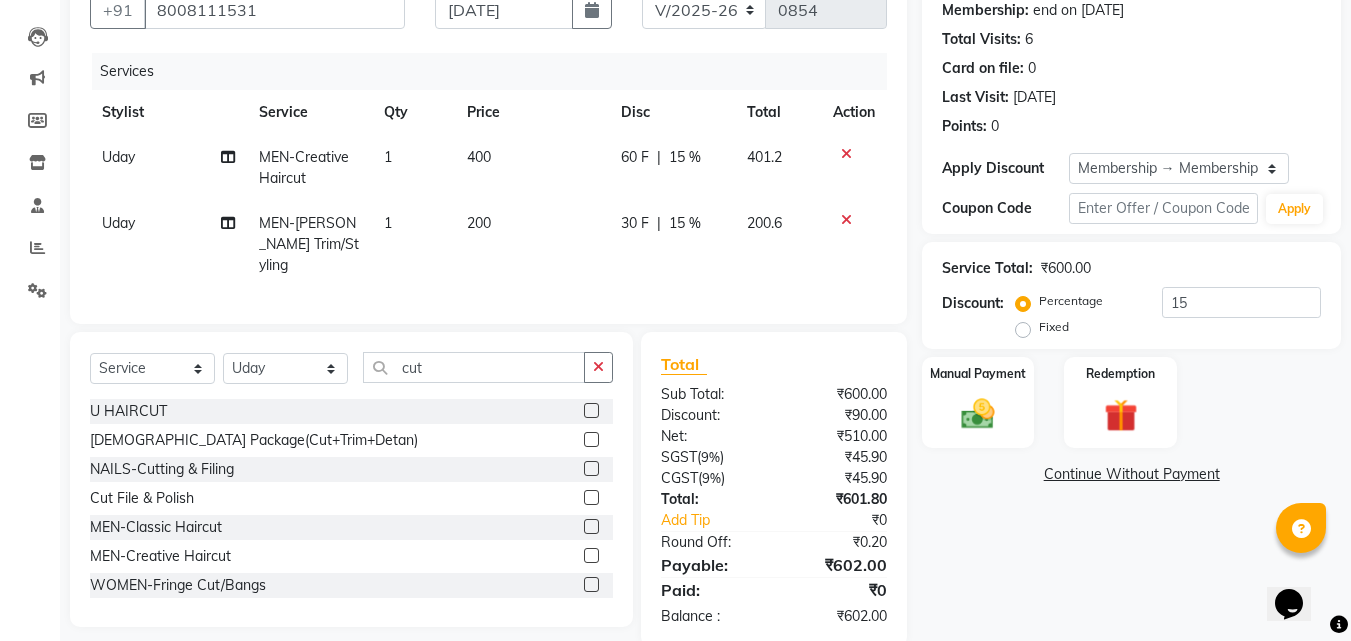 click 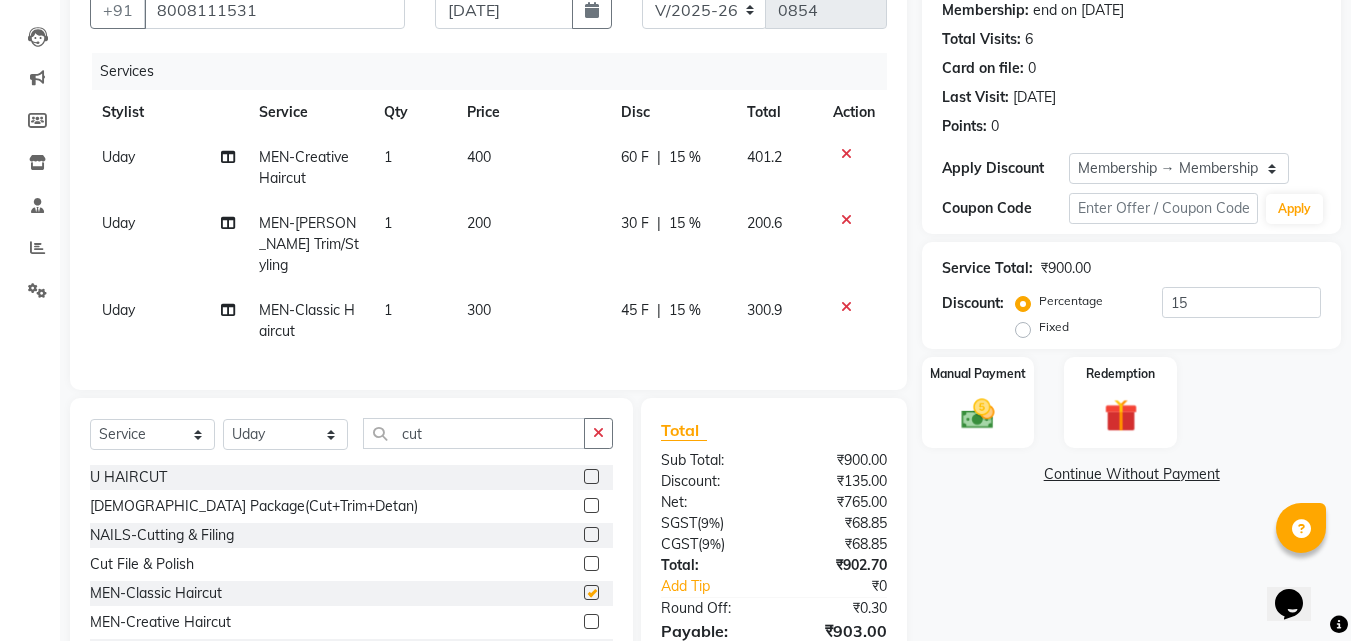 checkbox on "false" 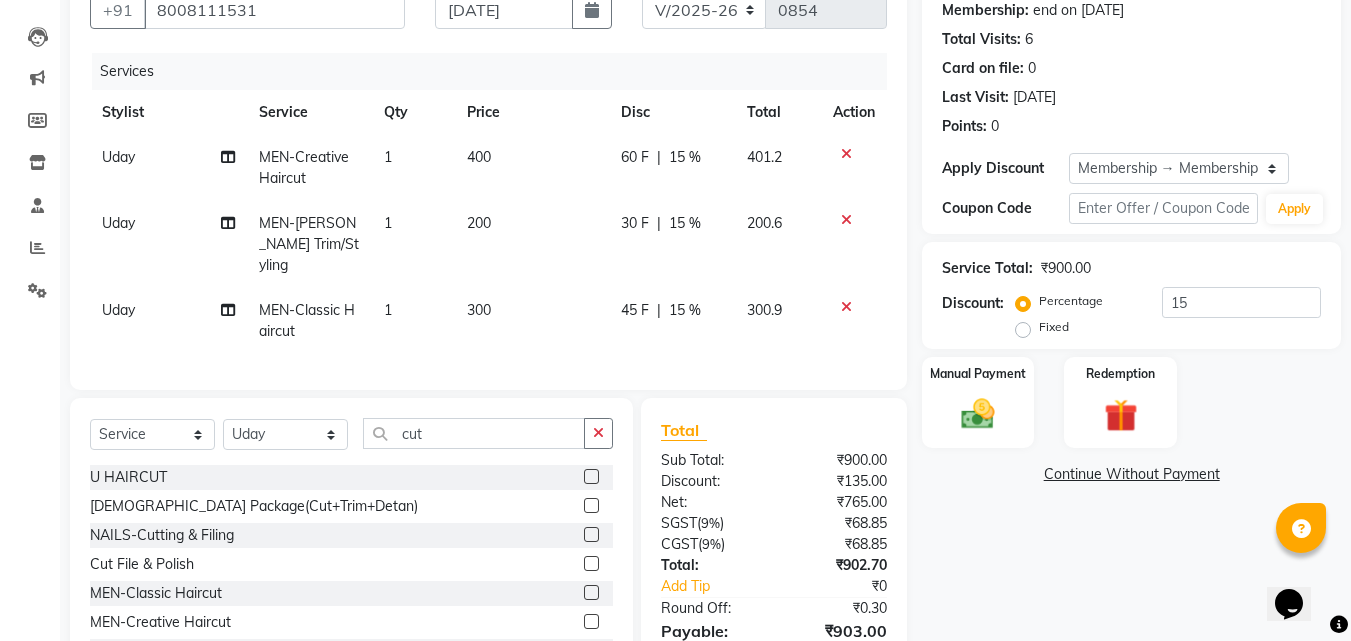 click 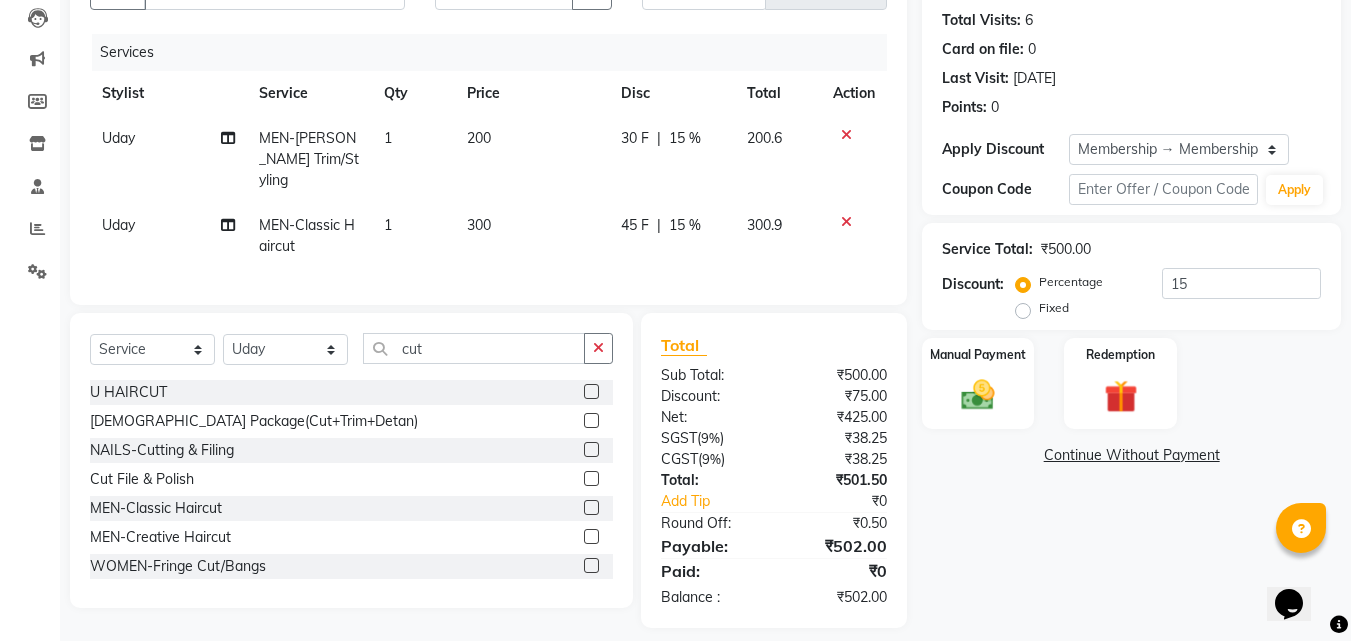 scroll, scrollTop: 225, scrollLeft: 0, axis: vertical 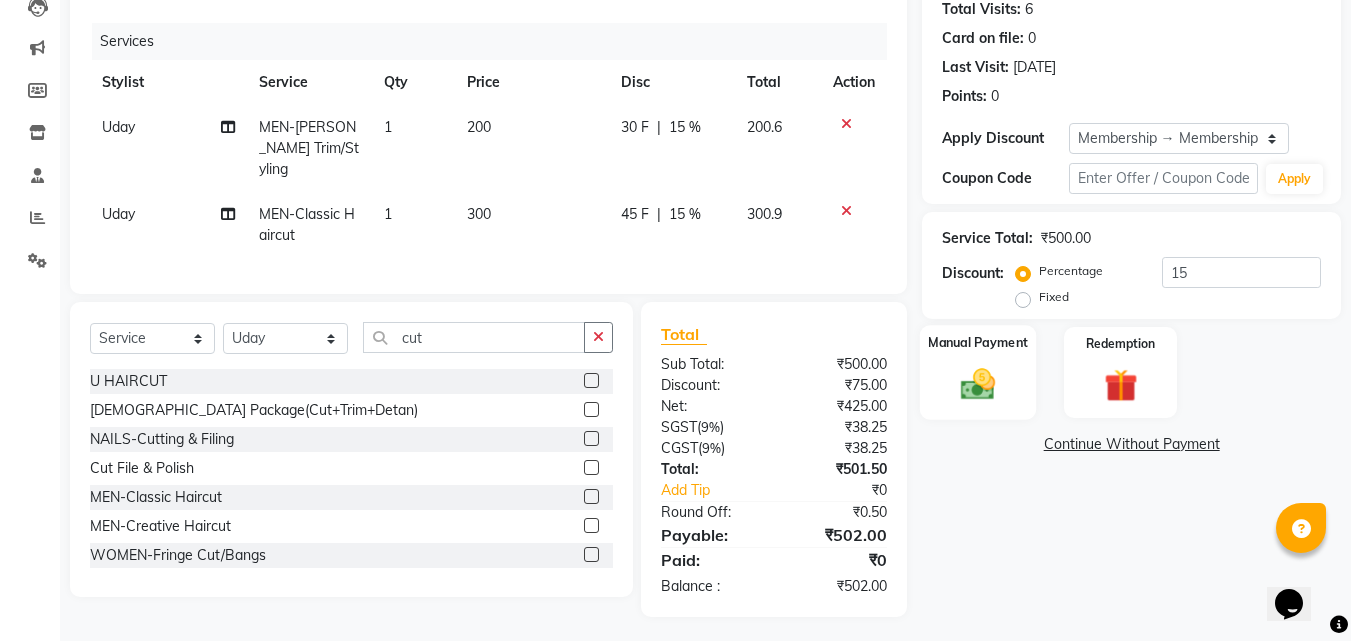 click 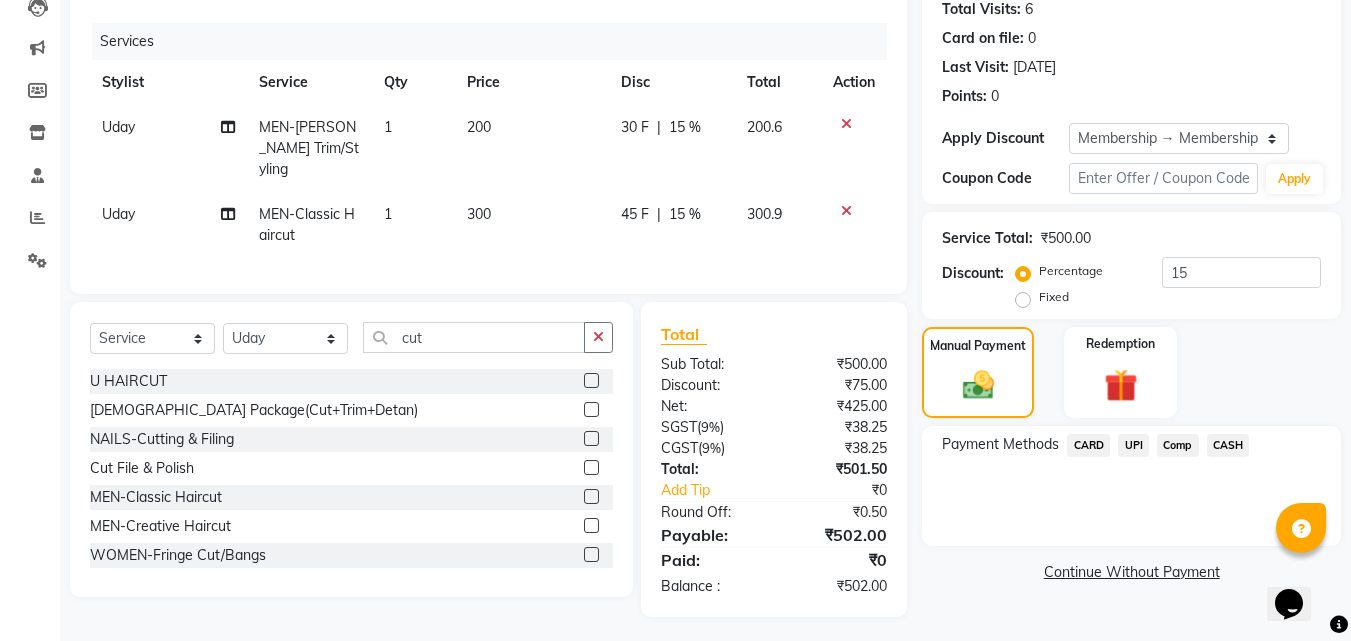 click on "UPI" 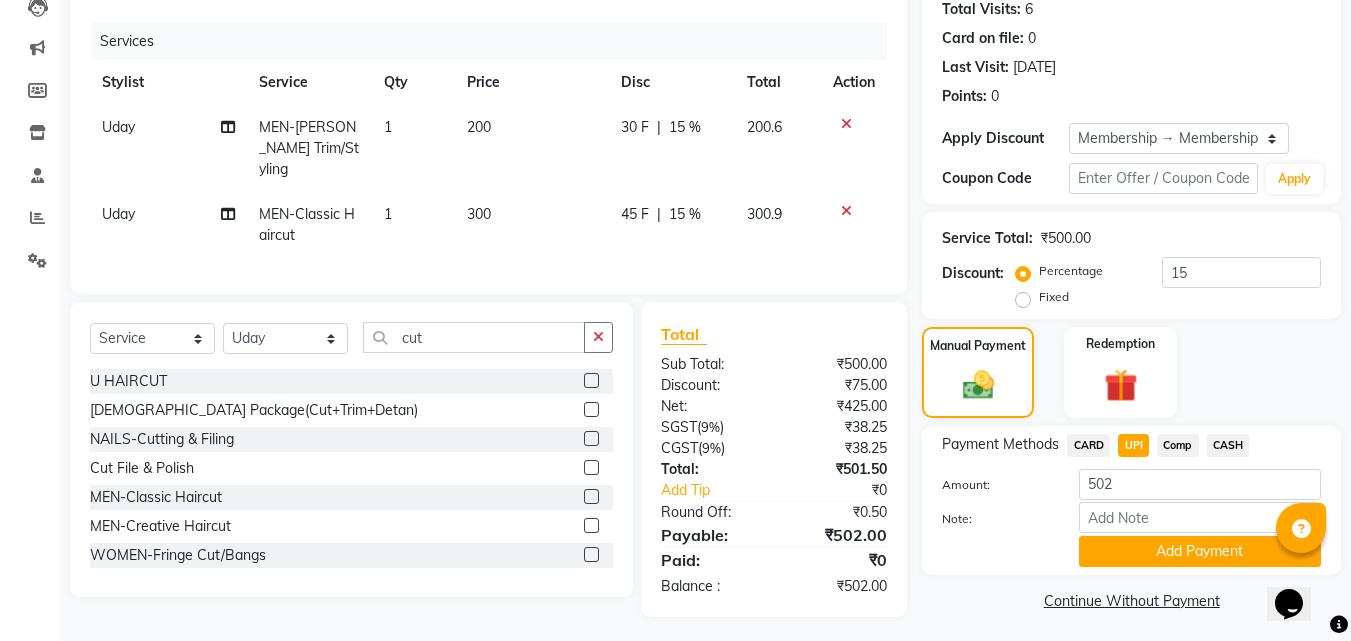 click on "Comp" 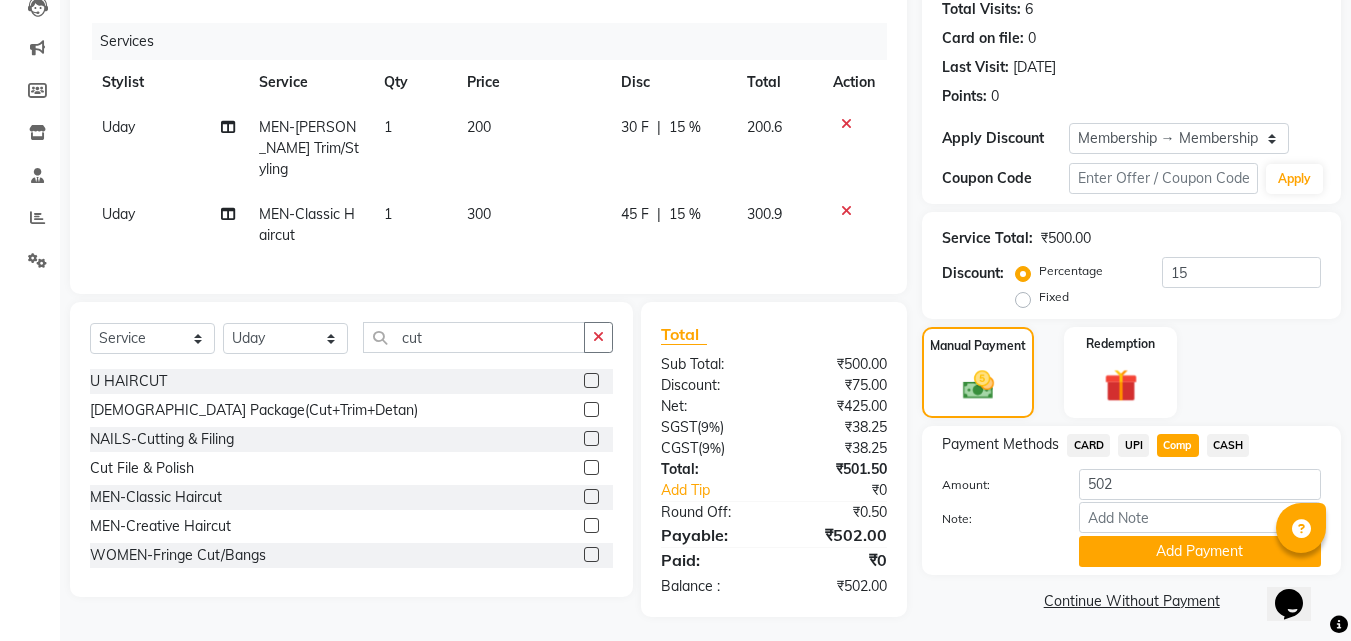 click on "UPI" 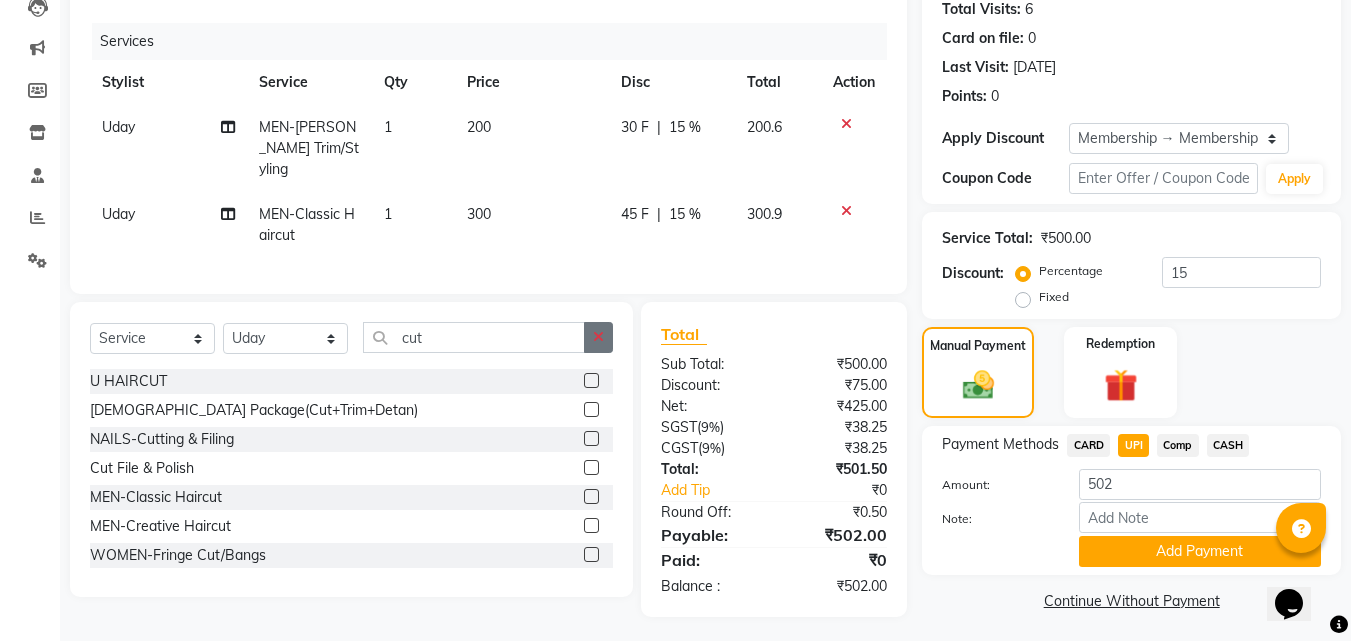 click 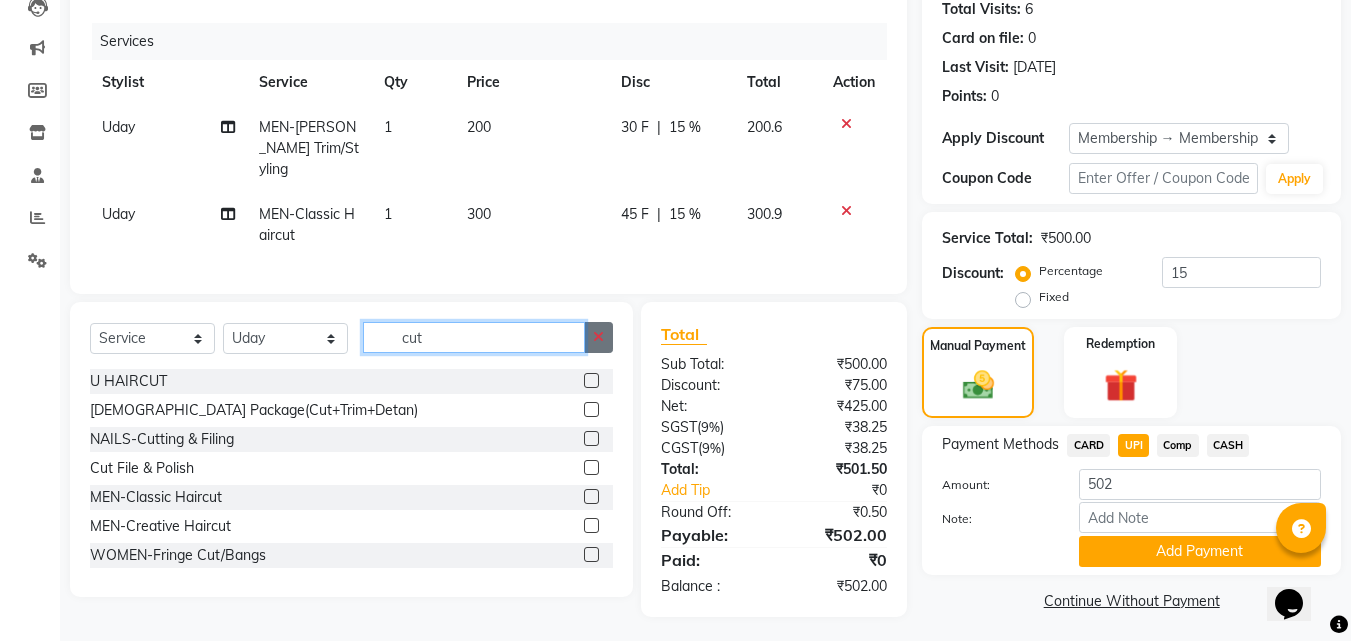 type 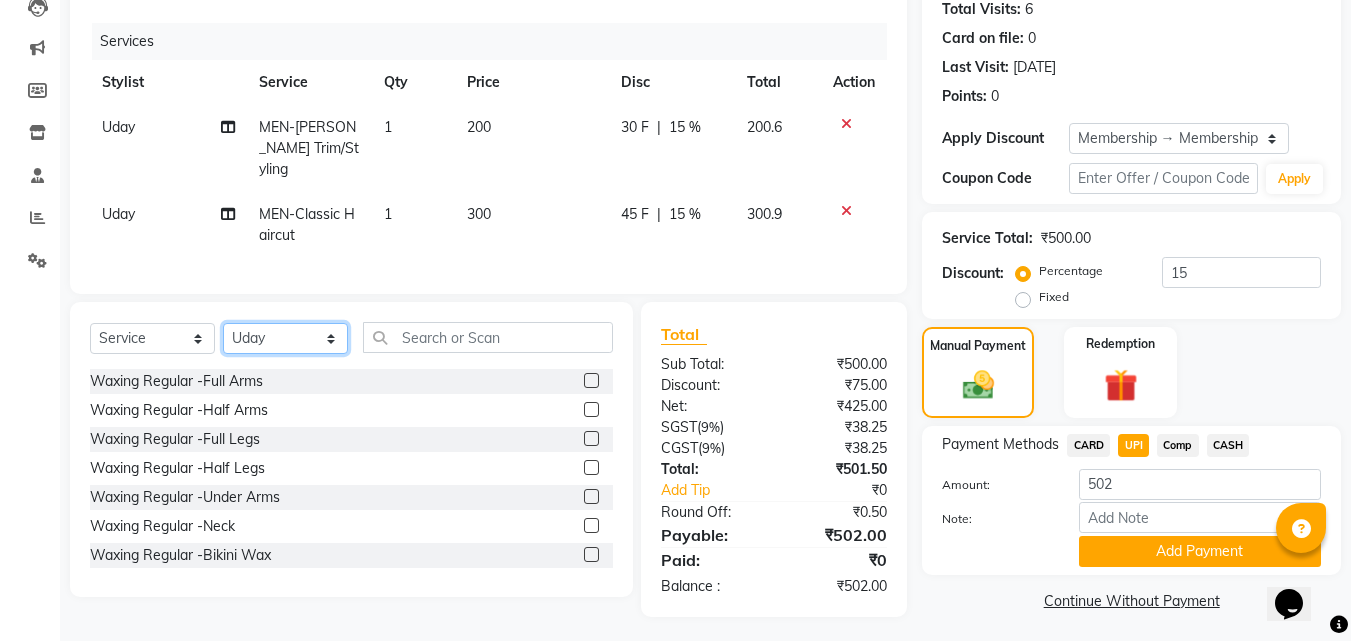 click on "Select Stylist [PERSON_NAME] [PERSON_NAME] Manager  Nirutha [PERSON_NAME] [PERSON_NAME]  [PERSON_NAME] [PERSON_NAME]" 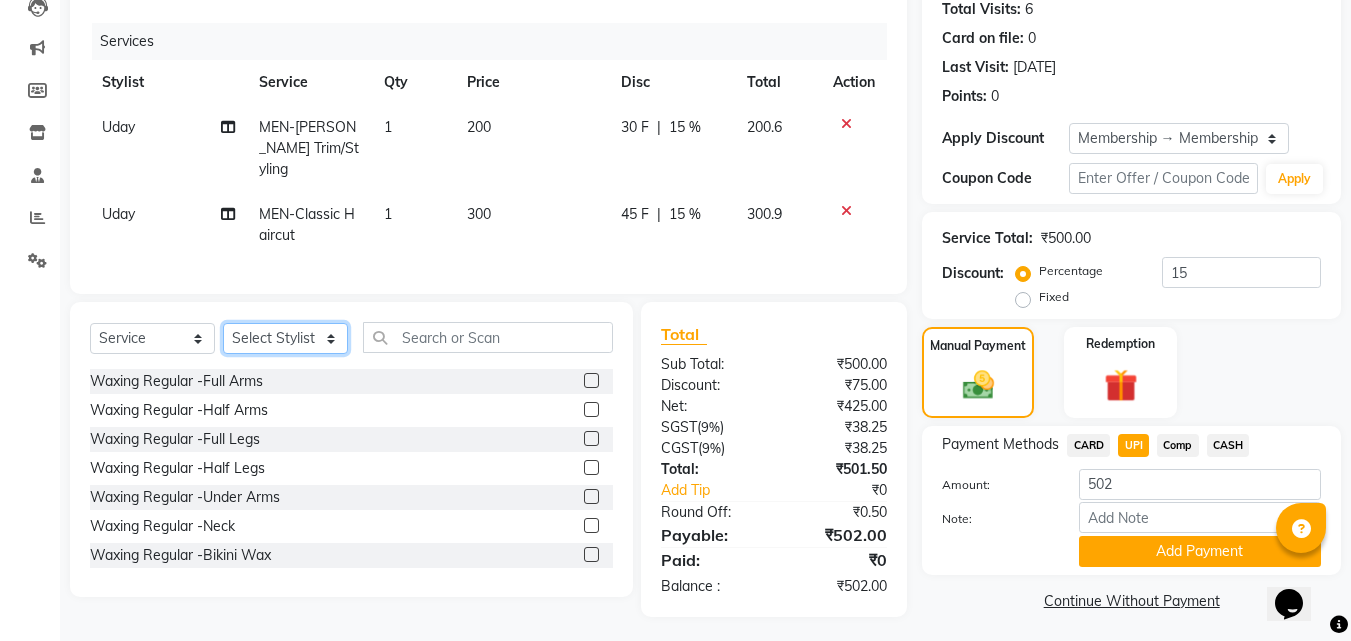 click on "Select Stylist [PERSON_NAME] [PERSON_NAME] Manager  Nirutha [PERSON_NAME] [PERSON_NAME]  [PERSON_NAME] [PERSON_NAME]" 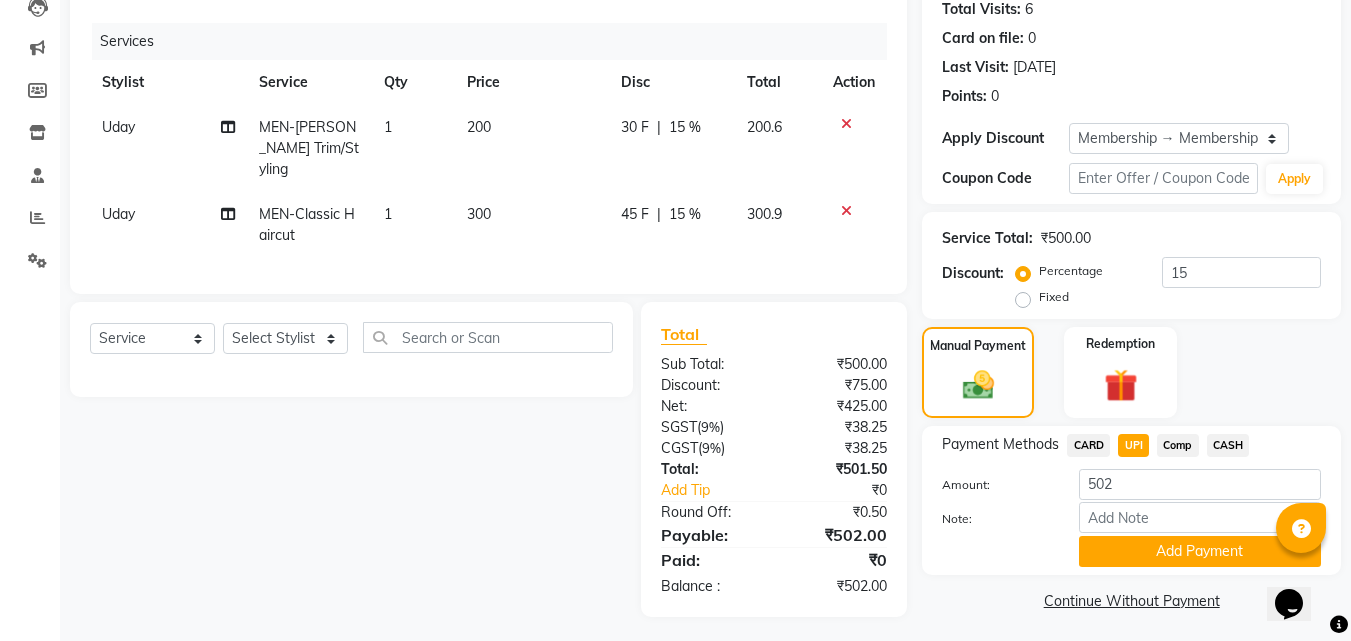 click on "200" 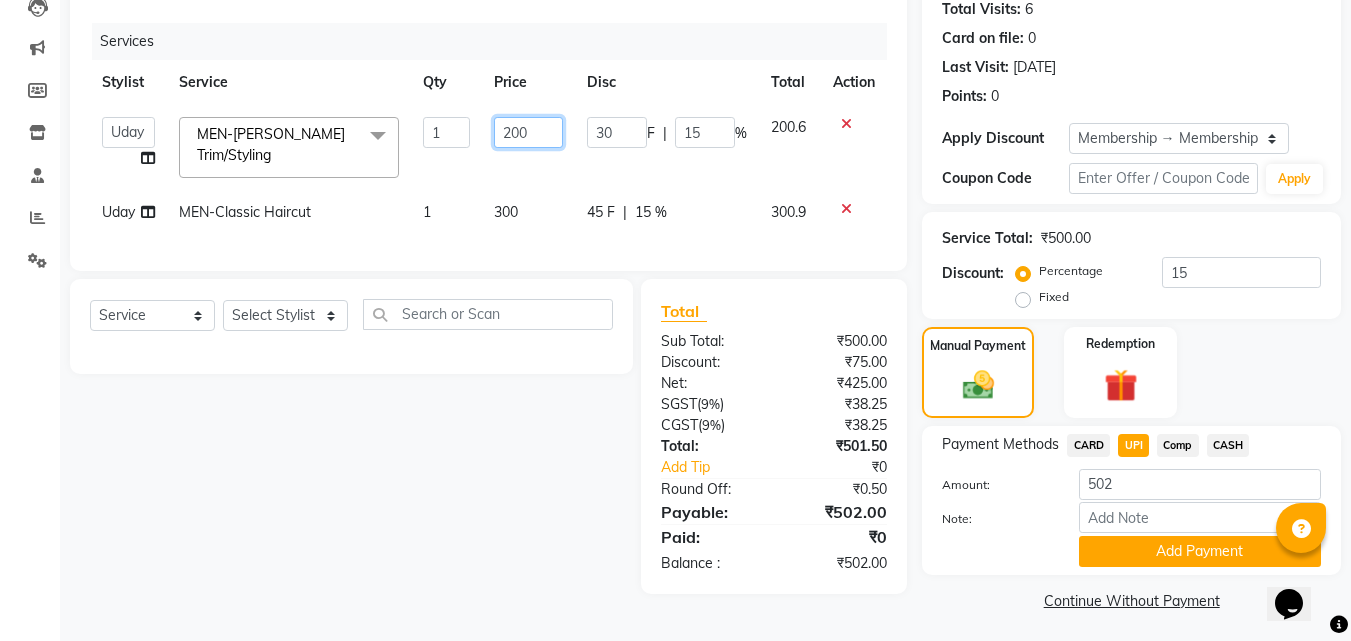 click on "200" 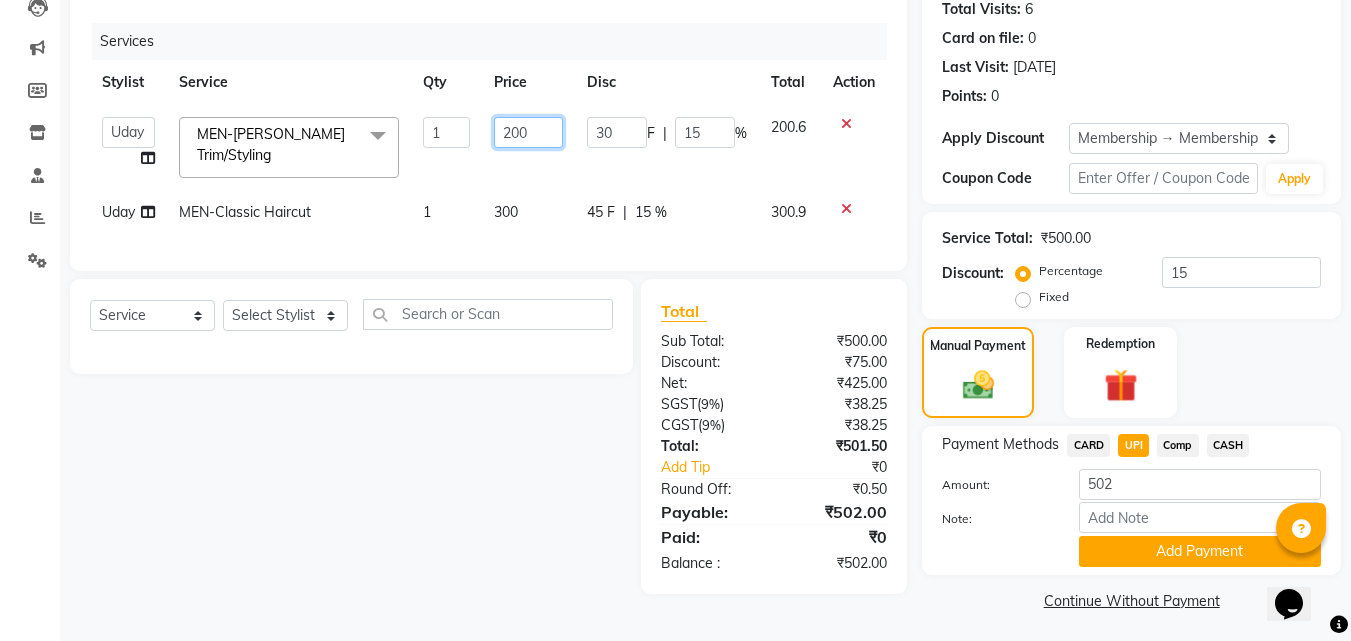 type on "2000" 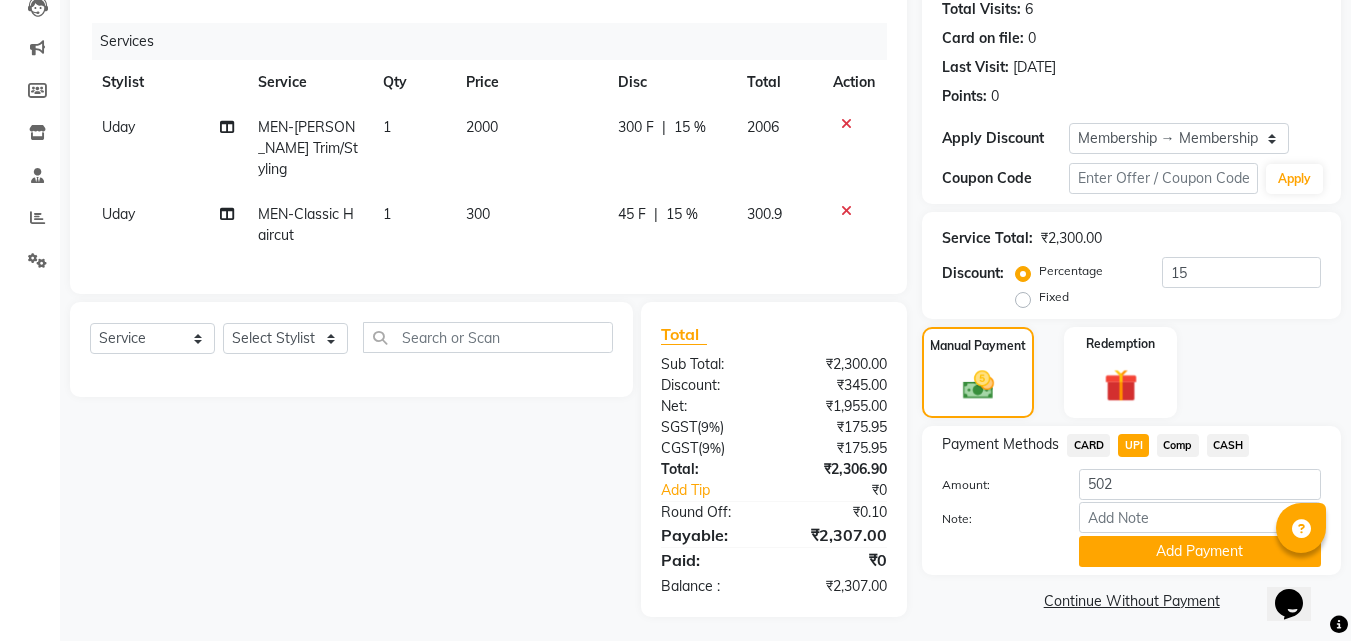 click on "Name: Vinay  Membership: end on [DATE] Total Visits:  6 Card on file:  0 Last Visit:   [DATE] Points:   0  Apply Discount Select Membership → Membership Card Coupon Code Apply Service Total:  ₹2,300.00  Discount:  Percentage   Fixed  15 Manual Payment Redemption Payment Methods  CARD   UPI   Comp   CASH  Amount: 502 Note: Add Payment  Continue Without Payment" 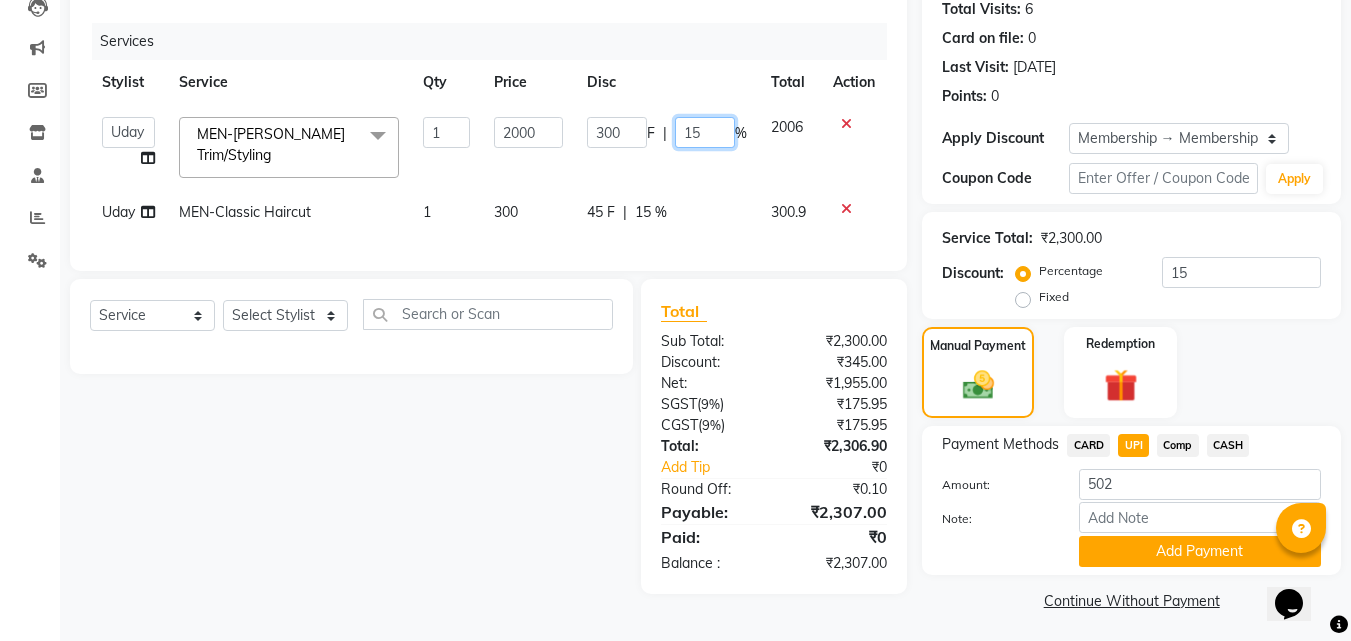 click on "15" 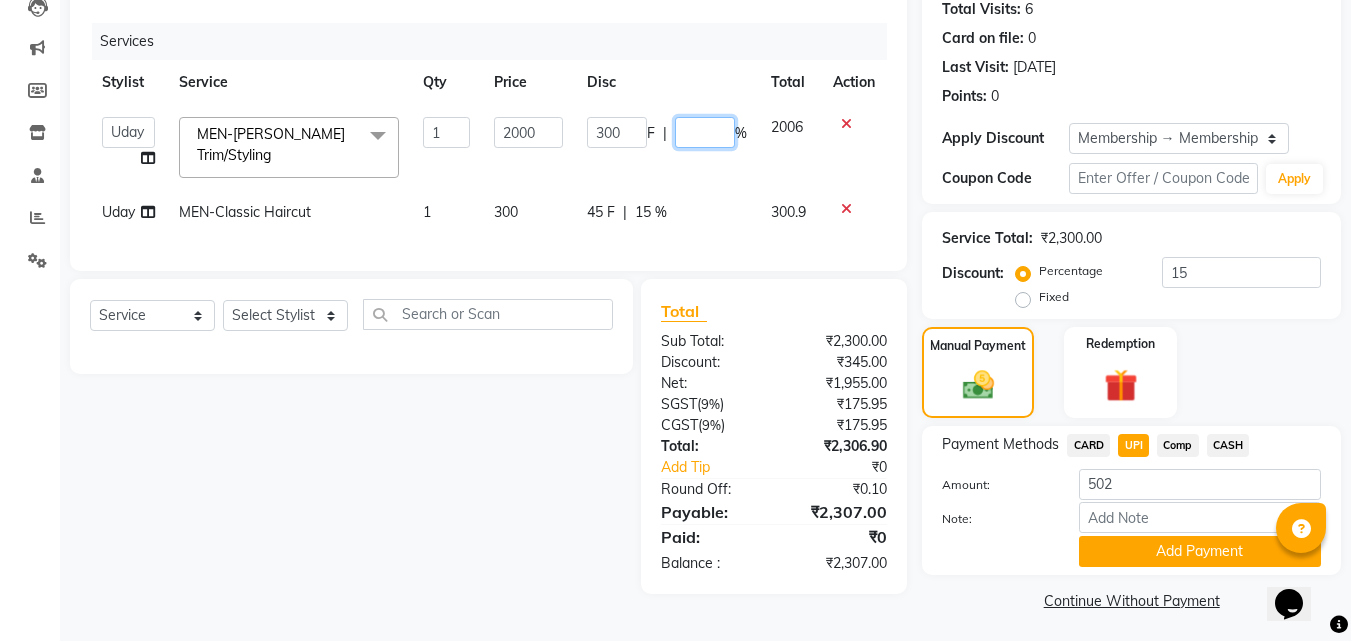 type on "0" 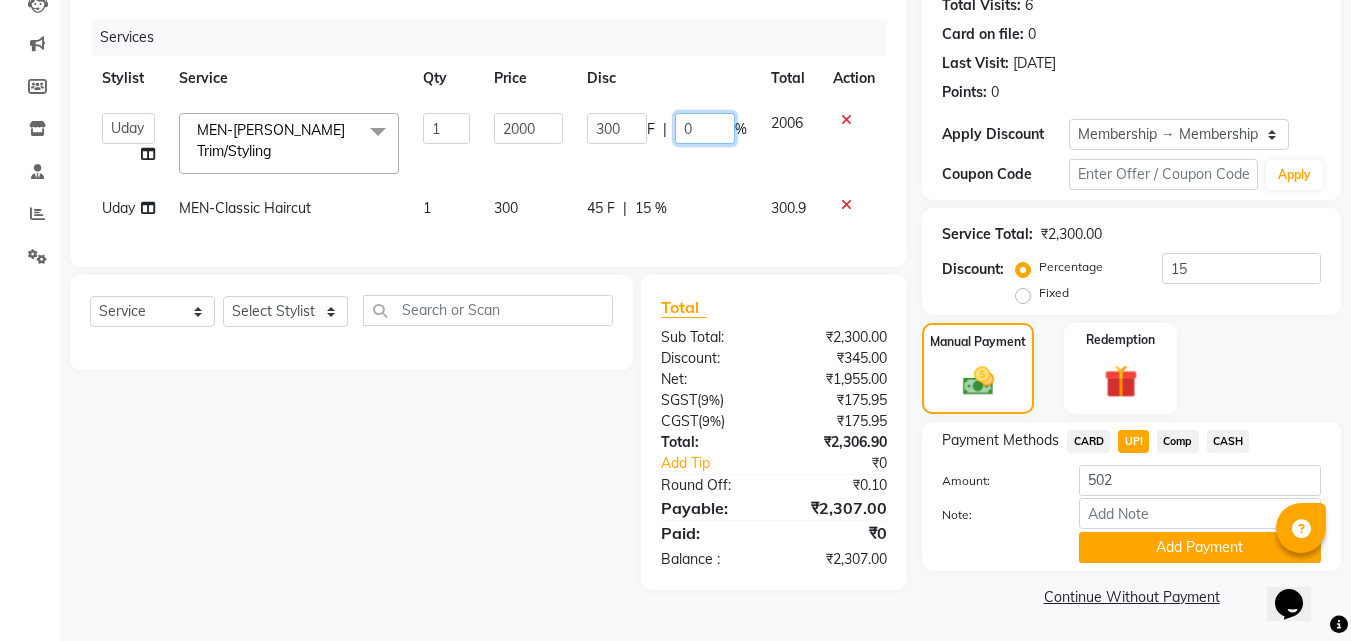 scroll, scrollTop: 230, scrollLeft: 0, axis: vertical 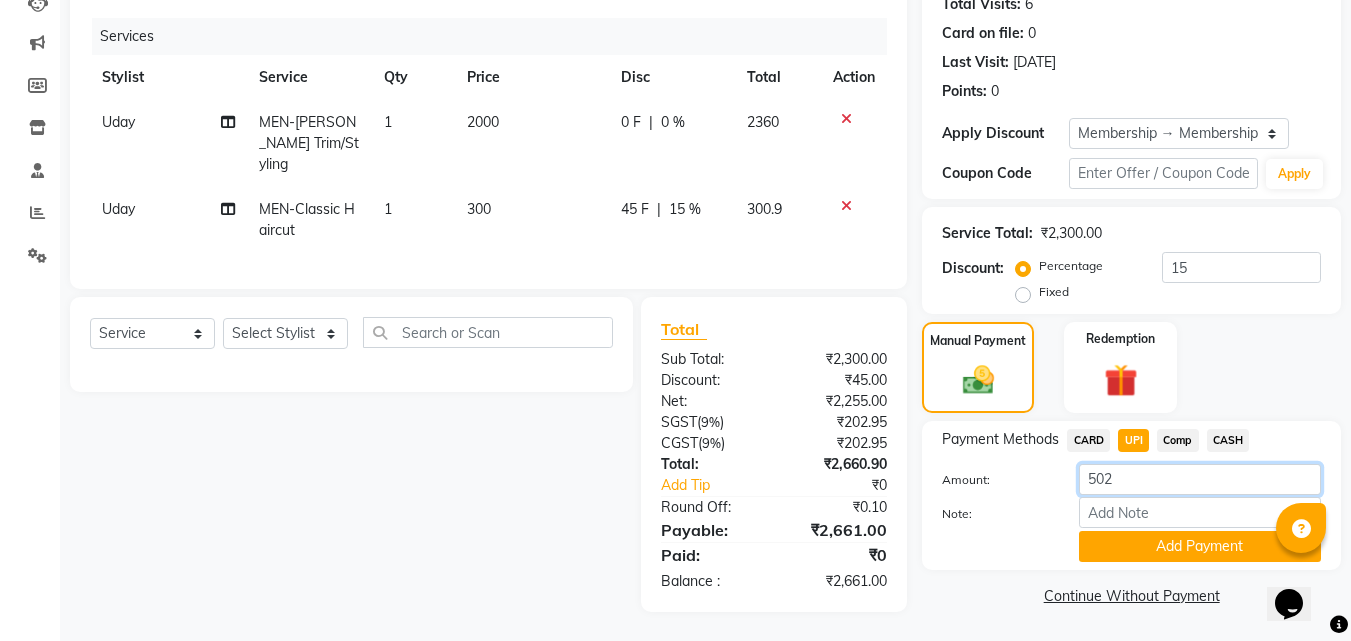 click on "502" 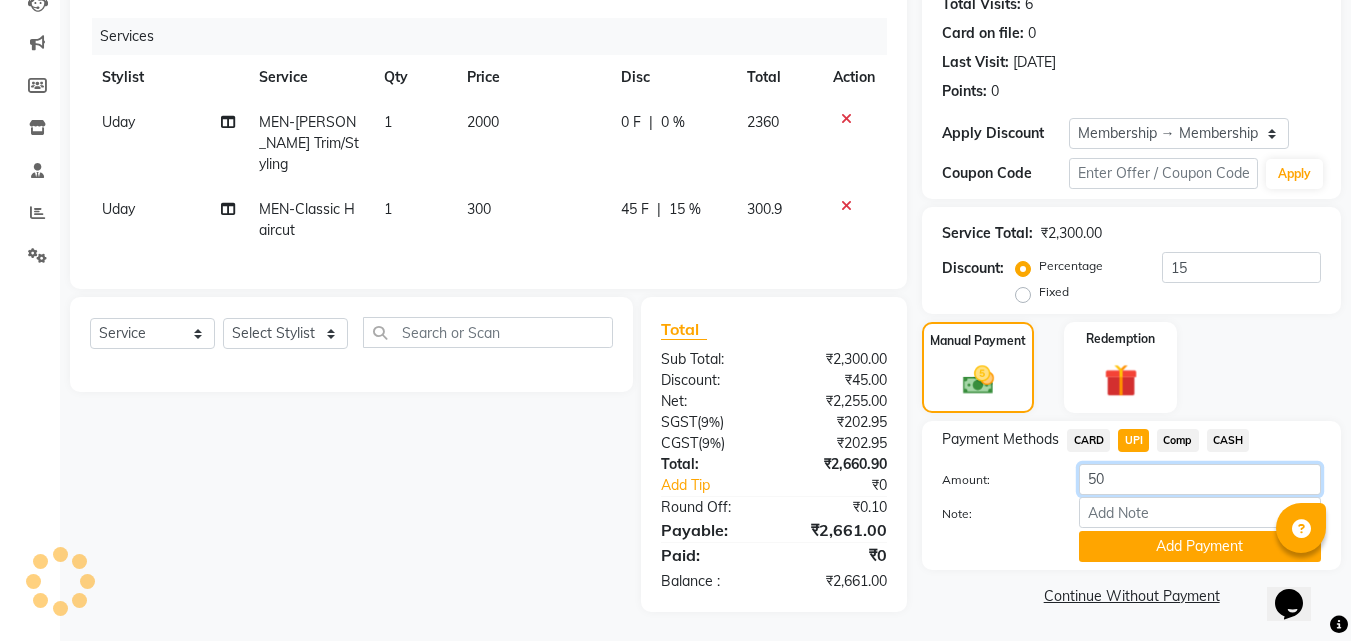 type on "5" 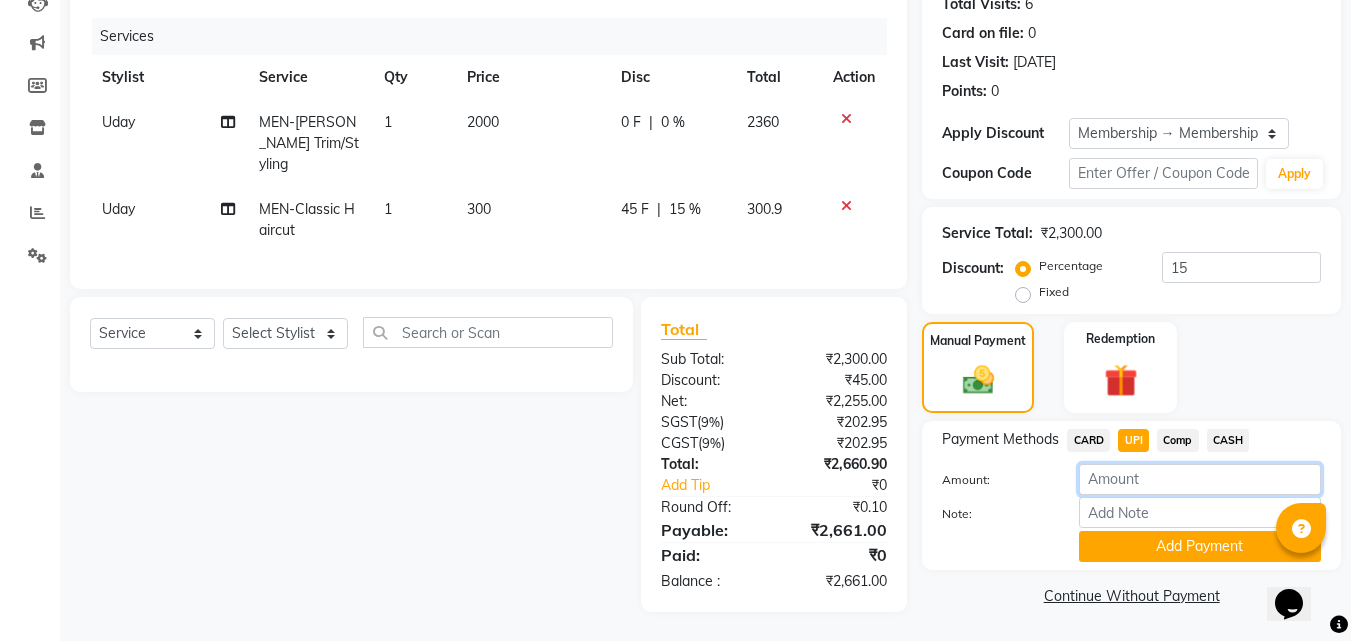 type 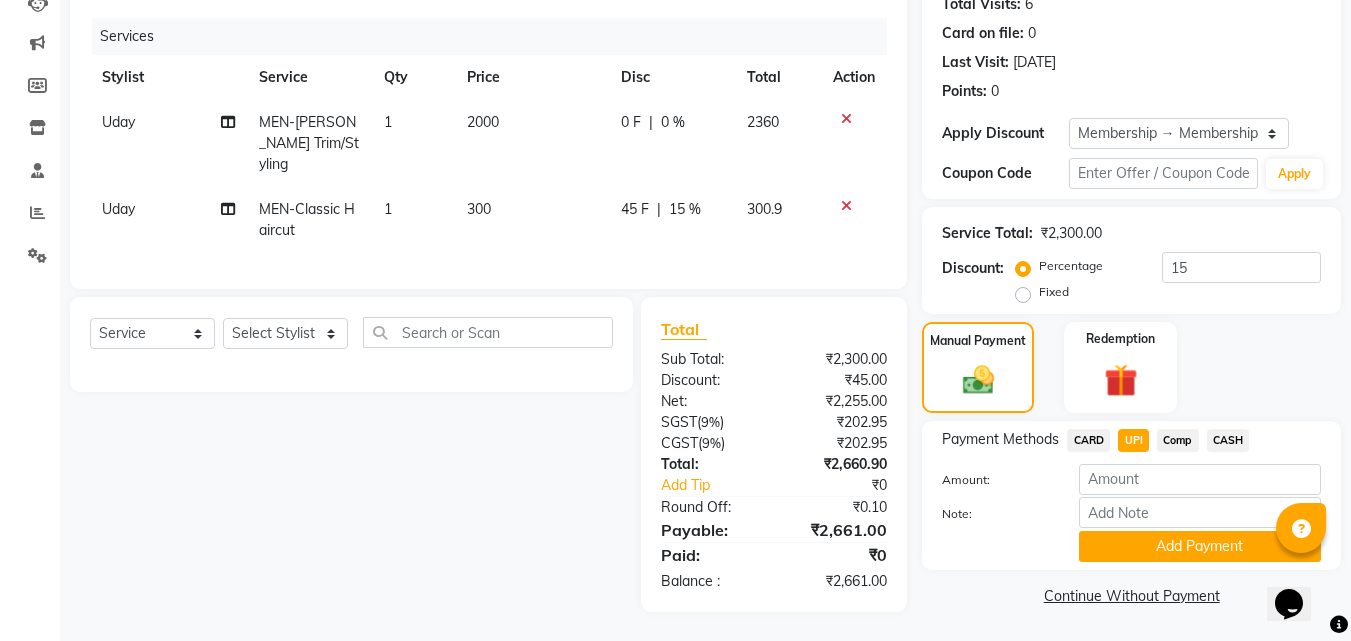 click on "Payment Methods  CARD   UPI   Comp   CASH" 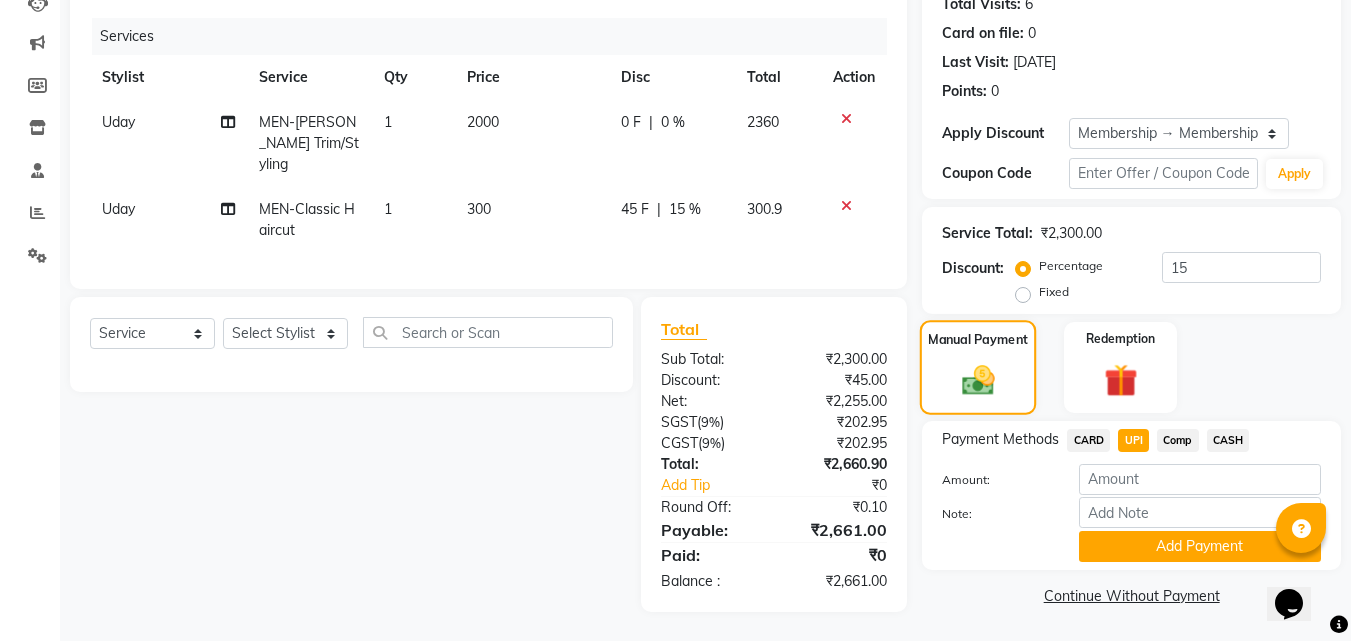 click 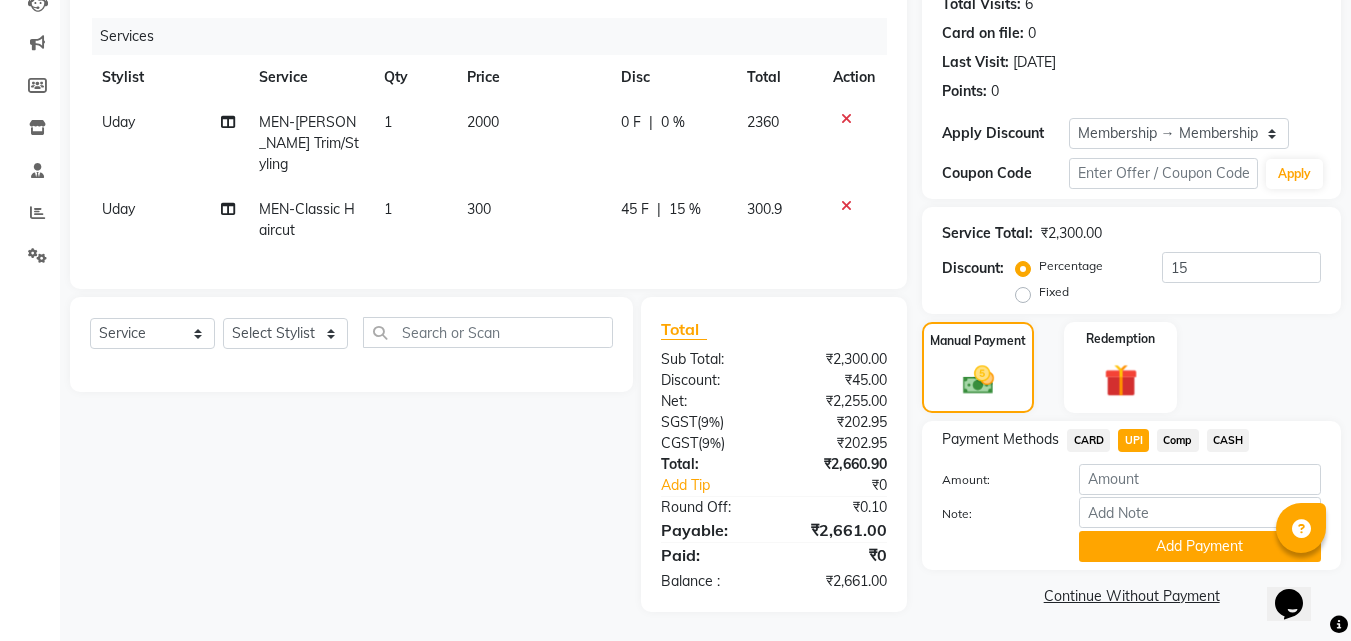 click on "Select  Service  Product  Membership  Package Voucher Prepaid Gift Card  Select Stylist [PERSON_NAME] [PERSON_NAME] Manager  Nirutha [PERSON_NAME] [PERSON_NAME]  [PERSON_NAME] [PERSON_NAME]" 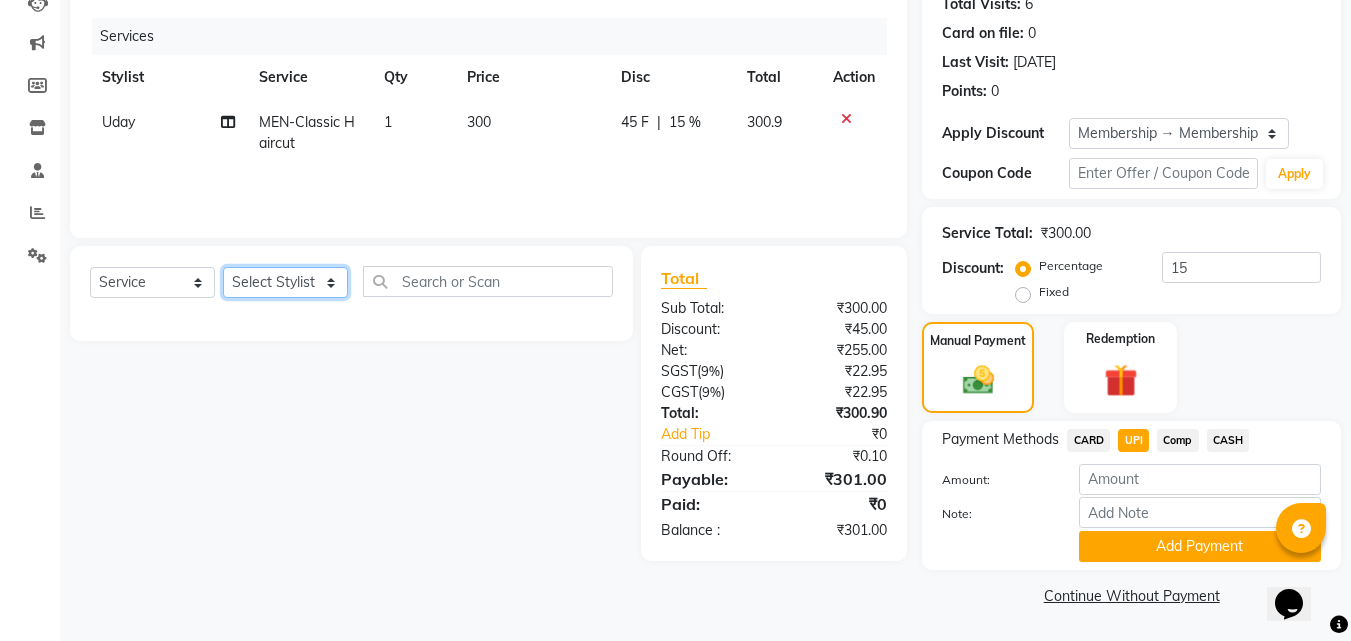 click on "Select Stylist [PERSON_NAME] [PERSON_NAME] Manager  Nirutha [PERSON_NAME] [PERSON_NAME]  [PERSON_NAME] [PERSON_NAME]" 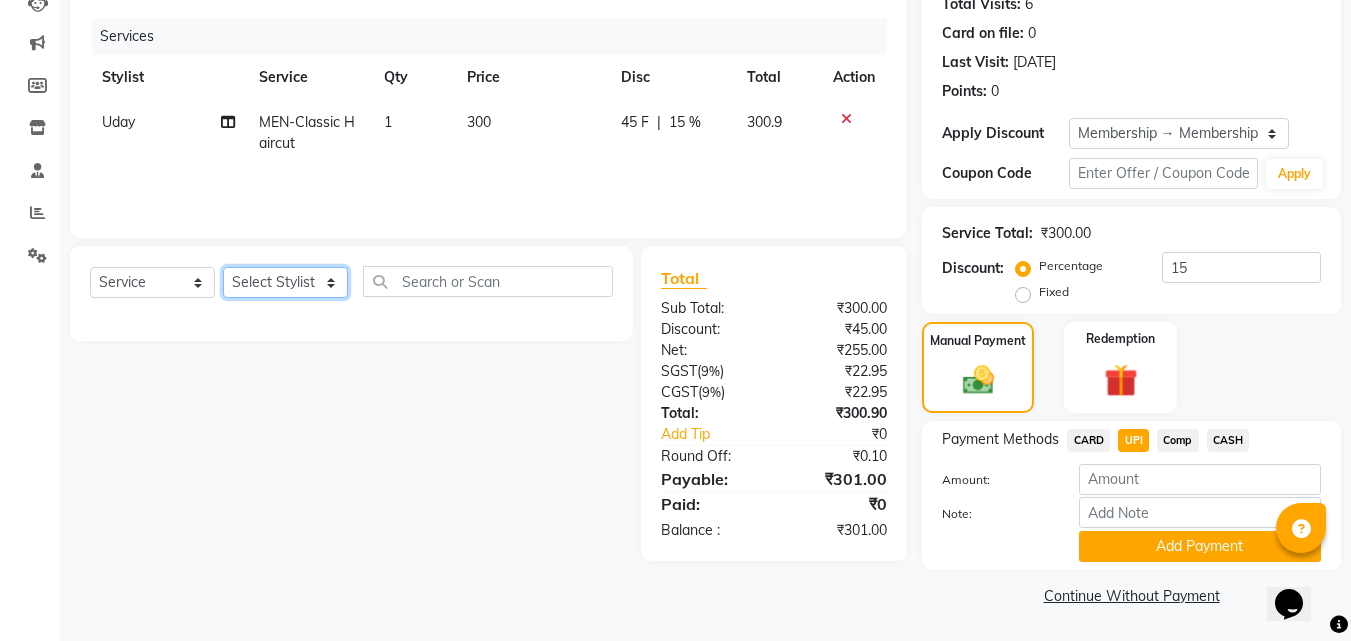 select on "50205" 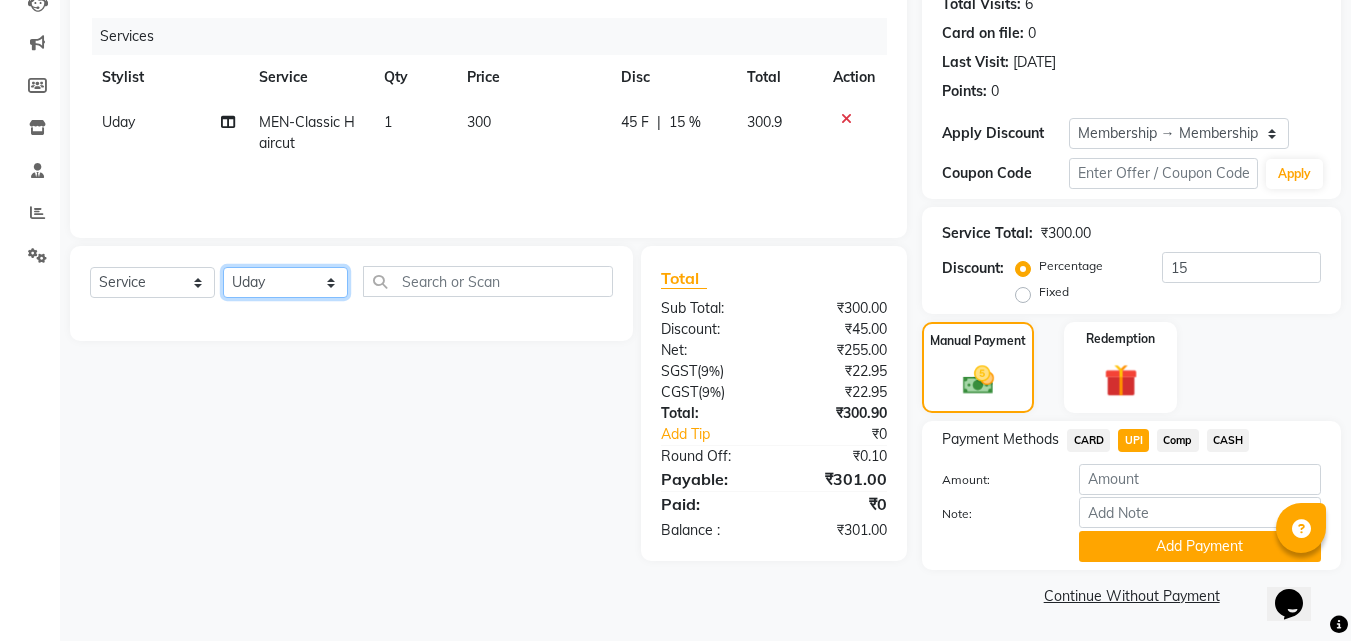 click on "Select Stylist [PERSON_NAME] [PERSON_NAME] Manager  Nirutha [PERSON_NAME] [PERSON_NAME]  [PERSON_NAME] [PERSON_NAME]" 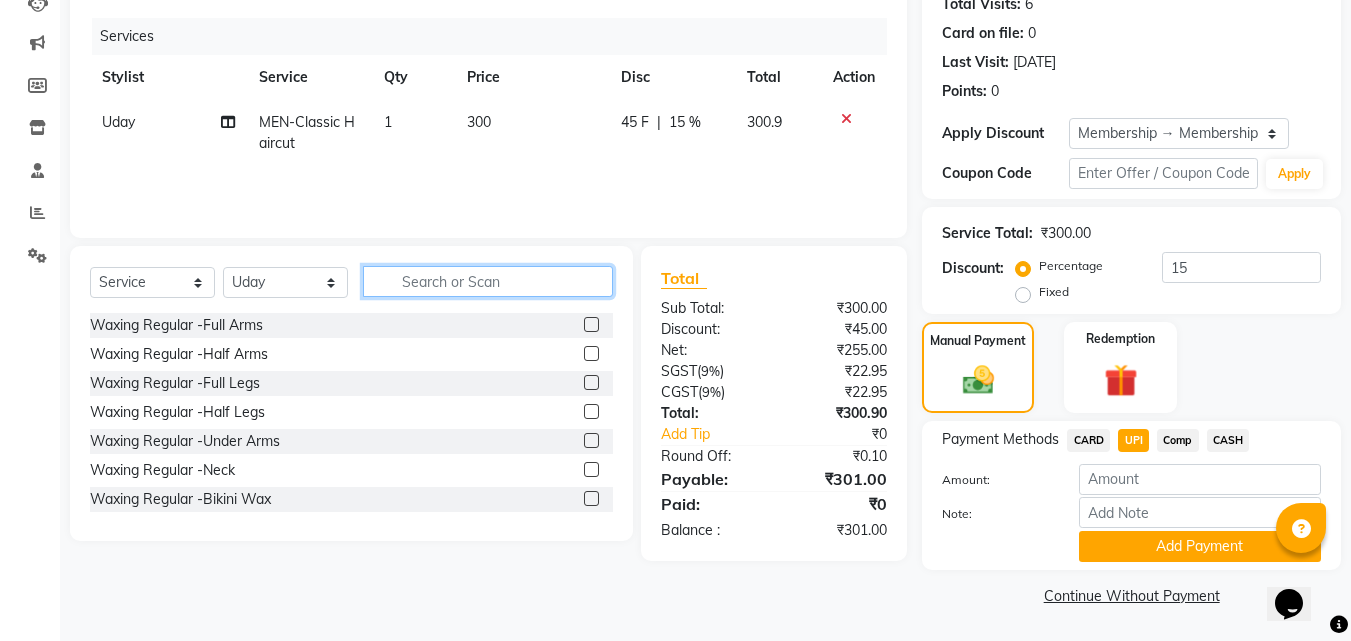 click 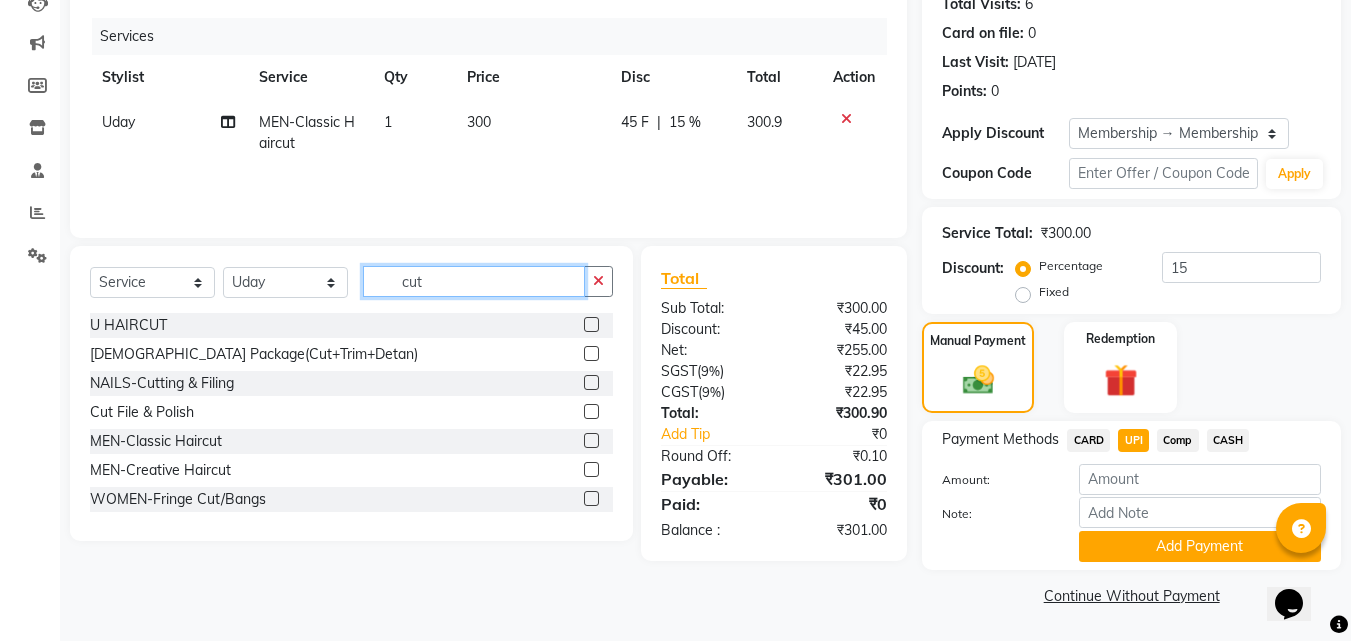 type on "cut" 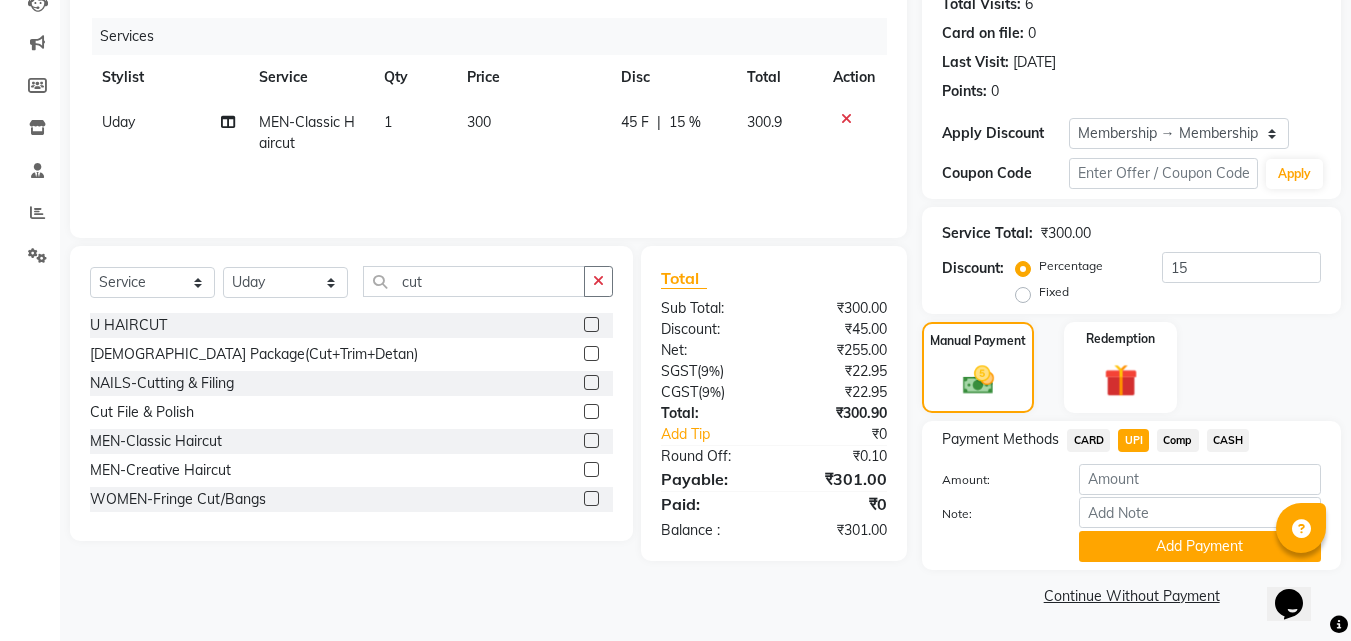 click 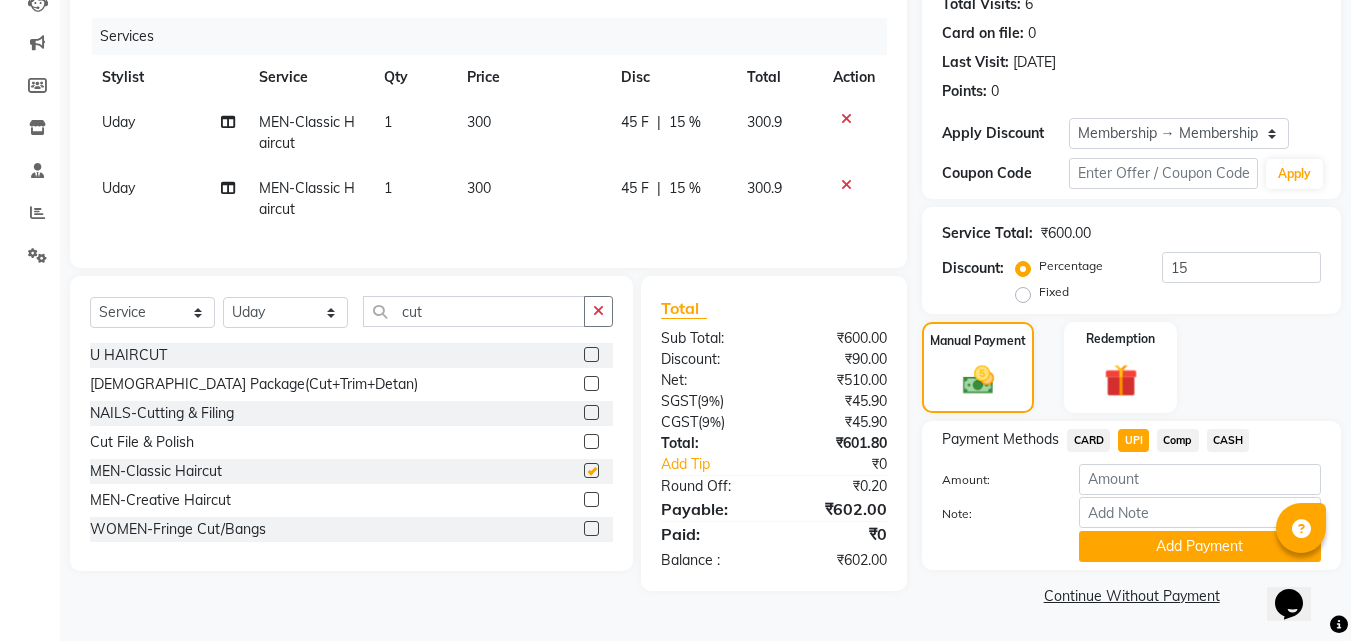 checkbox on "false" 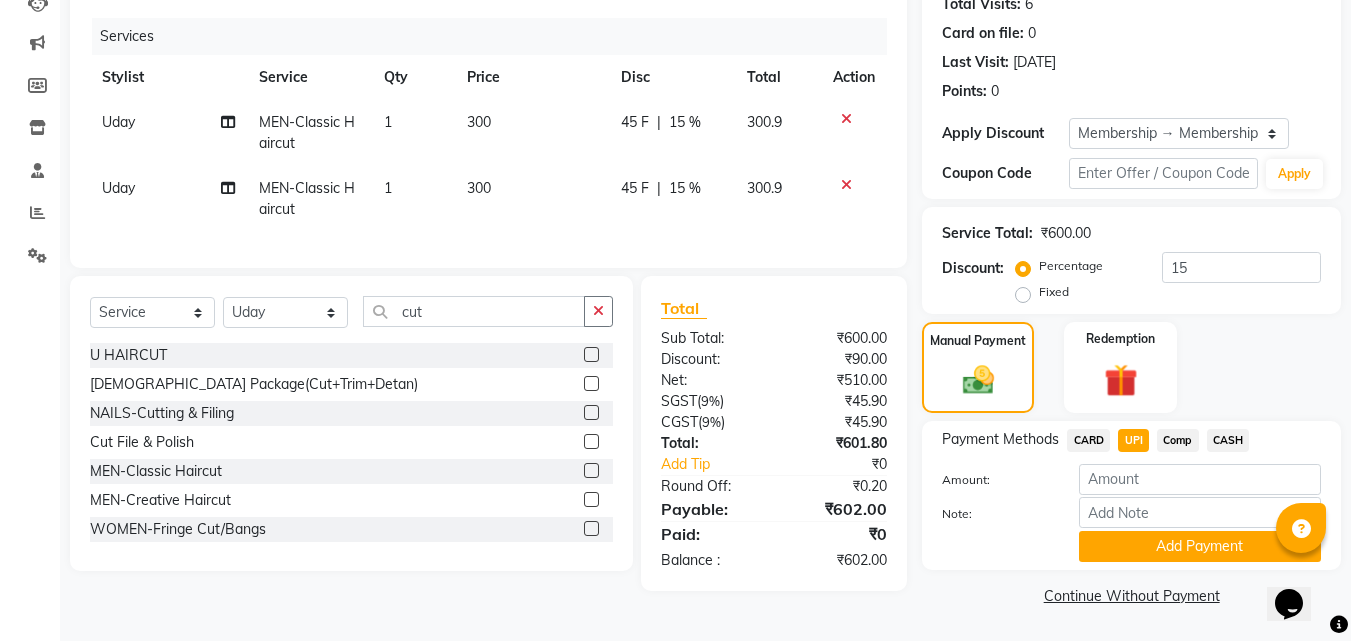 click on "300" 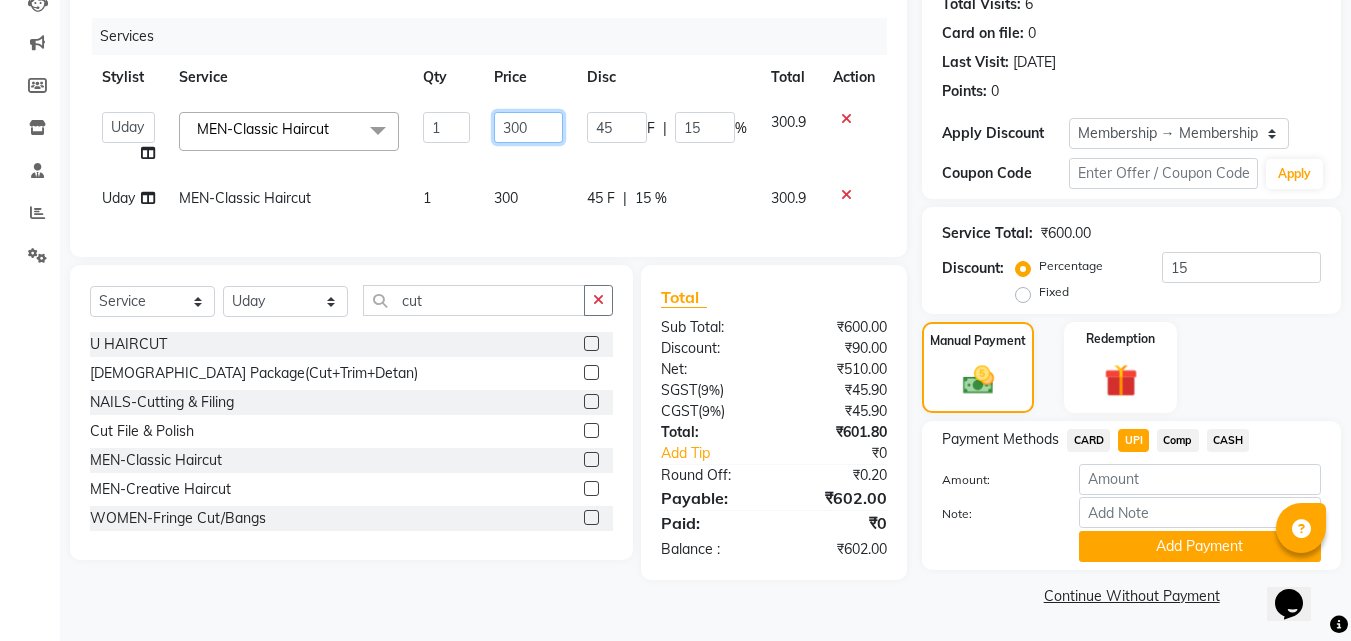 click on "300" 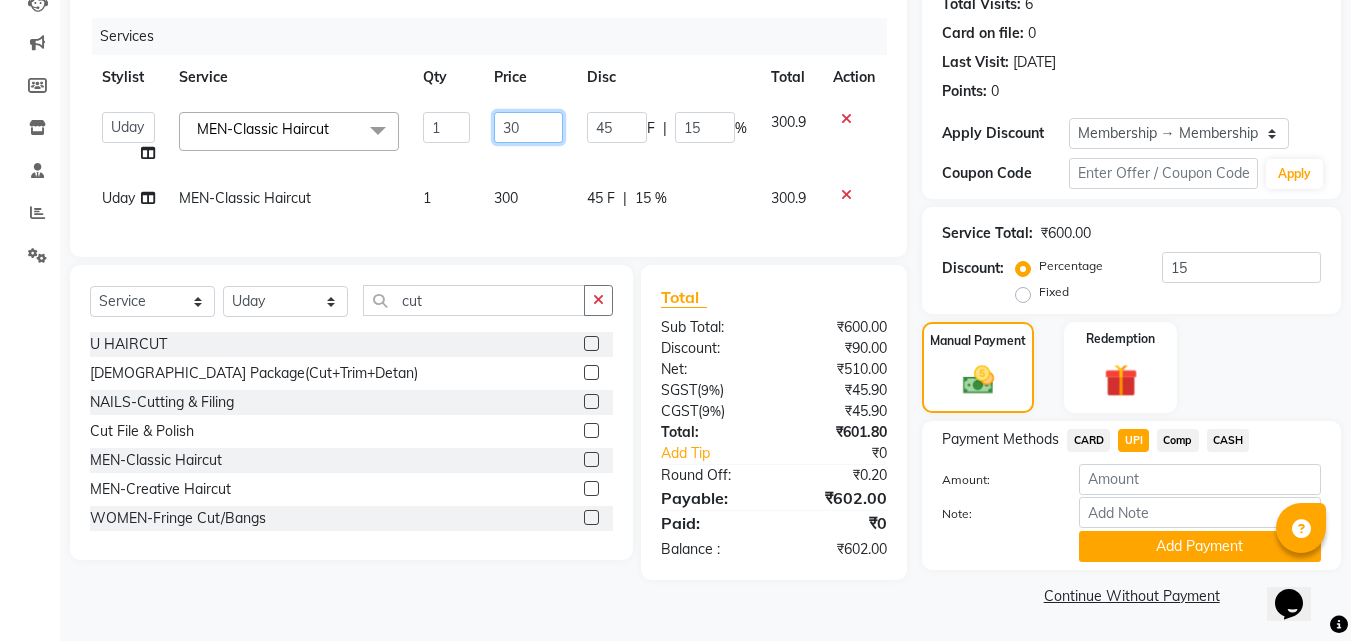 type on "3" 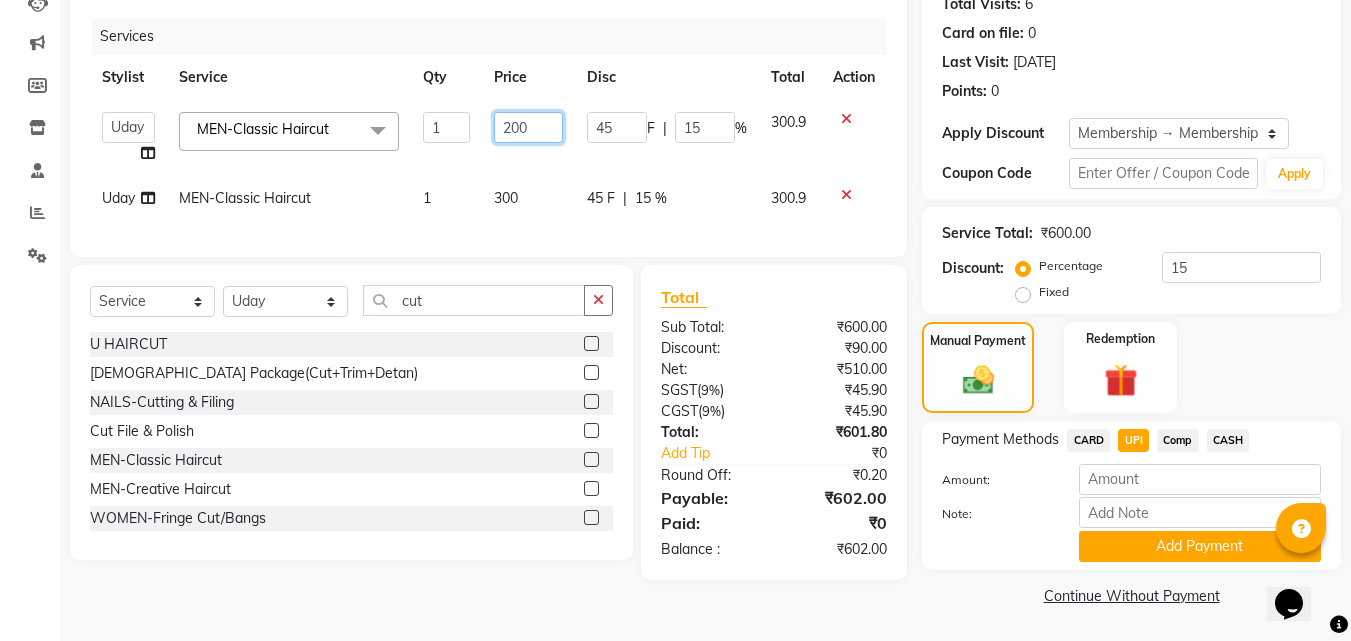 type on "2000" 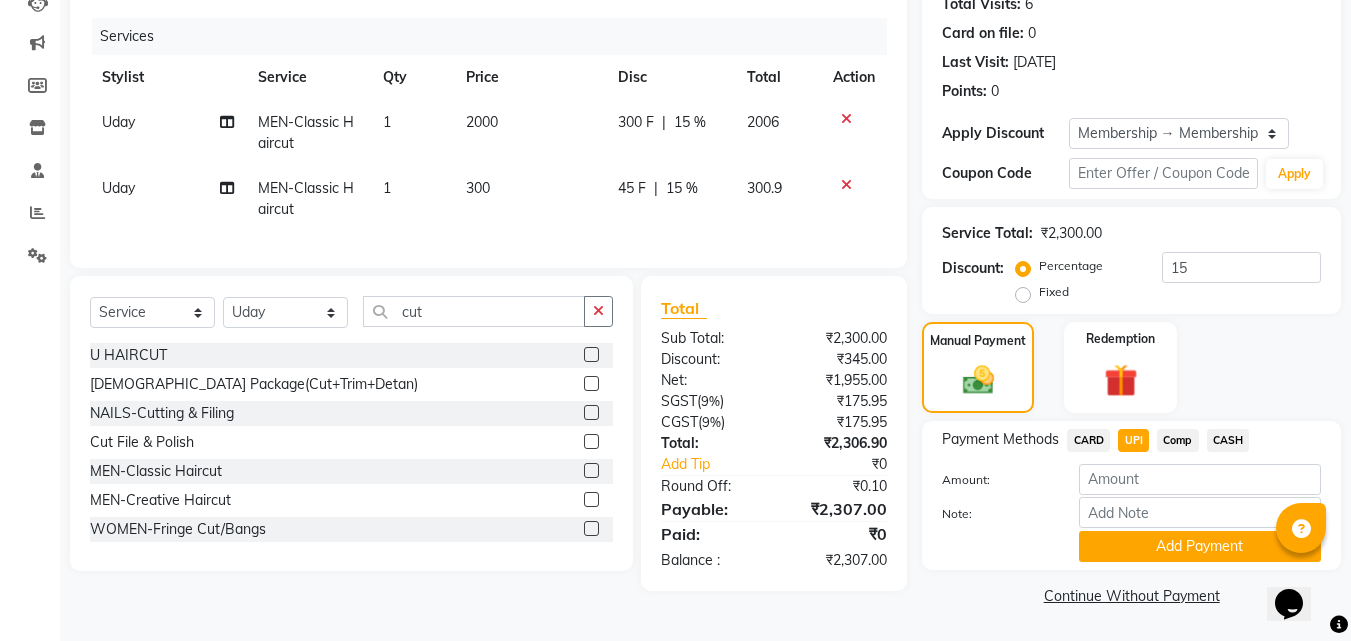 click on "15 %" 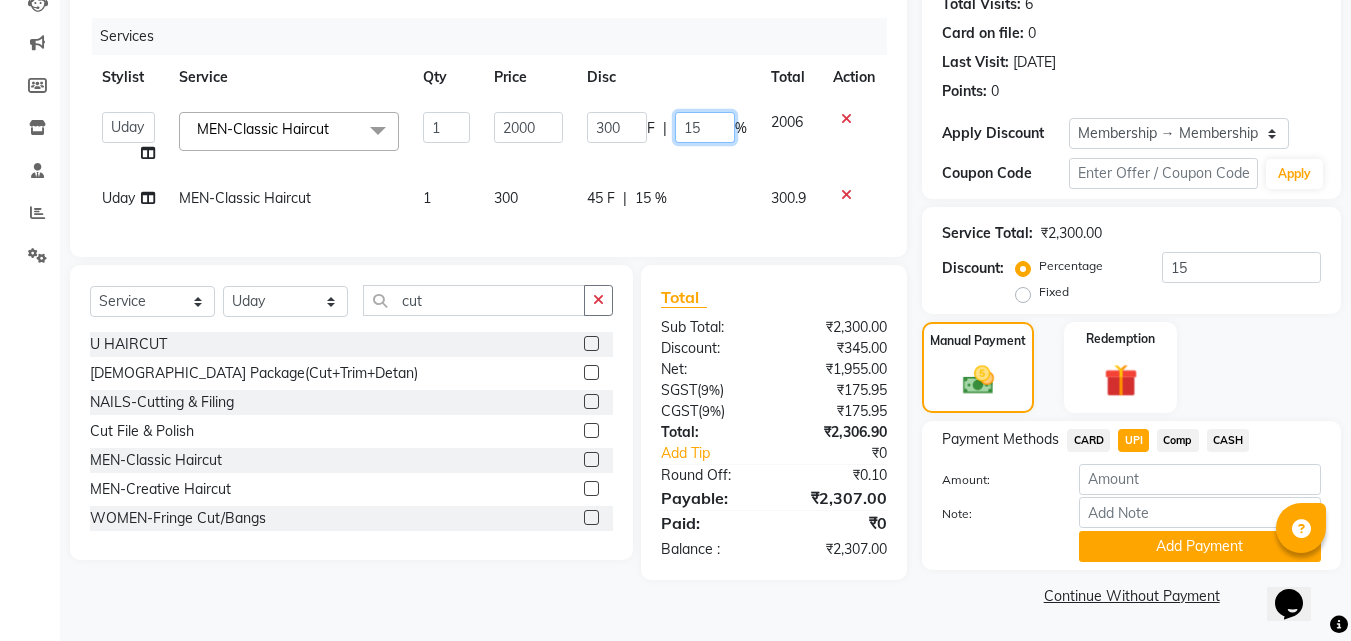 click on "15" 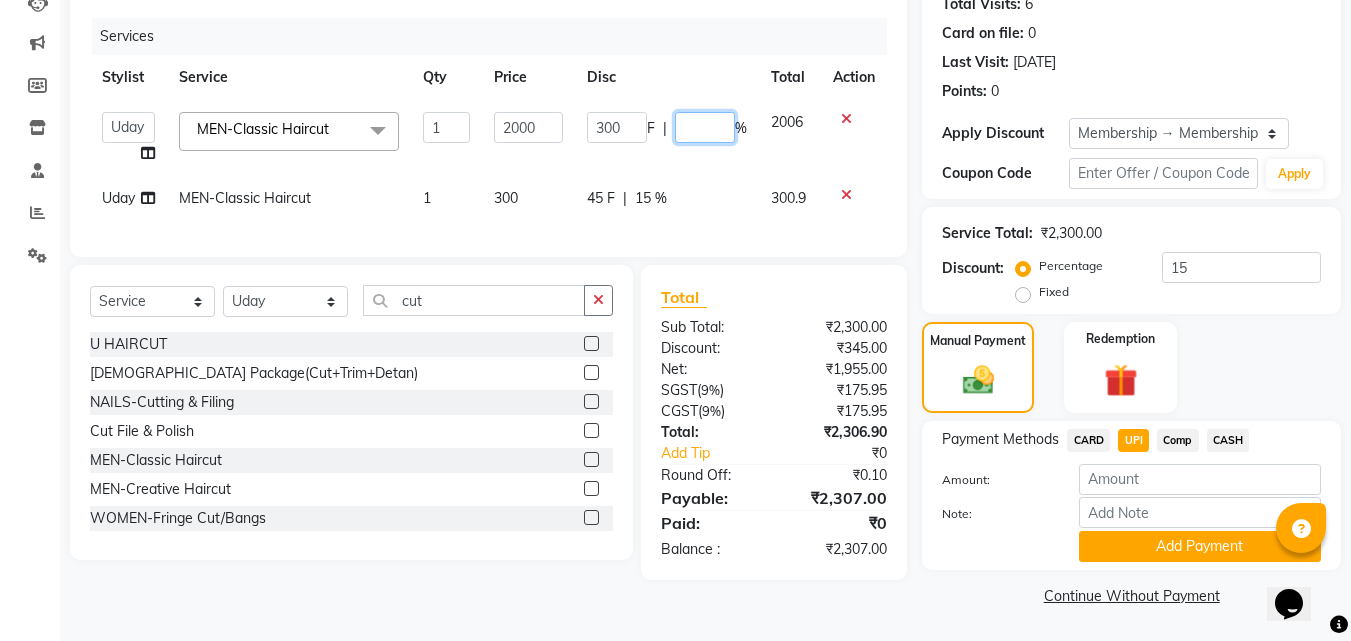 type on "0" 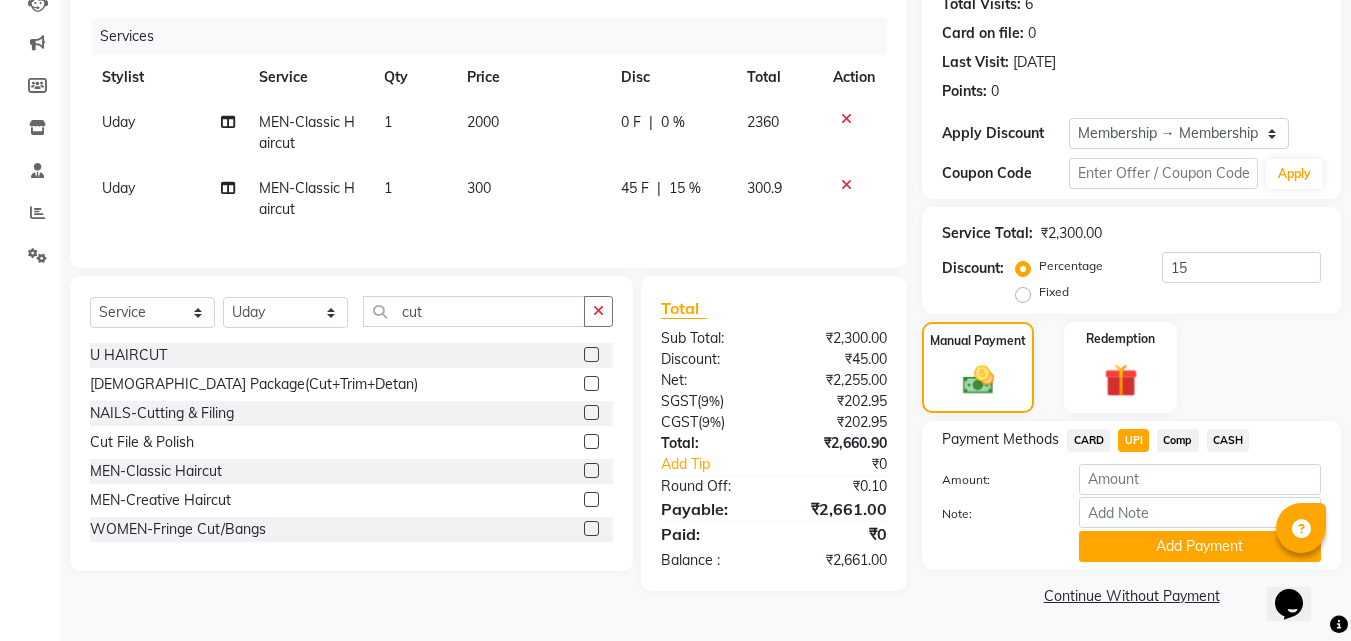 click on "Name: Vinay  Membership: end on [DATE] Total Visits:  6 Card on file:  0 Last Visit:   [DATE] Points:   0  Apply Discount Select Membership → Membership Card Coupon Code Apply Service Total:  ₹2,300.00  Discount:  Percentage   Fixed  15 Manual Payment Redemption Payment Methods  CARD   UPI   Comp   CASH  Amount: Note: Add Payment  Continue Without Payment" 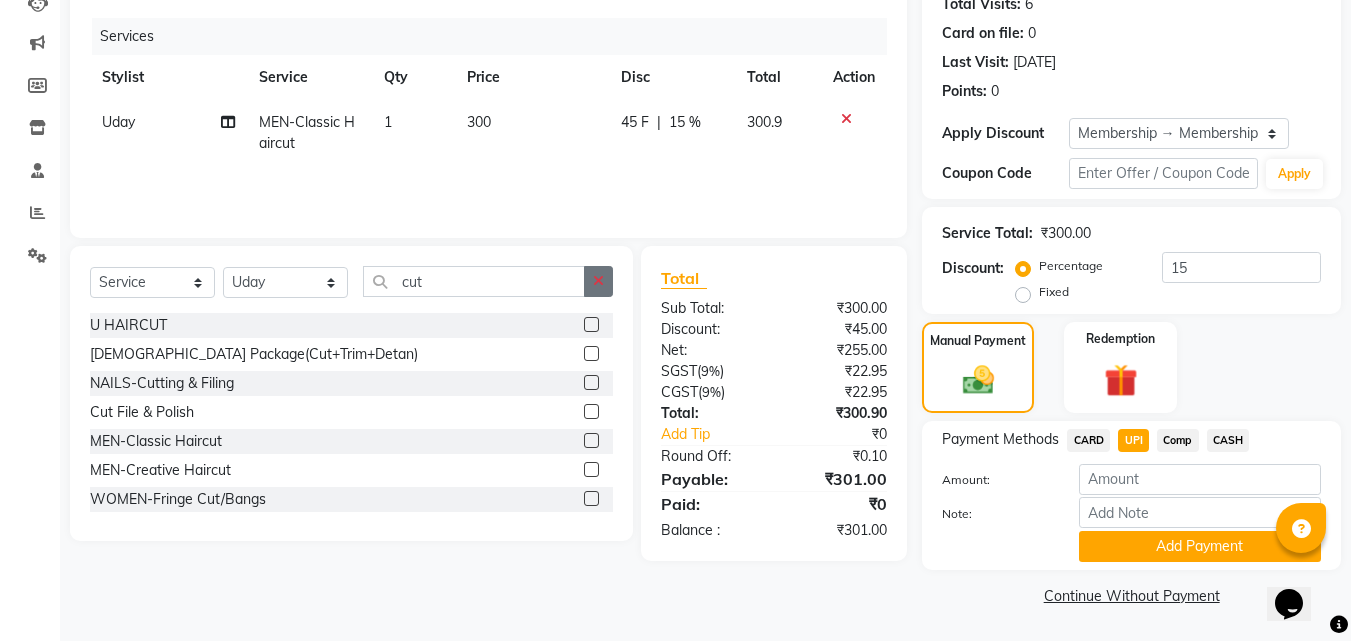 click 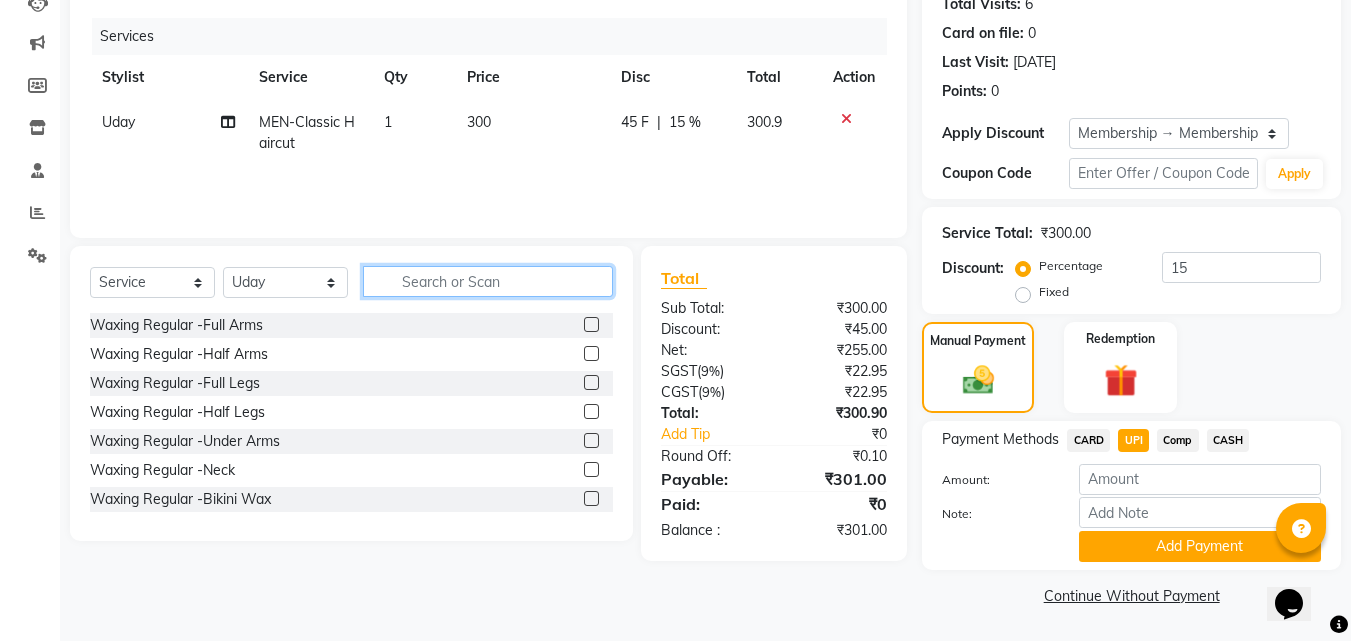 click 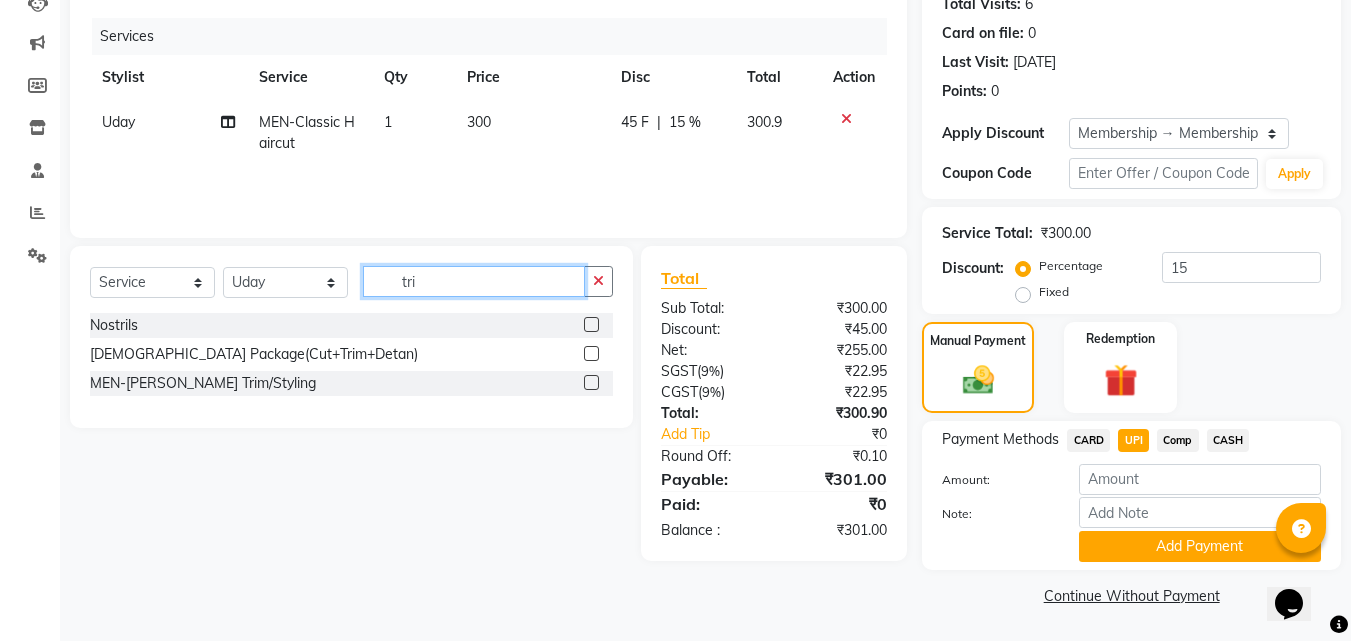 type on "tri" 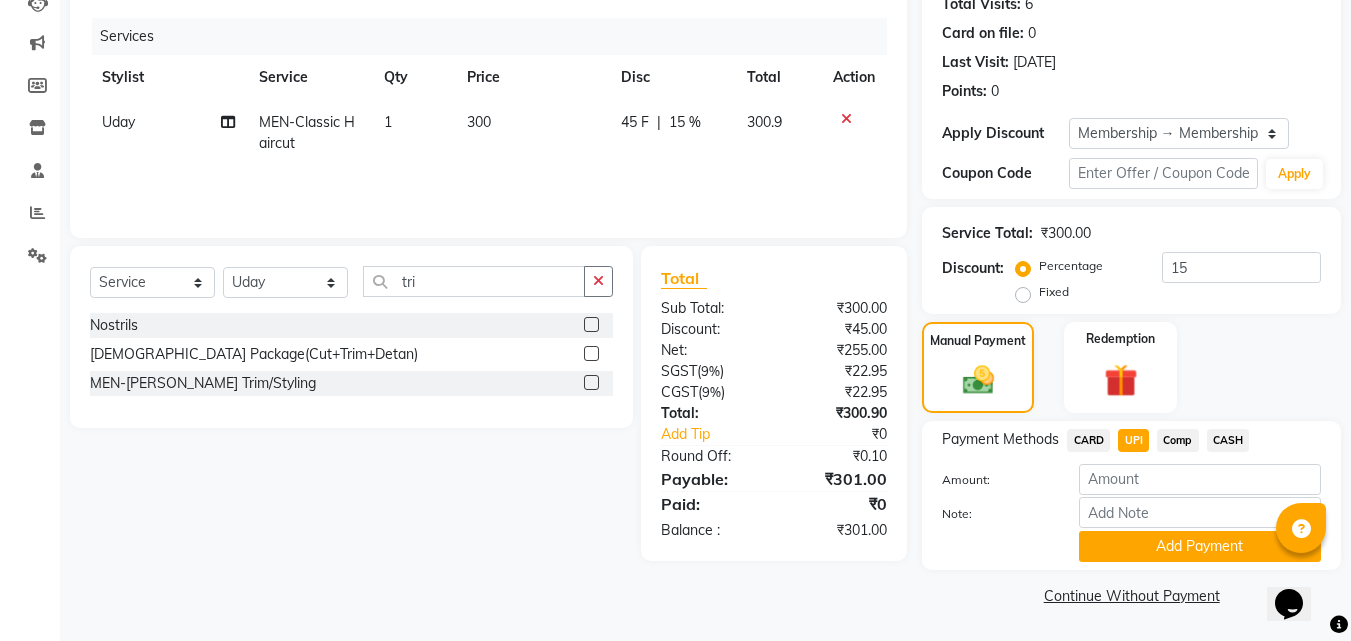 click 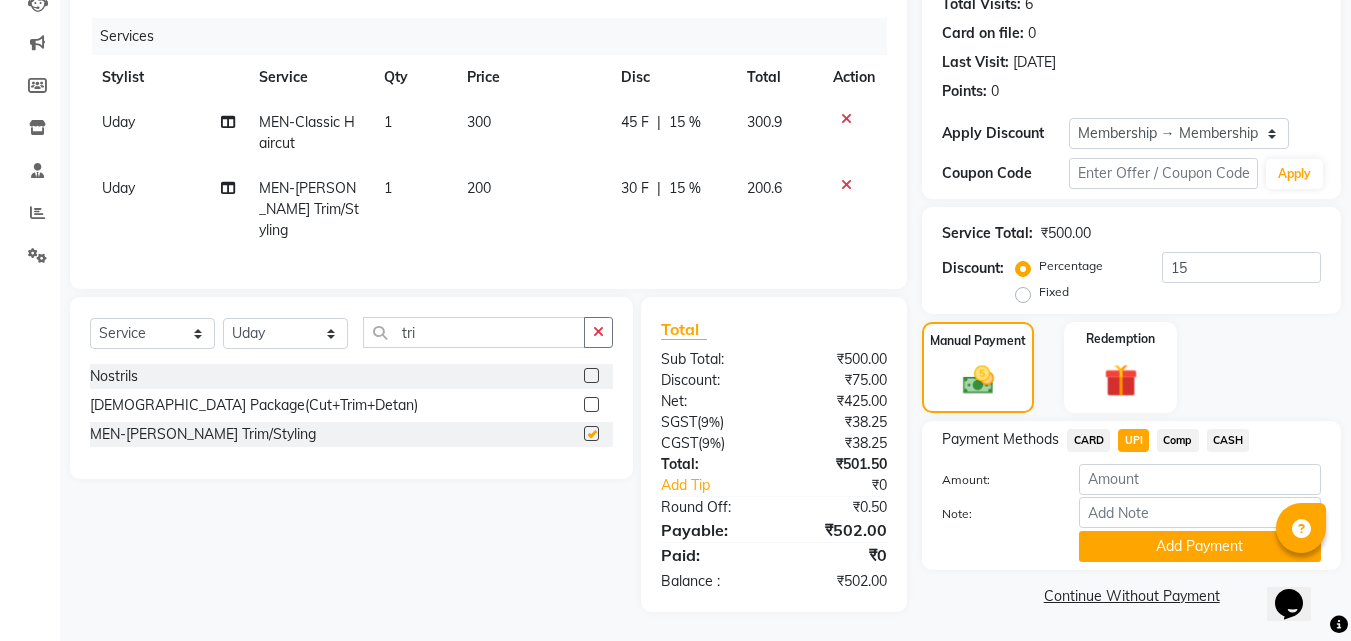 checkbox on "false" 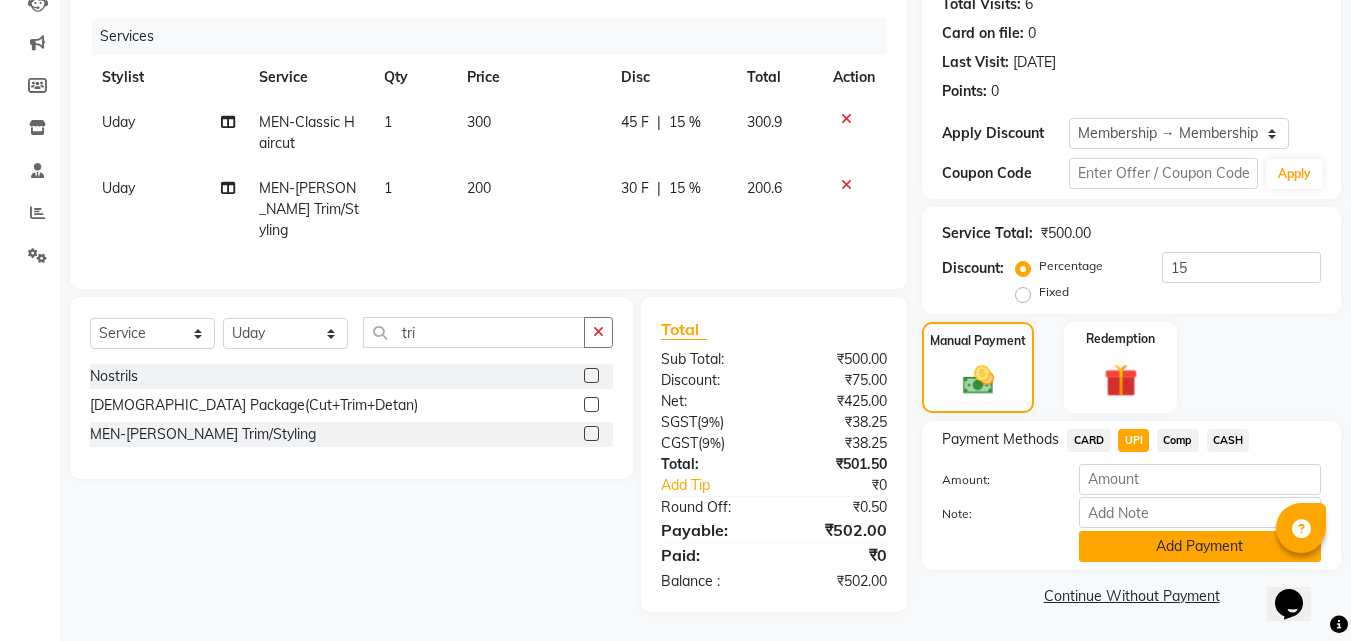 click on "Add Payment" 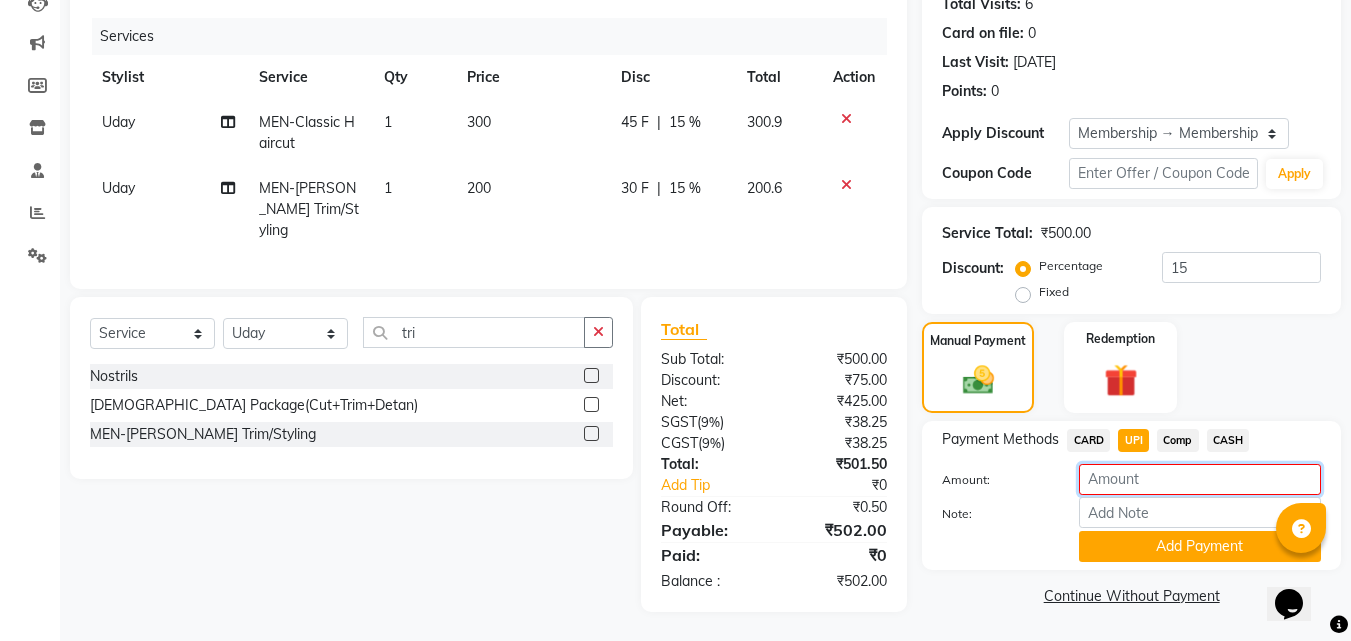 click 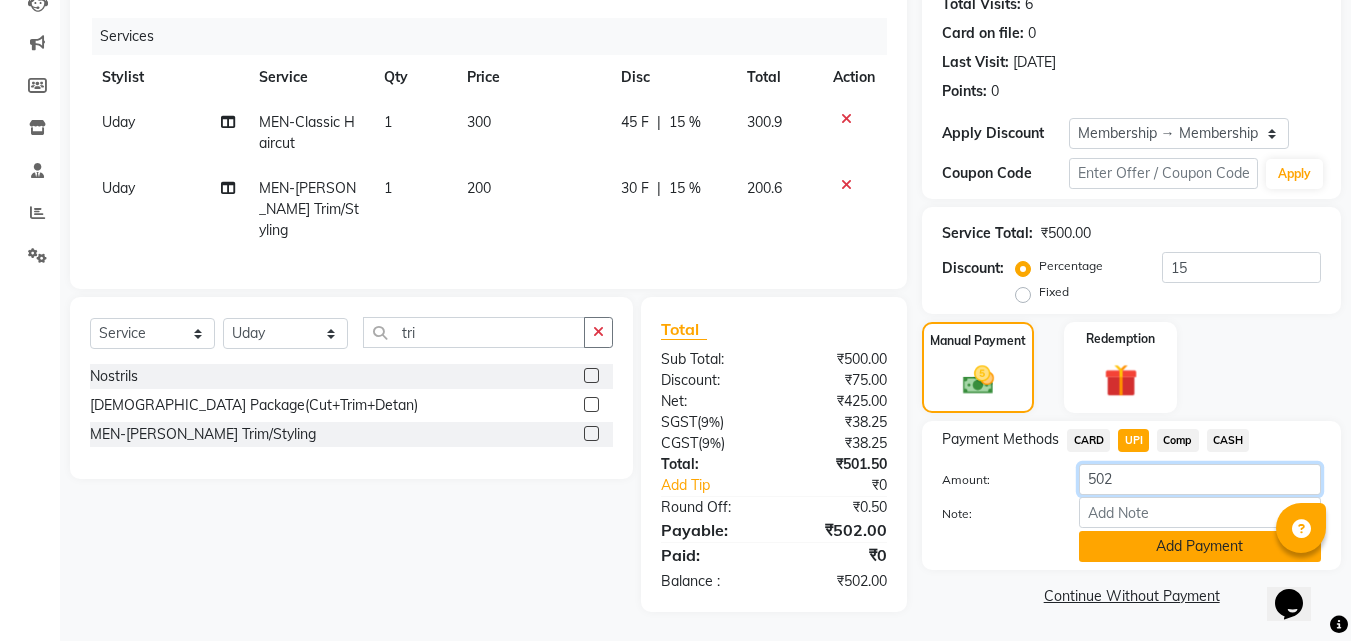 type on "502" 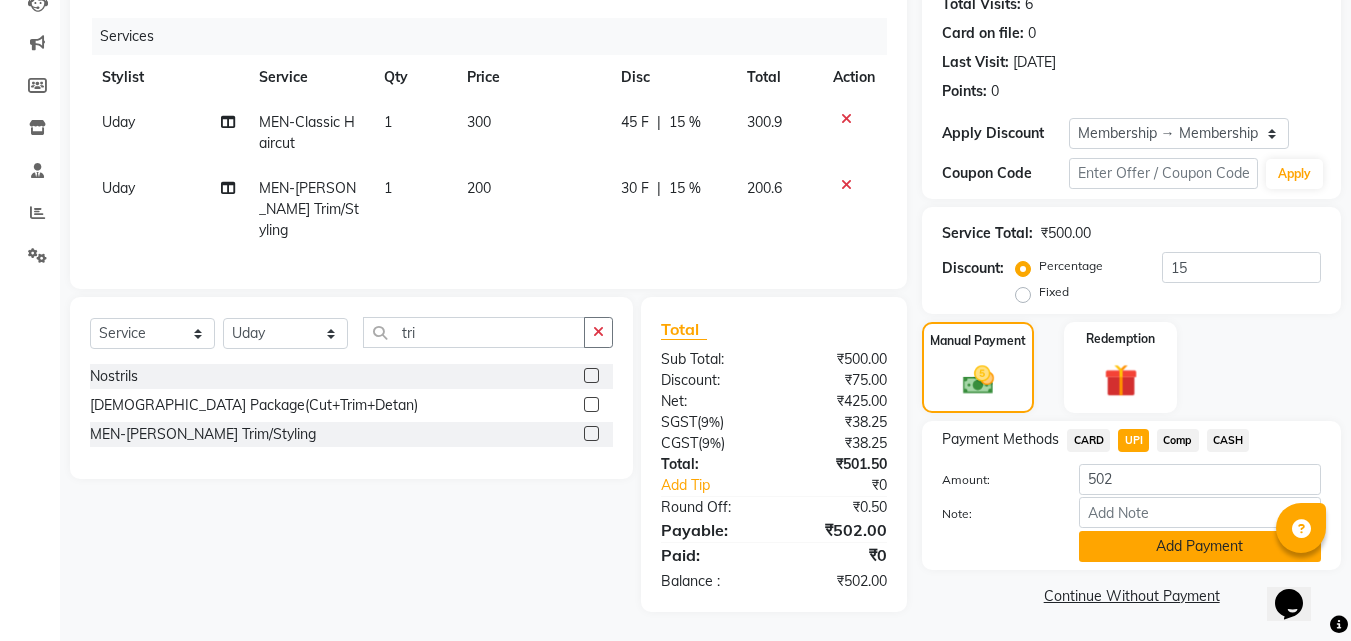 click on "Add Payment" 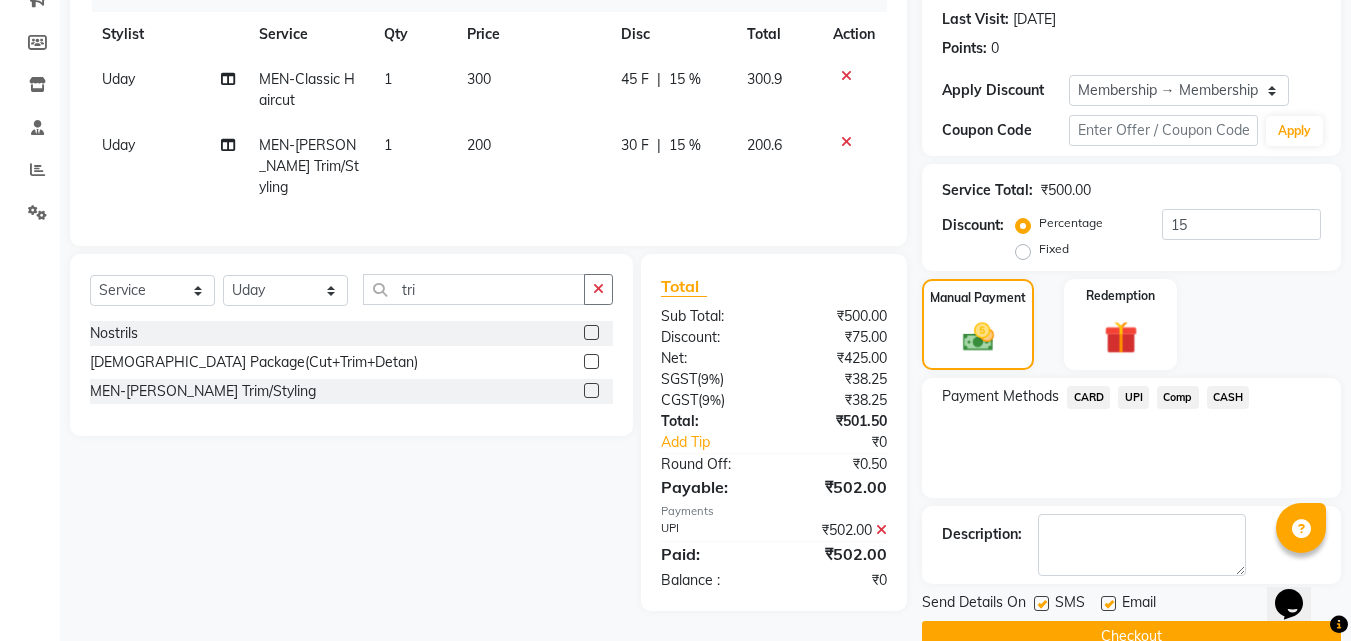 scroll, scrollTop: 314, scrollLeft: 0, axis: vertical 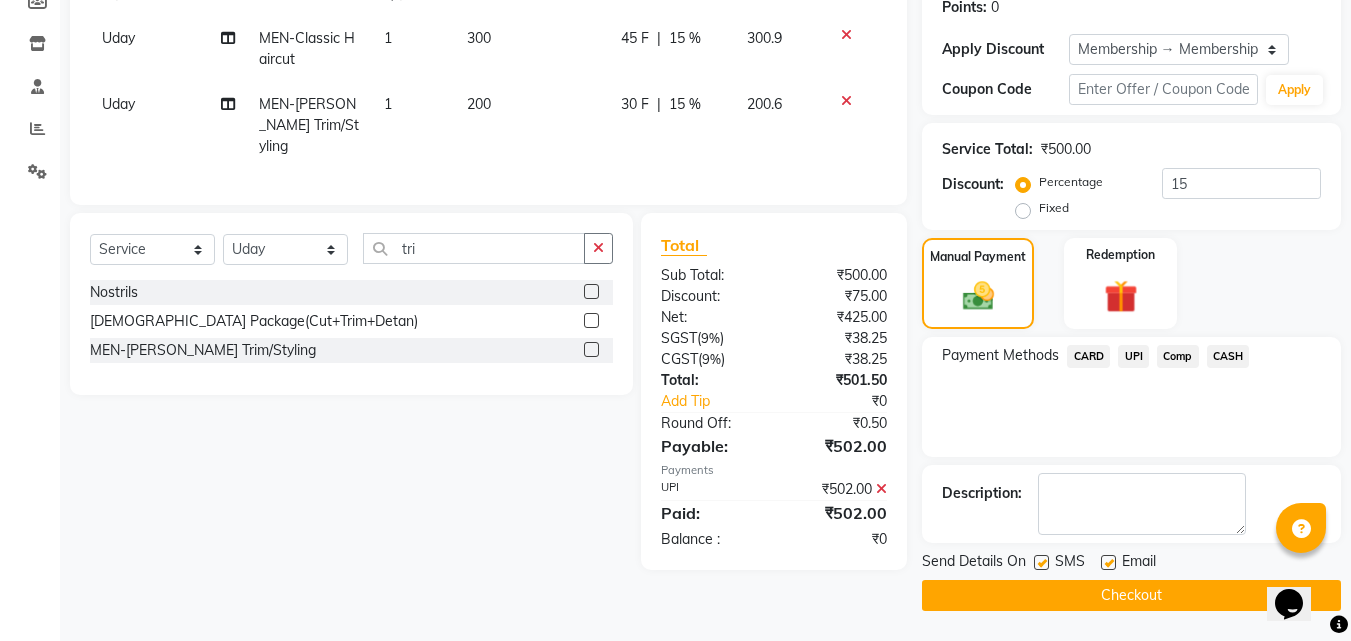 click on "UPI" 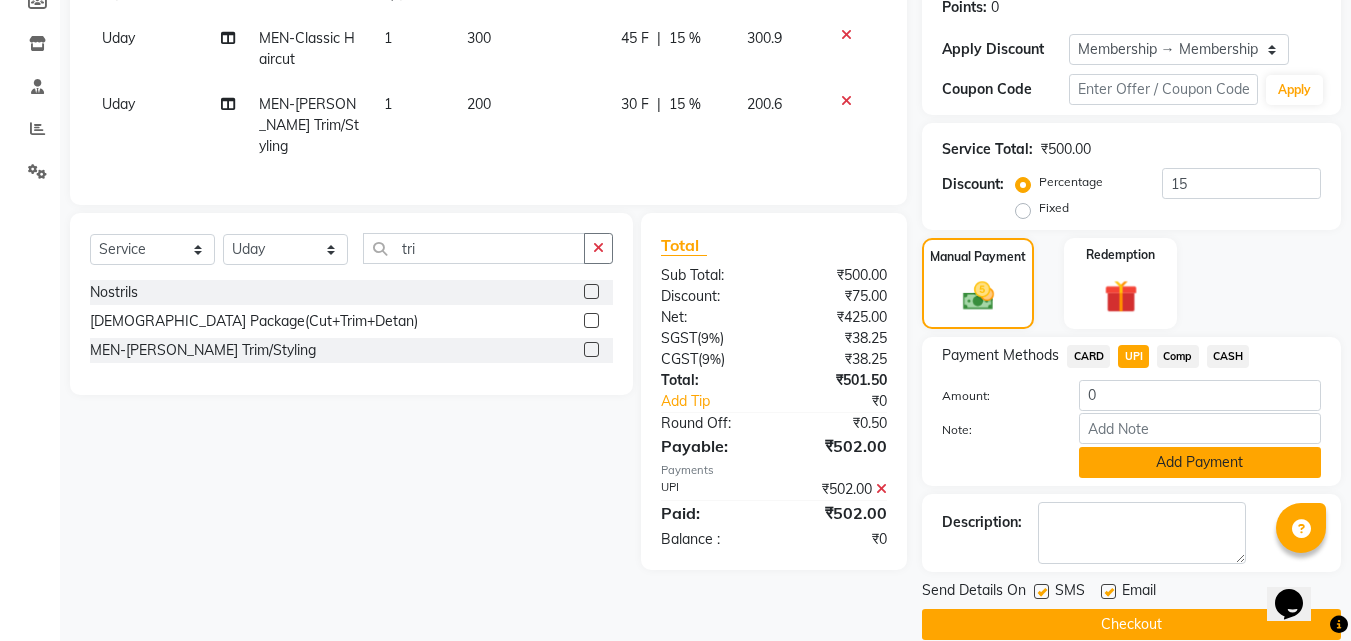 click on "Add Payment" 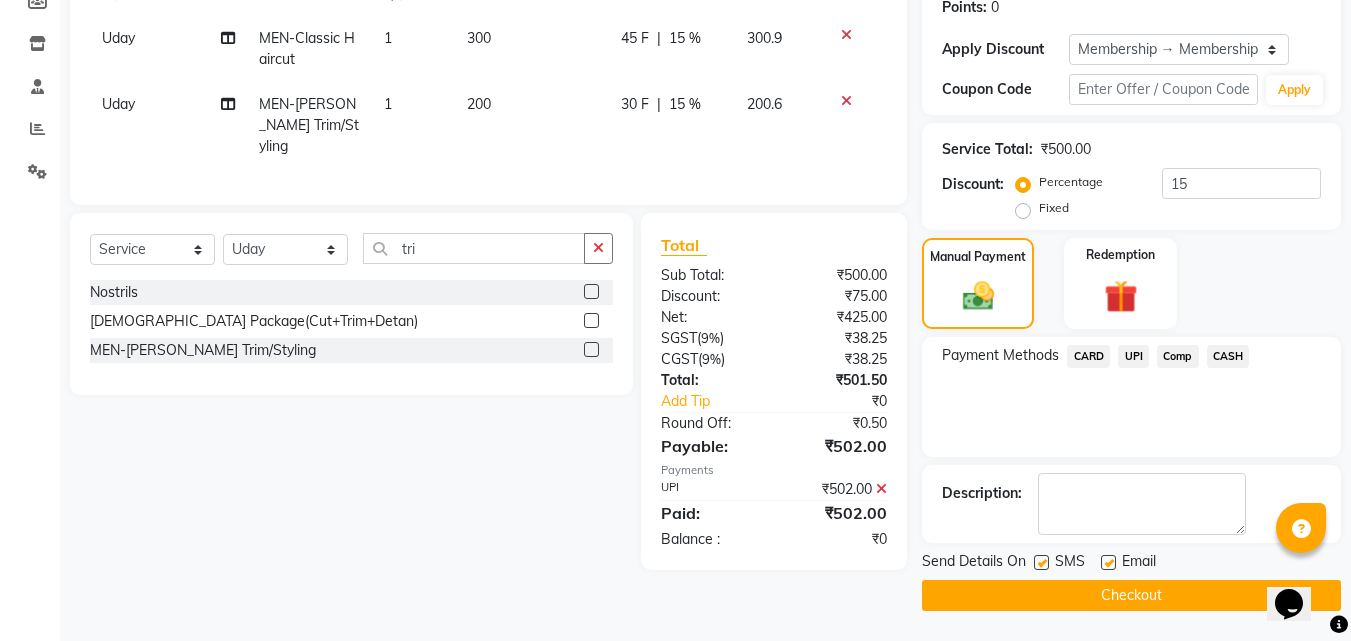 click 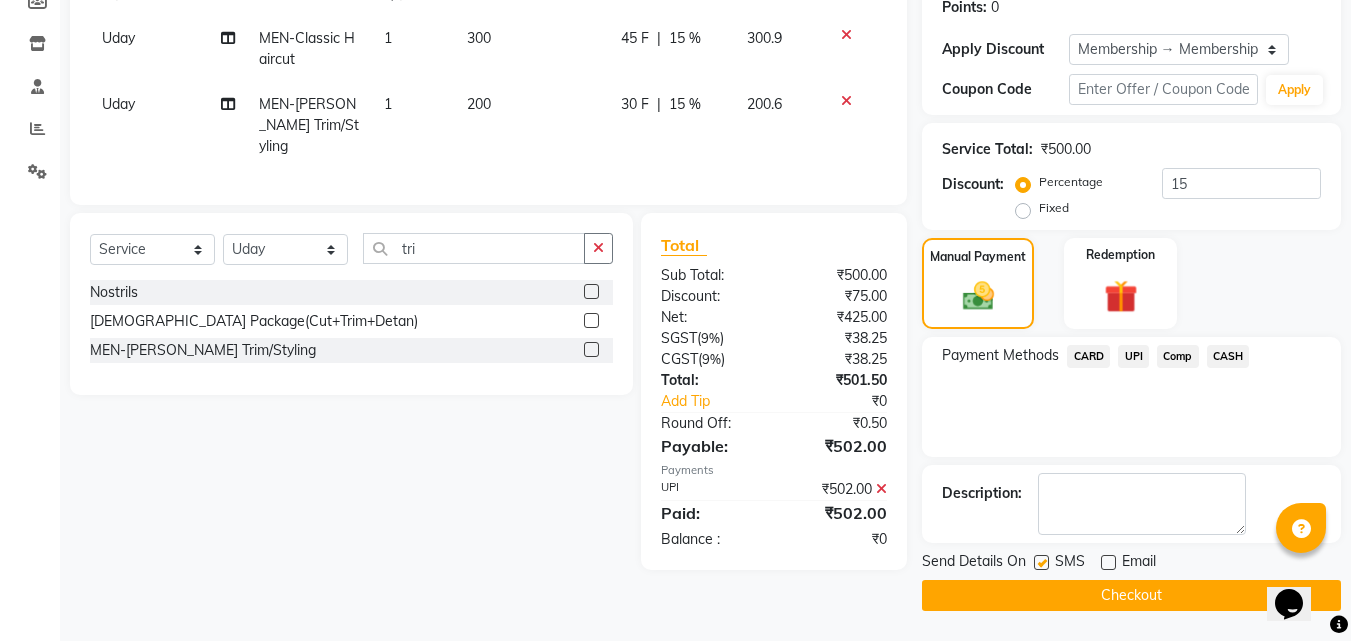 click on "Checkout" 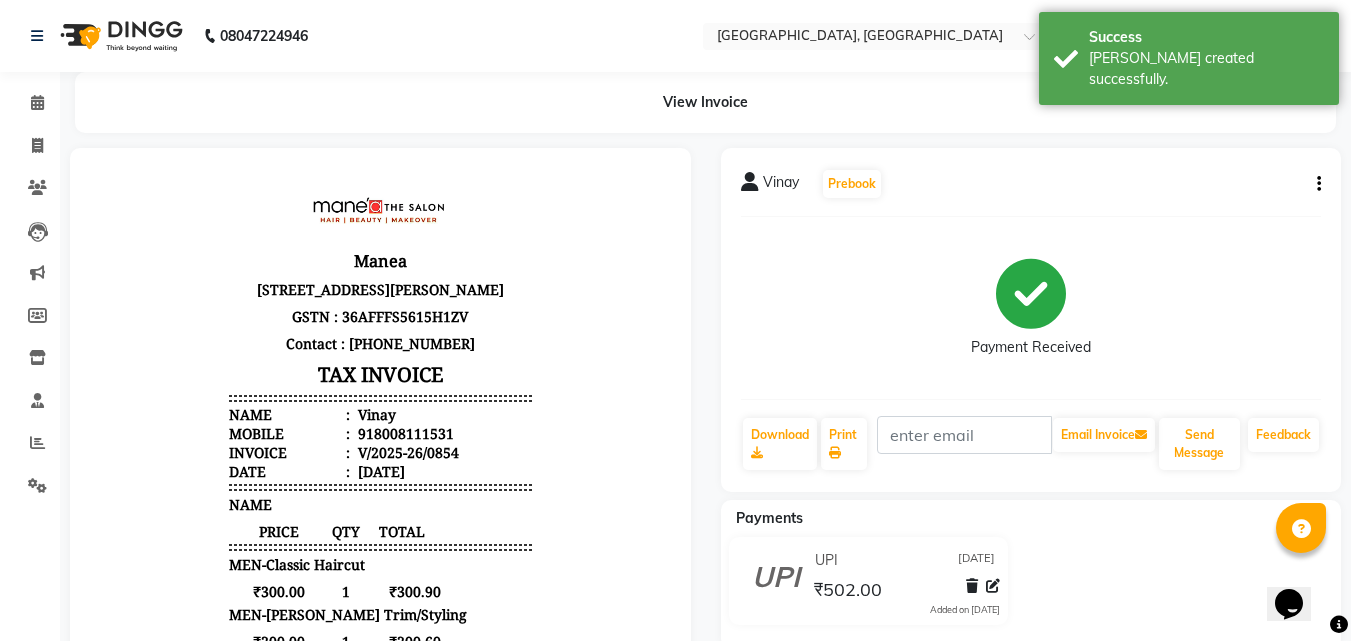 scroll, scrollTop: 0, scrollLeft: 0, axis: both 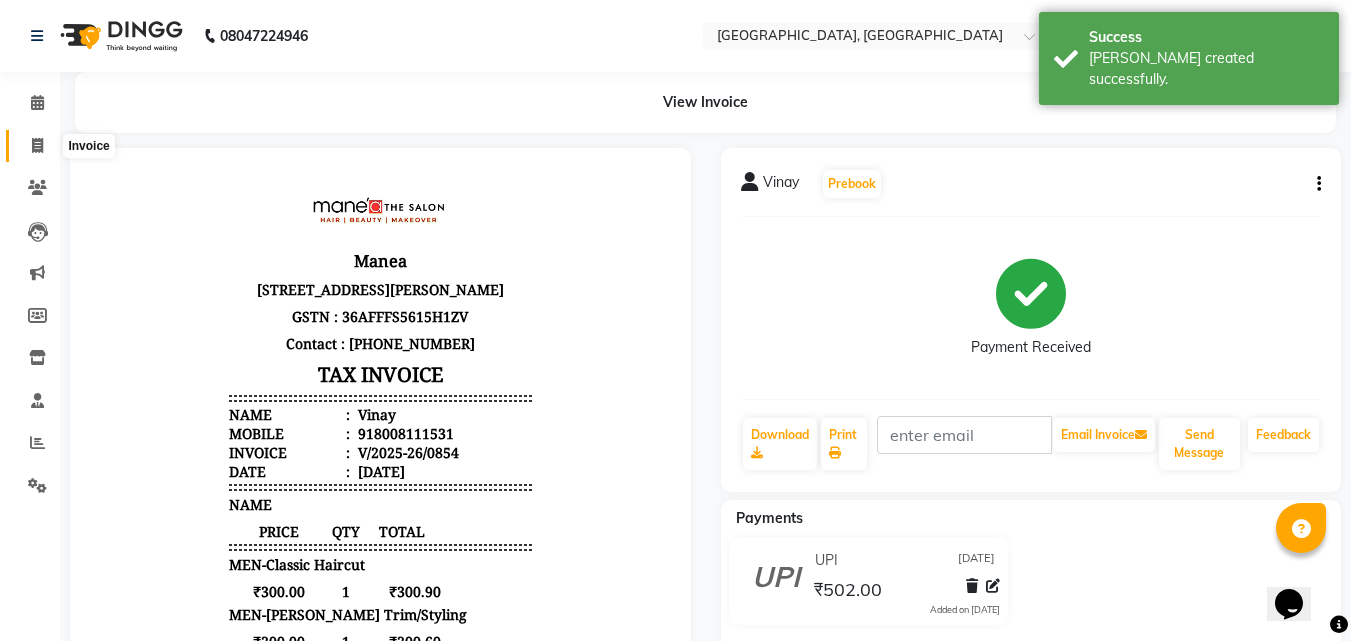 click 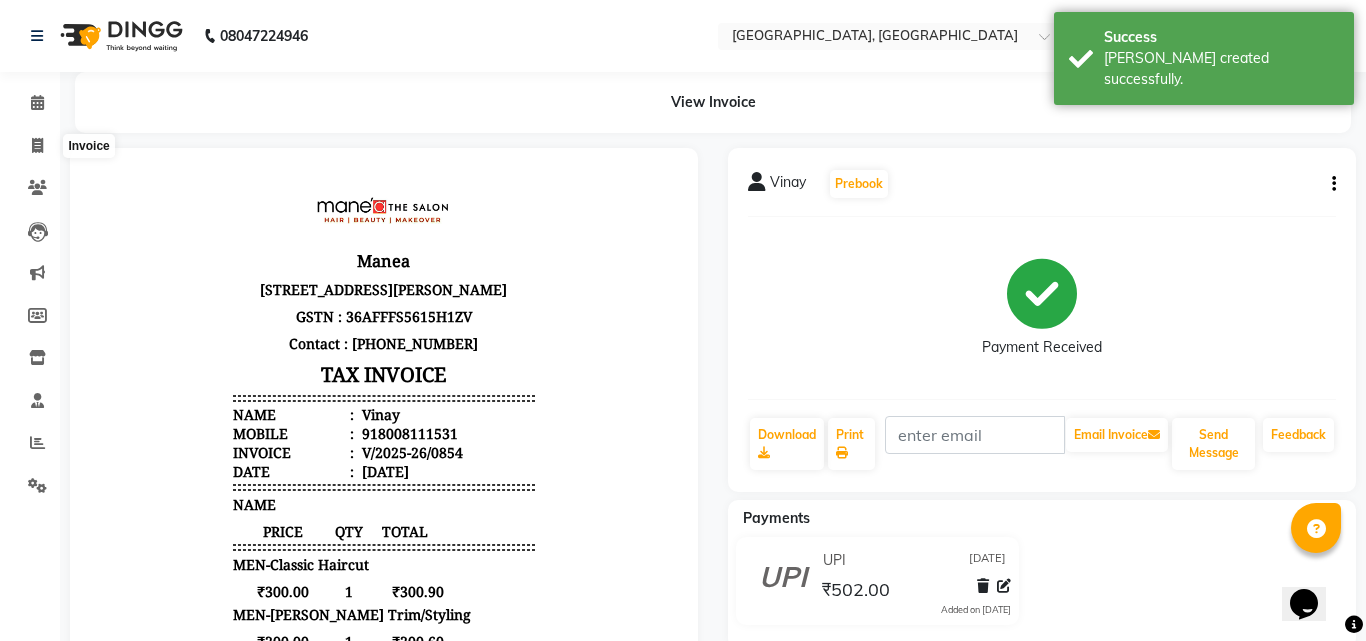 select on "5506" 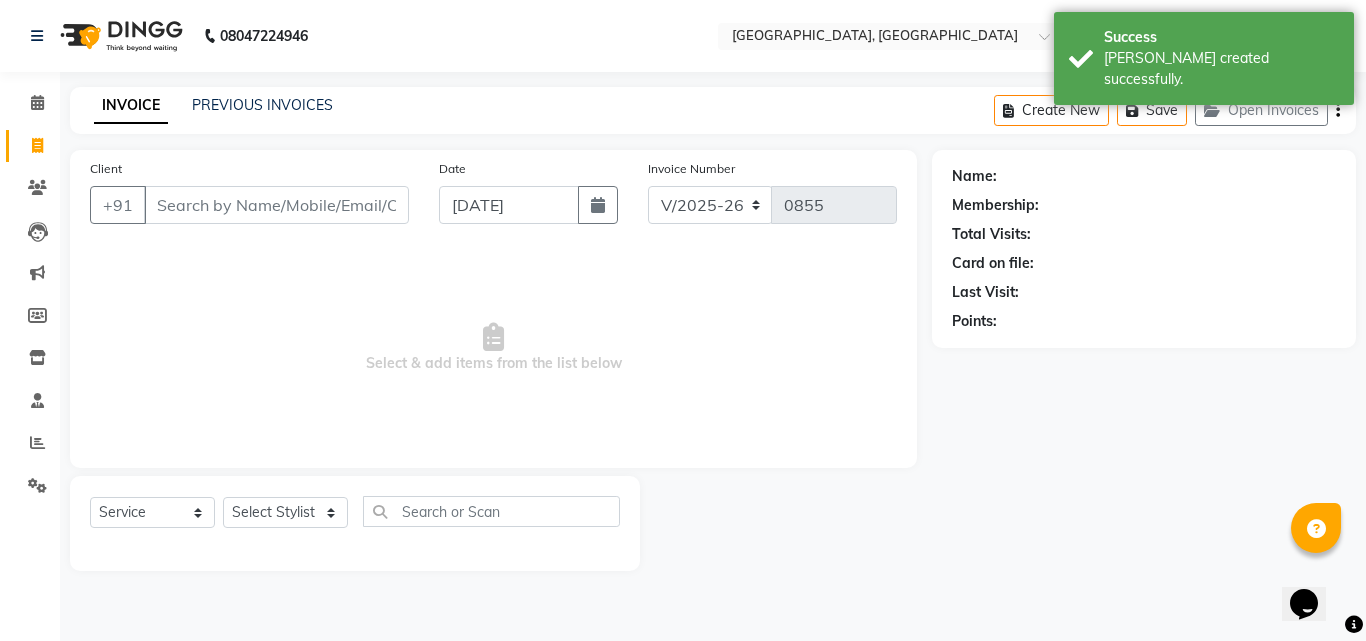click on "Client" at bounding box center [276, 205] 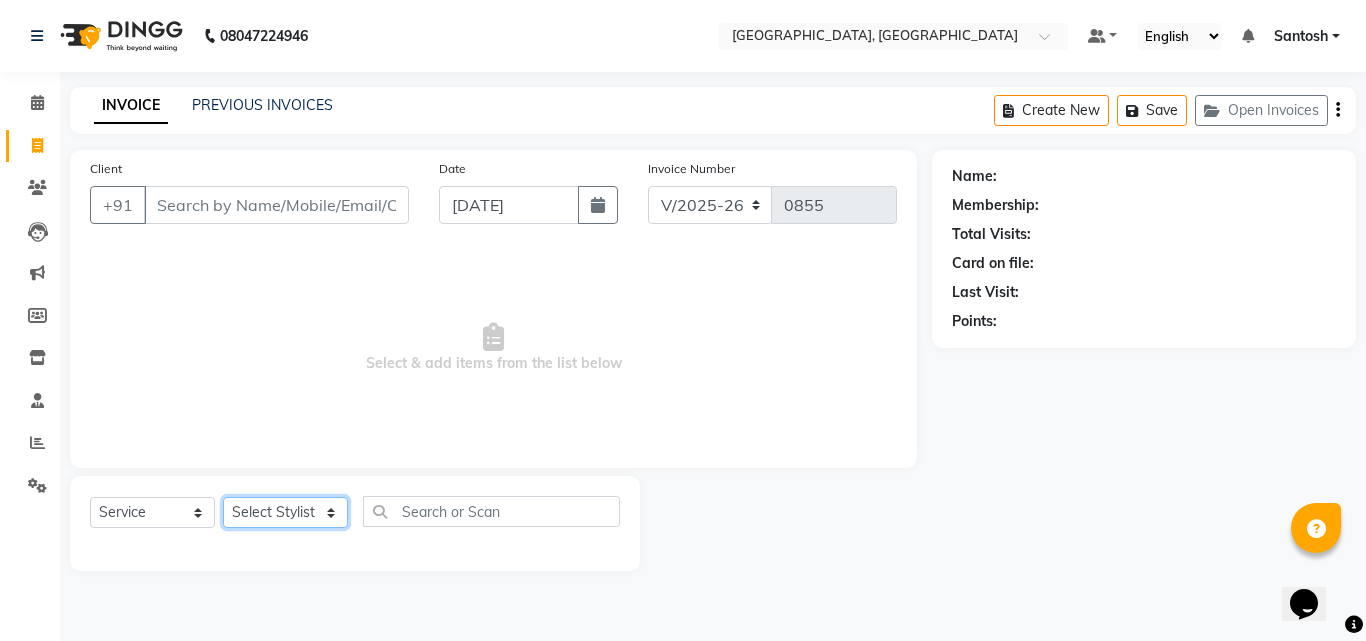 click on "Select Stylist [PERSON_NAME] [PERSON_NAME] Manager  Nirutha [PERSON_NAME] [PERSON_NAME]  [PERSON_NAME] [PERSON_NAME]" 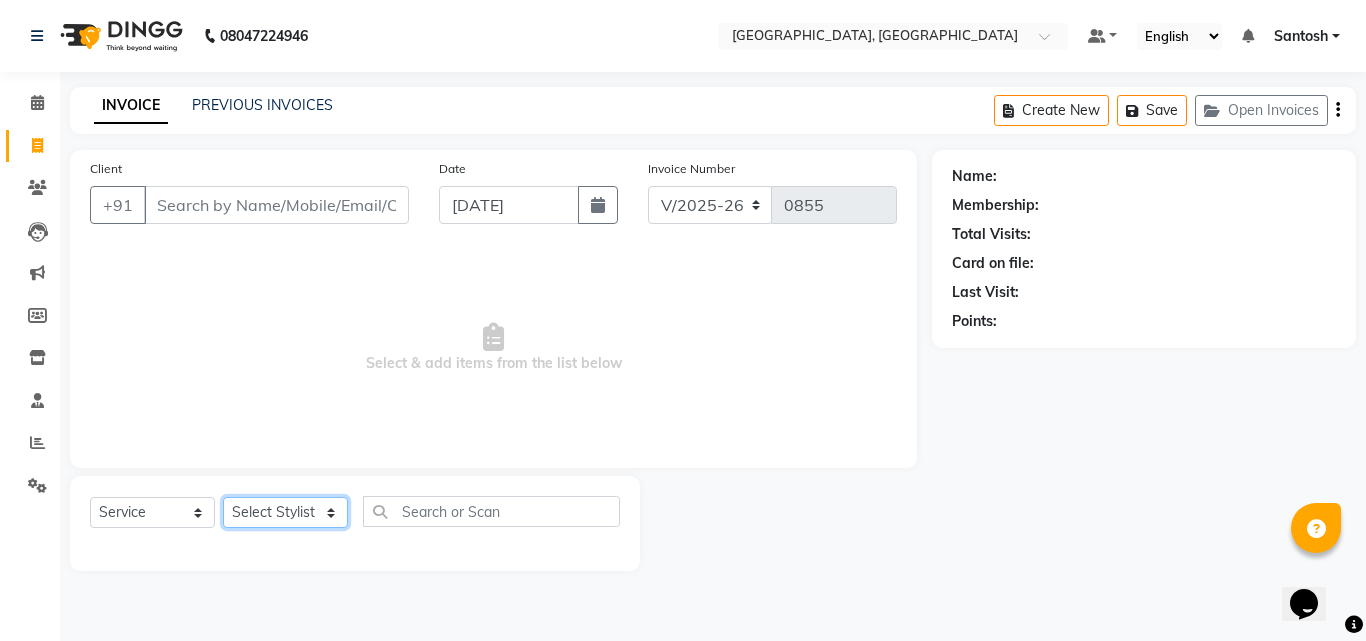 select on "50205" 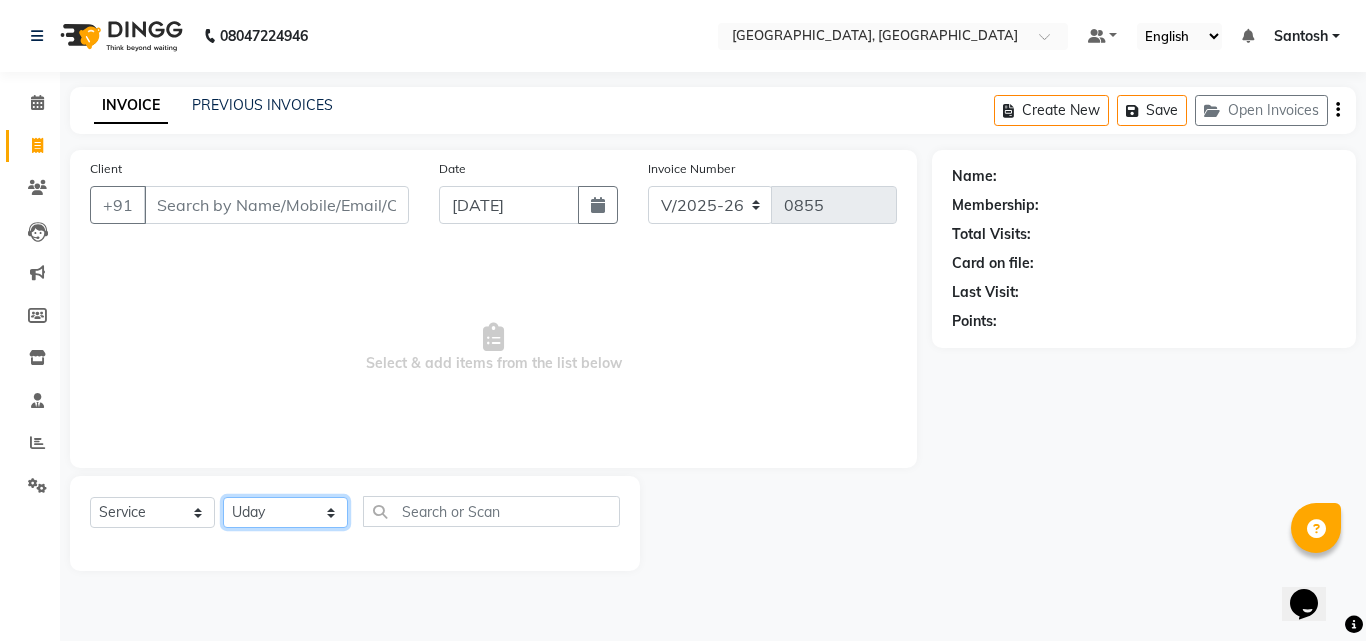 click on "Select Stylist [PERSON_NAME] [PERSON_NAME] Manager  Nirutha [PERSON_NAME] [PERSON_NAME]  [PERSON_NAME] [PERSON_NAME]" 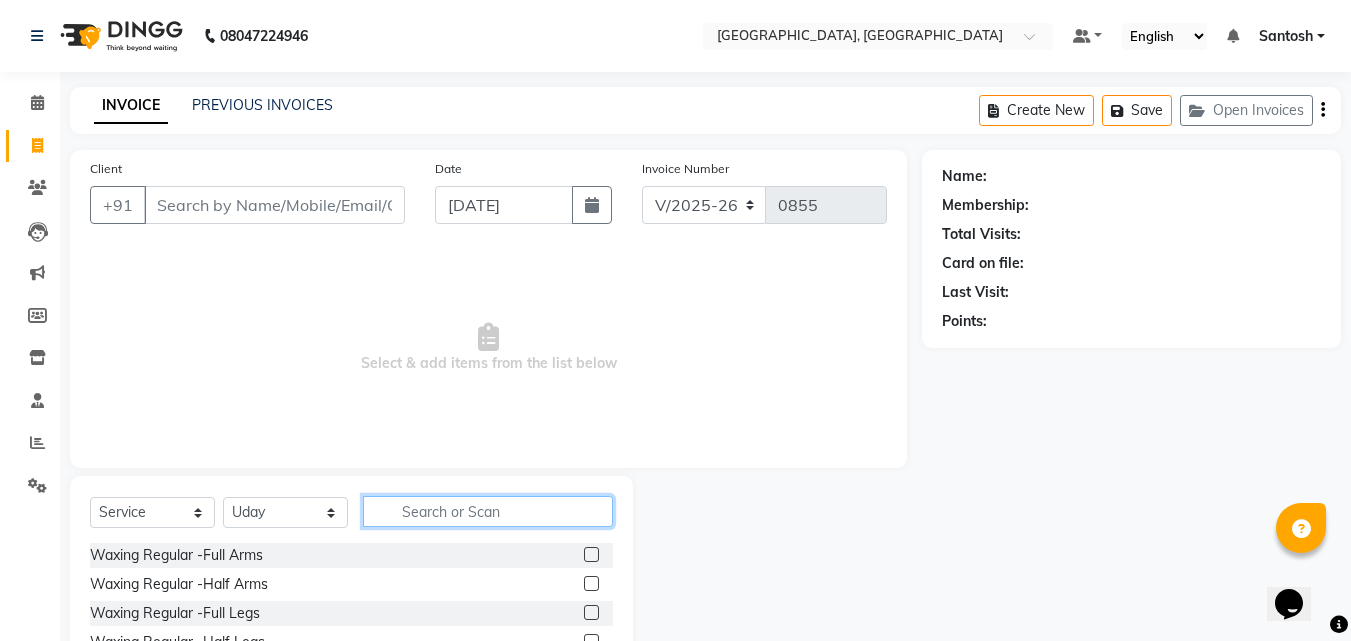 click 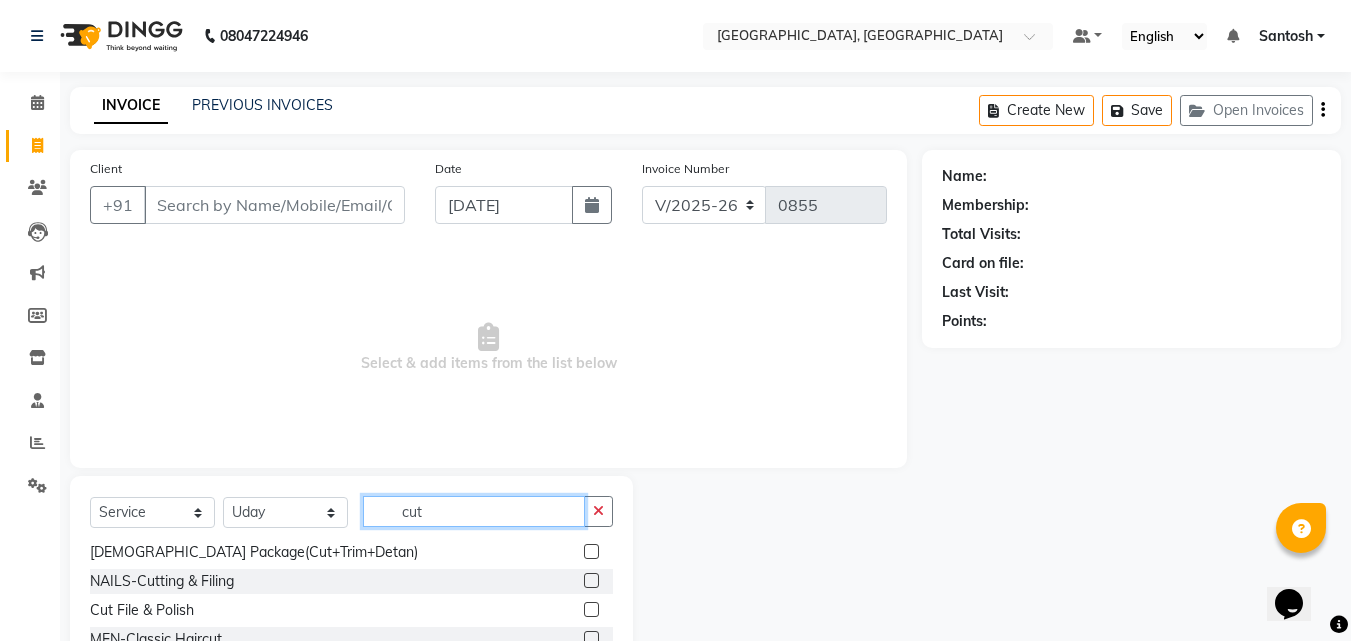 scroll, scrollTop: 61, scrollLeft: 0, axis: vertical 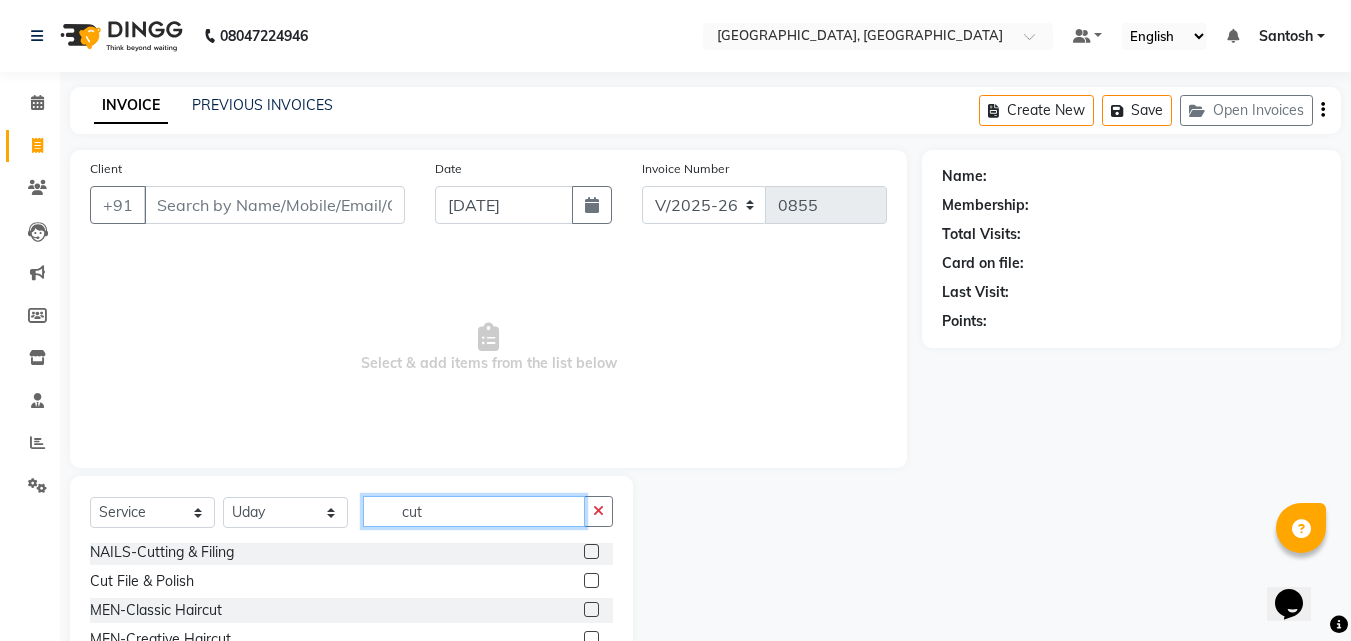 type on "cut" 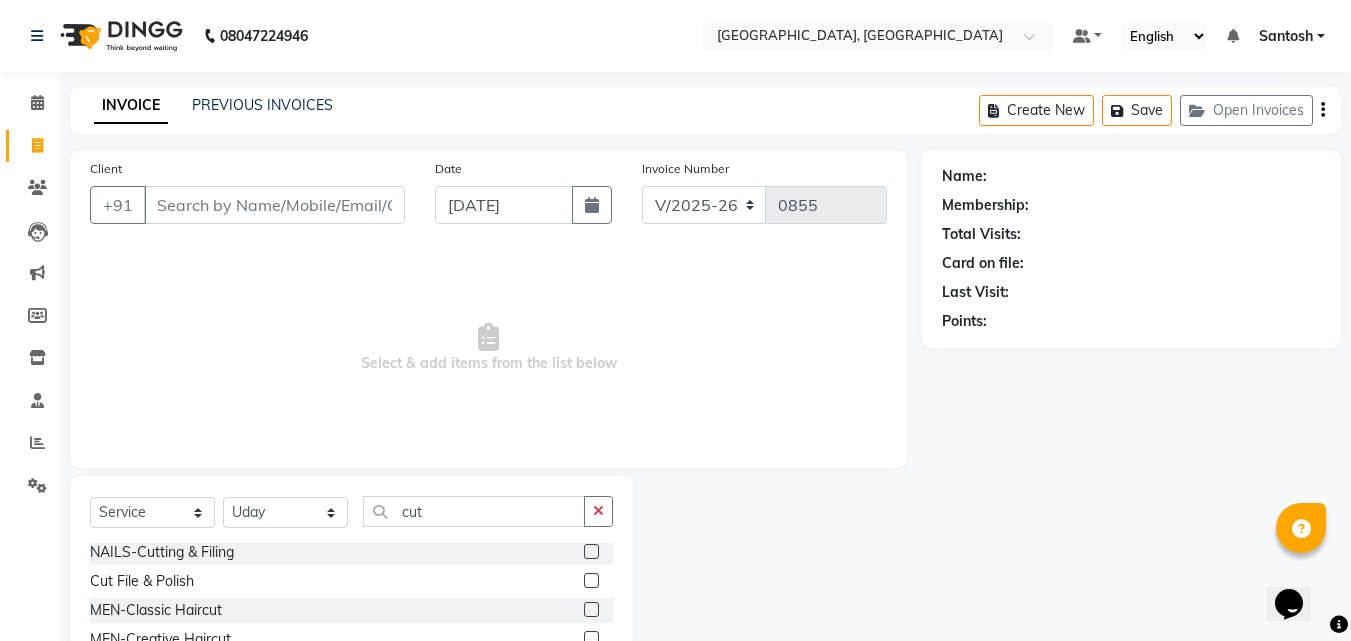 click 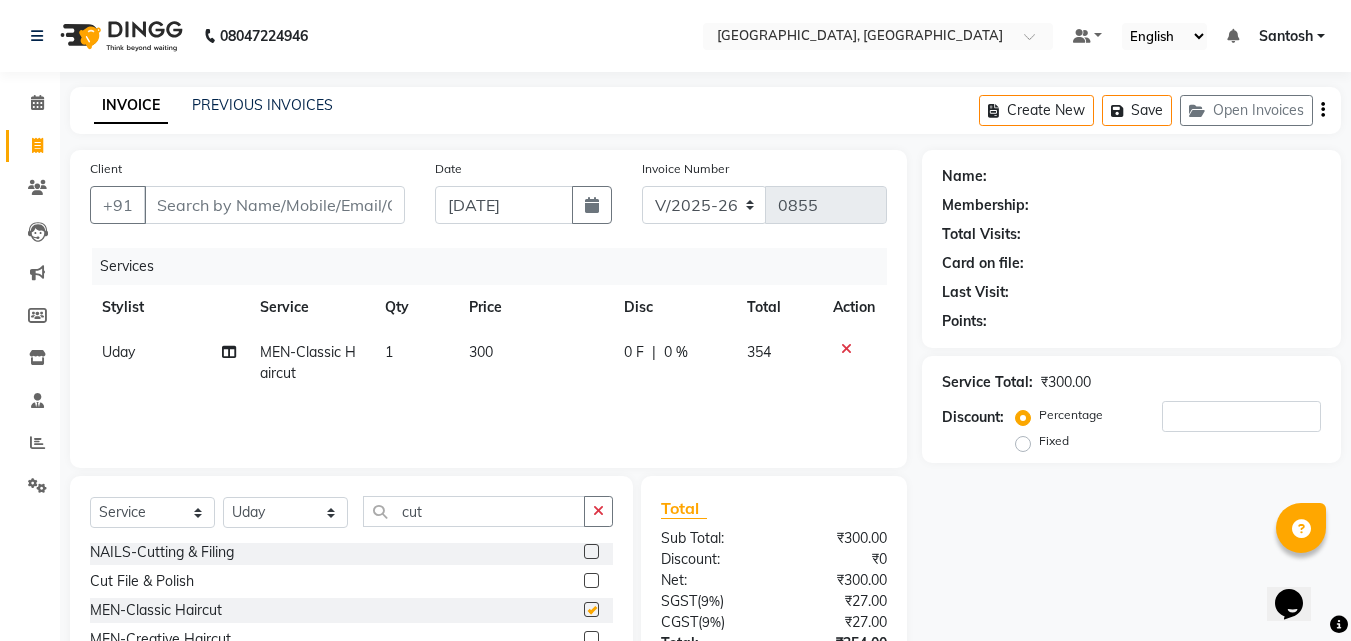 checkbox on "false" 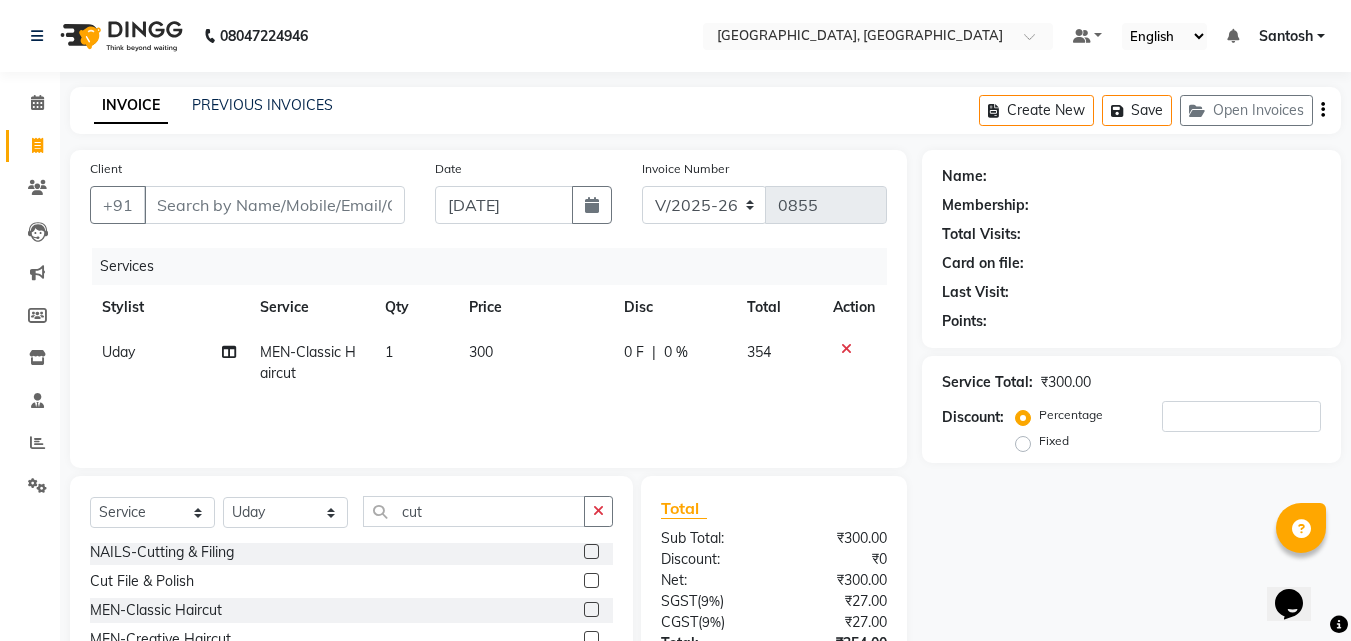drag, startPoint x: 491, startPoint y: 343, endPoint x: 495, endPoint y: 355, distance: 12.649111 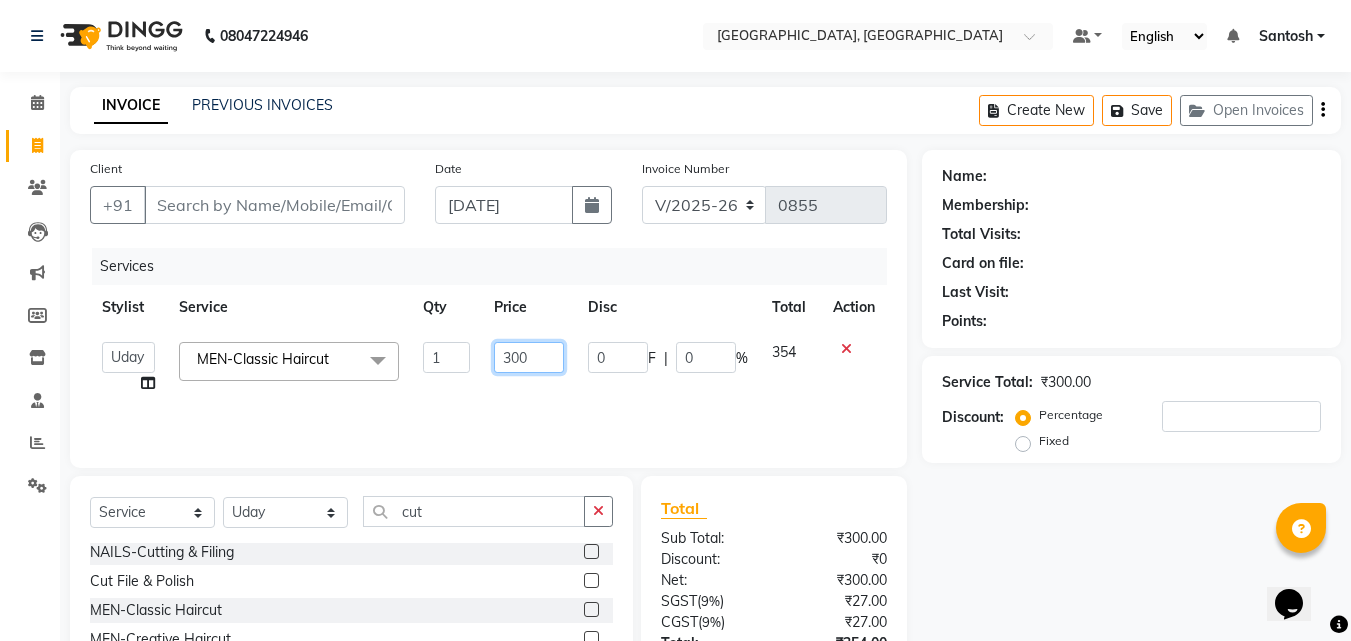 click on "300" 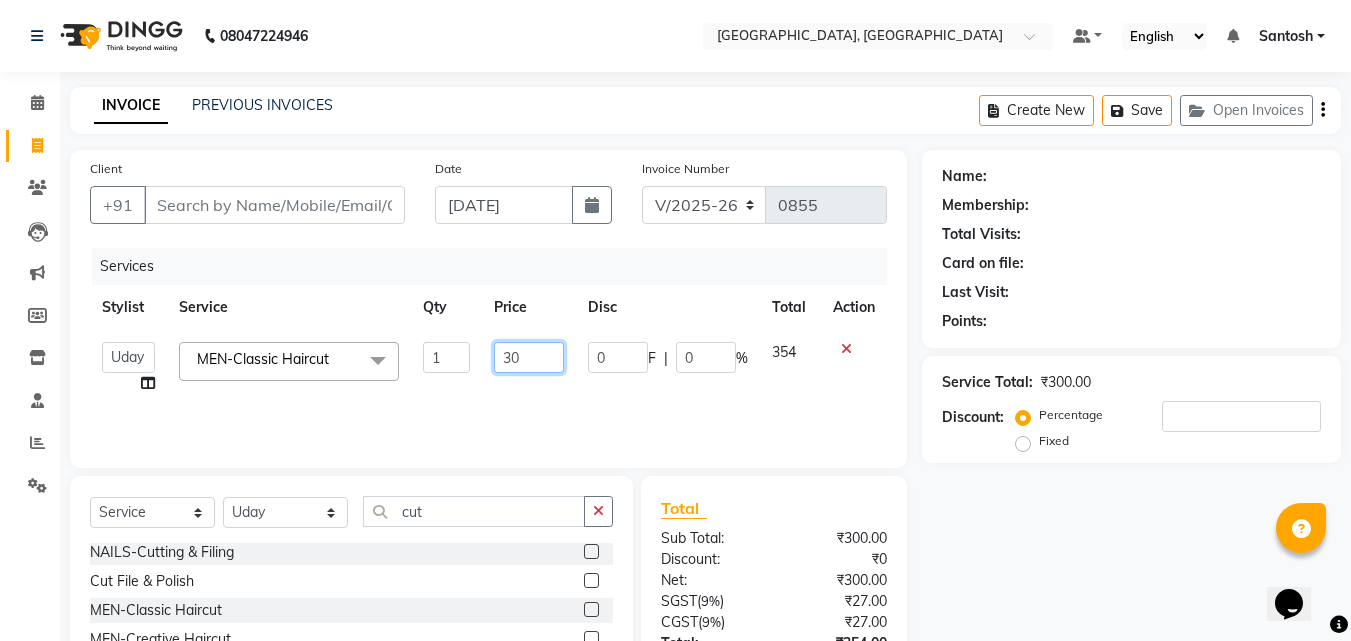 type on "3" 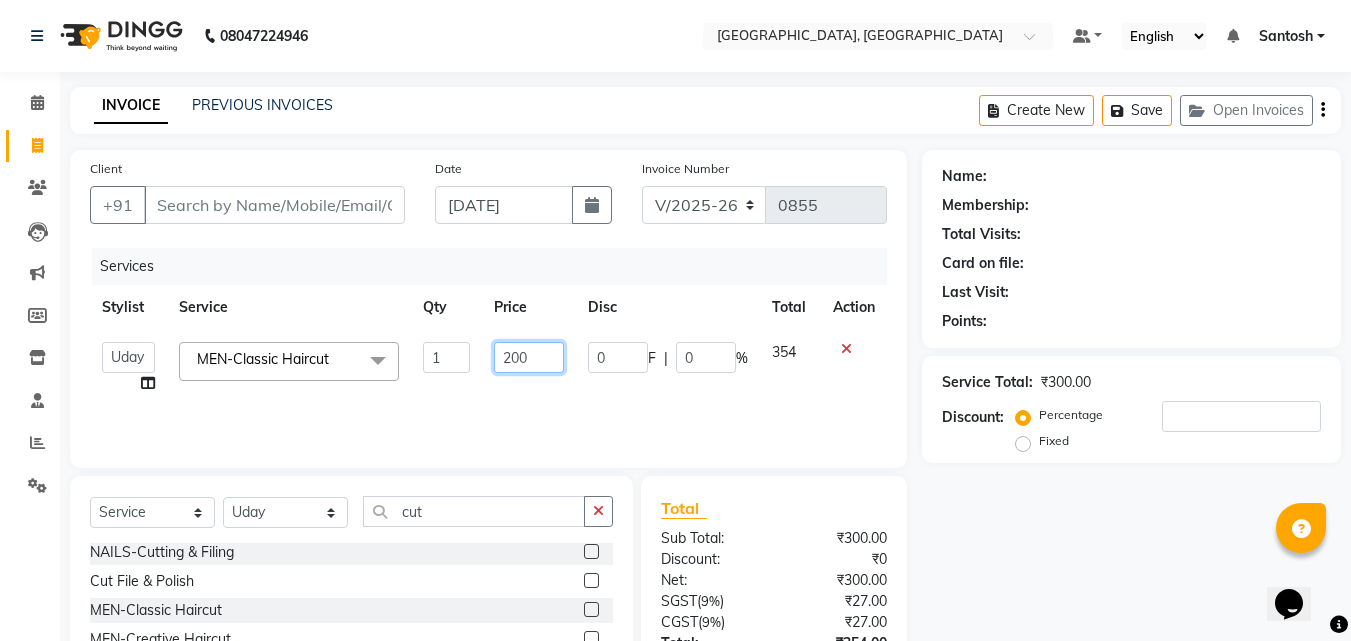 type on "2000" 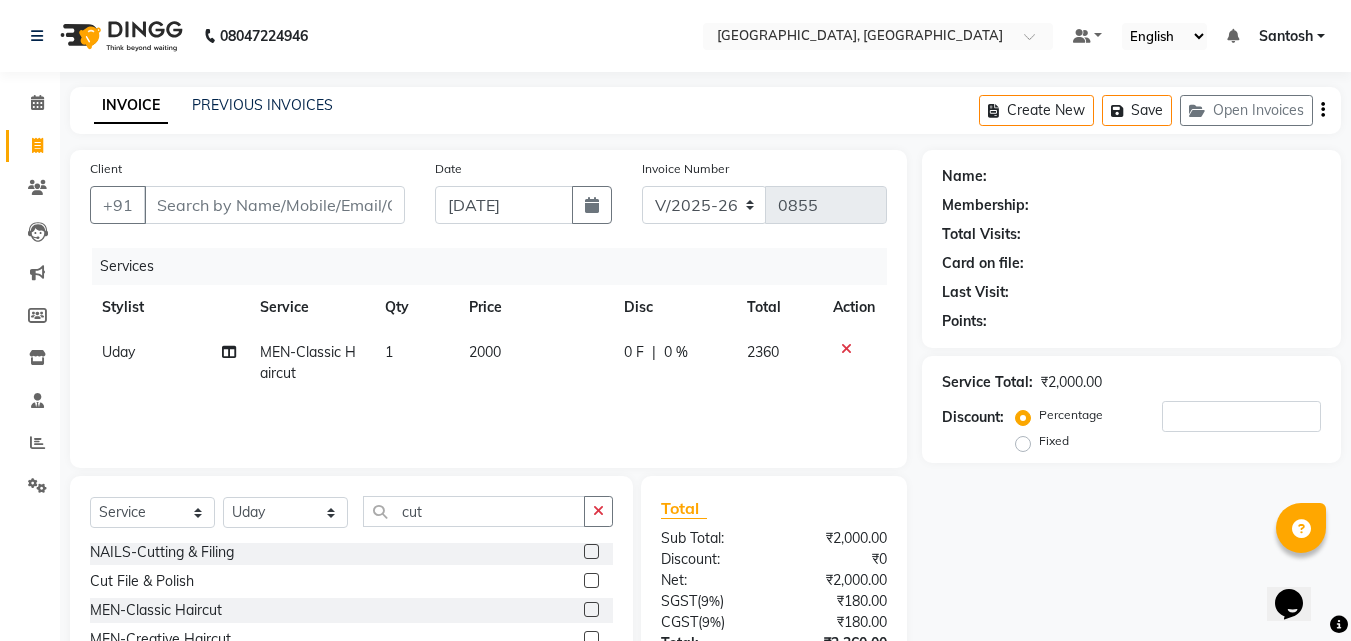 click on "Name: Membership: Total Visits: Card on file: Last Visit:  Points:  Service Total:  ₹2,000.00  Discount:  Percentage   Fixed" 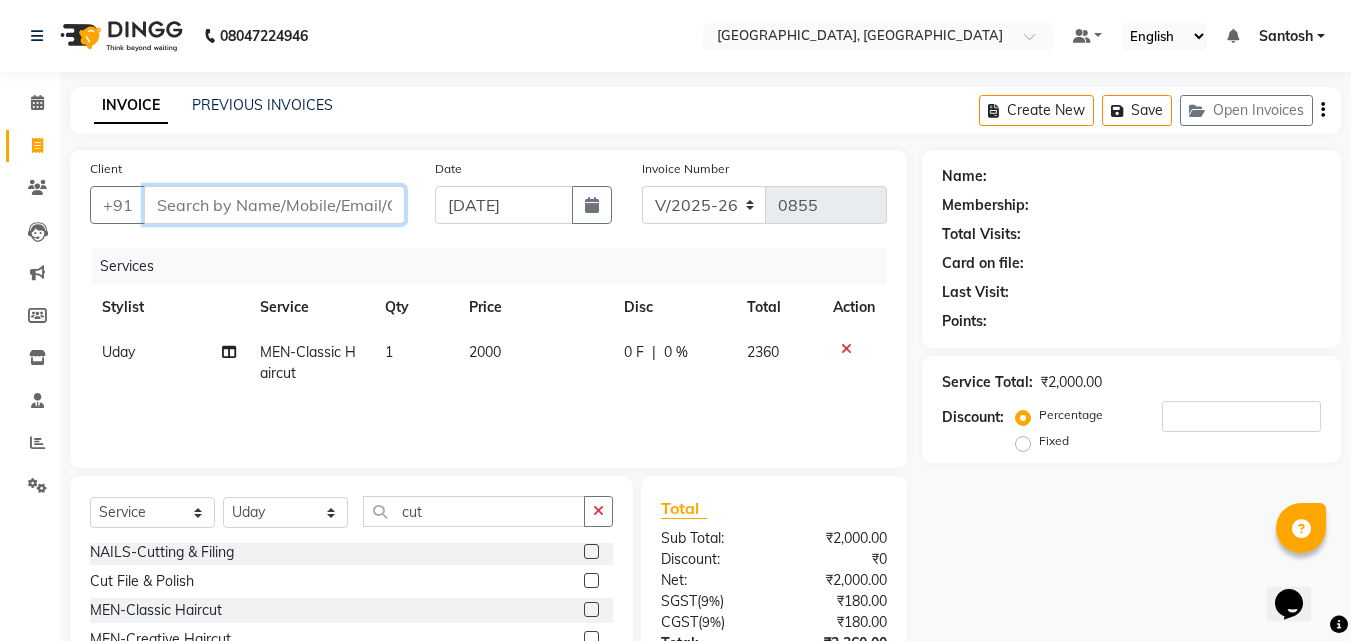 click on "Client" at bounding box center [274, 205] 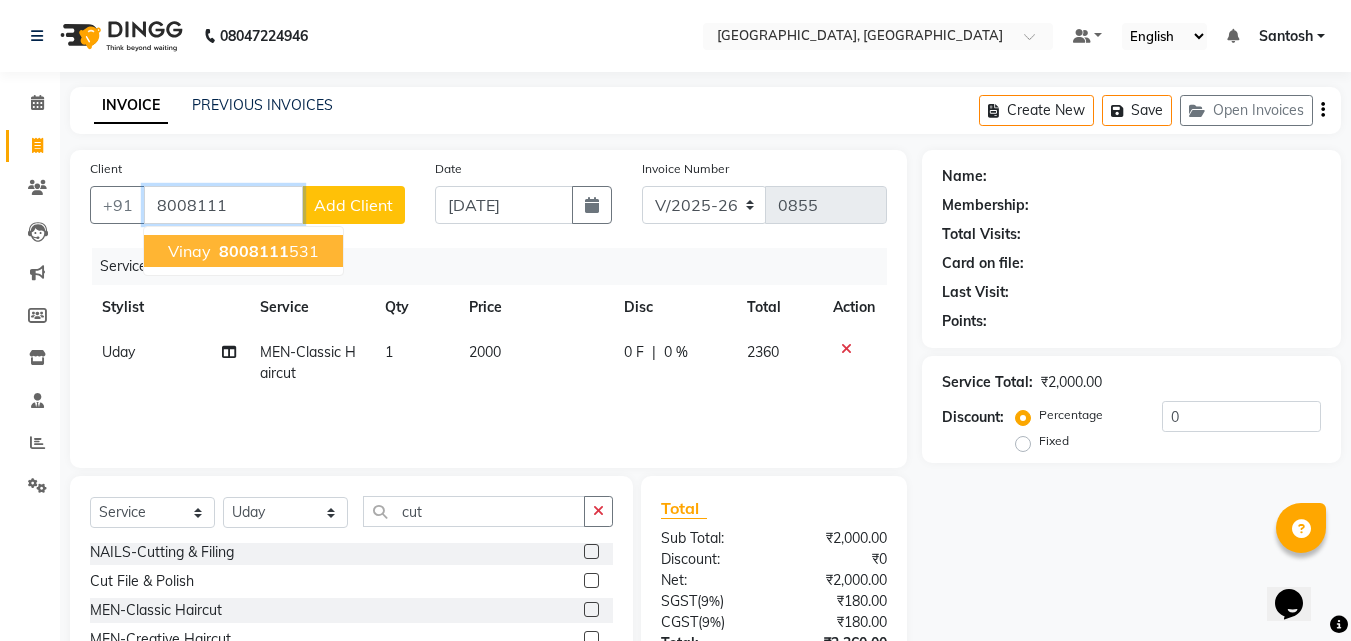 click on "Vinay" at bounding box center [189, 251] 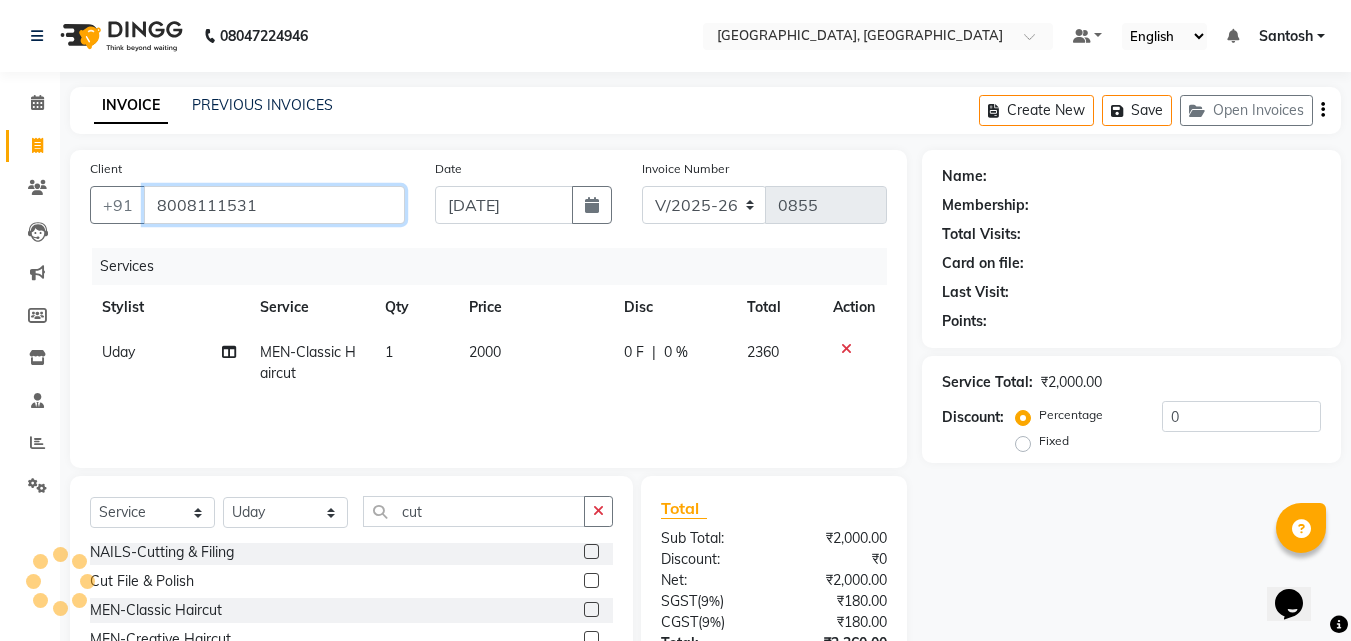 type on "8008111531" 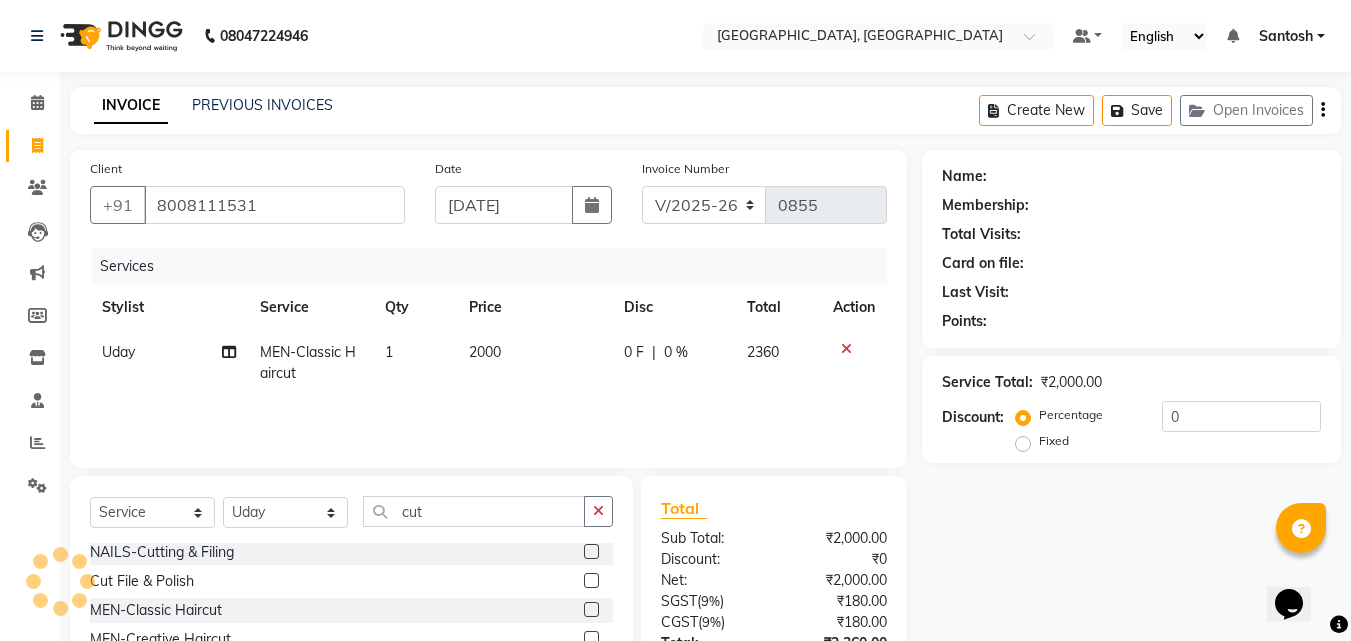 select on "1: Object" 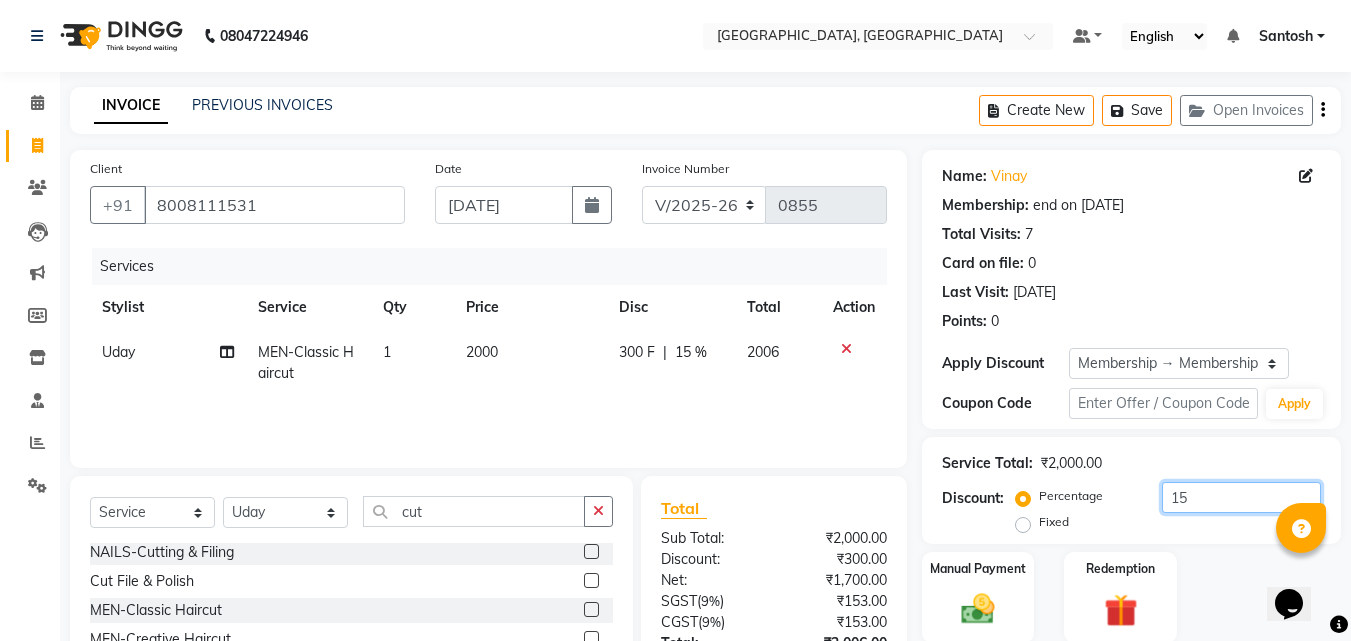 click on "15" 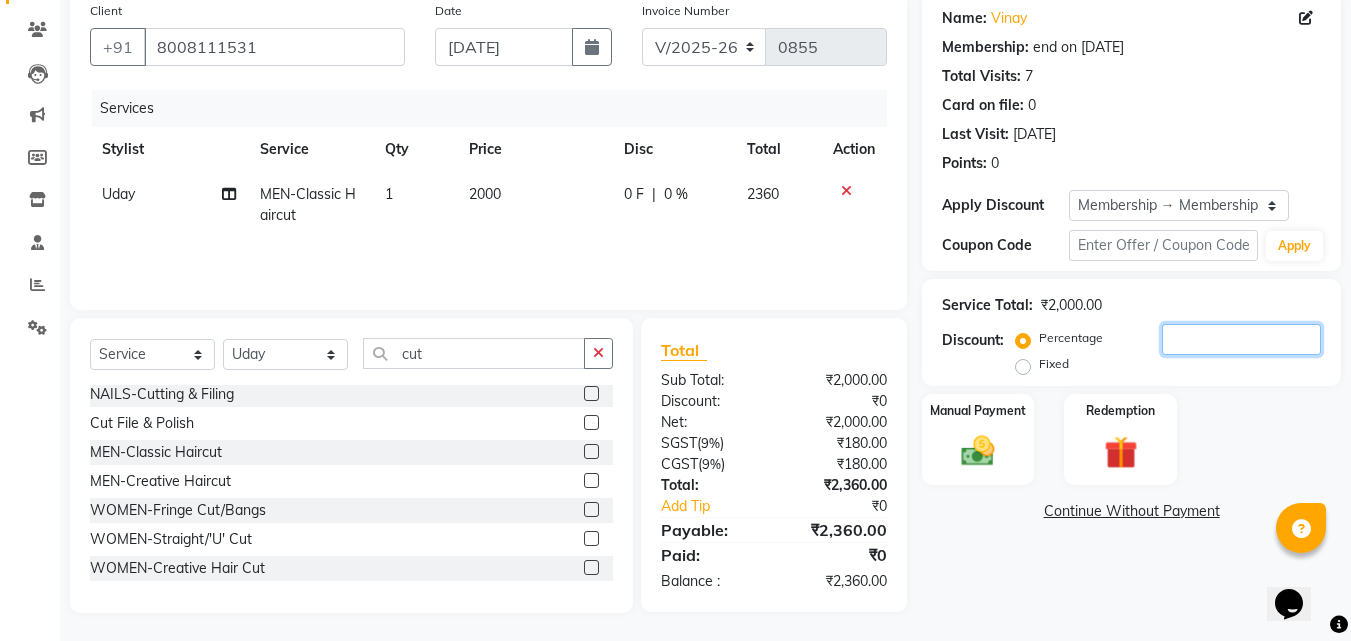 scroll, scrollTop: 160, scrollLeft: 0, axis: vertical 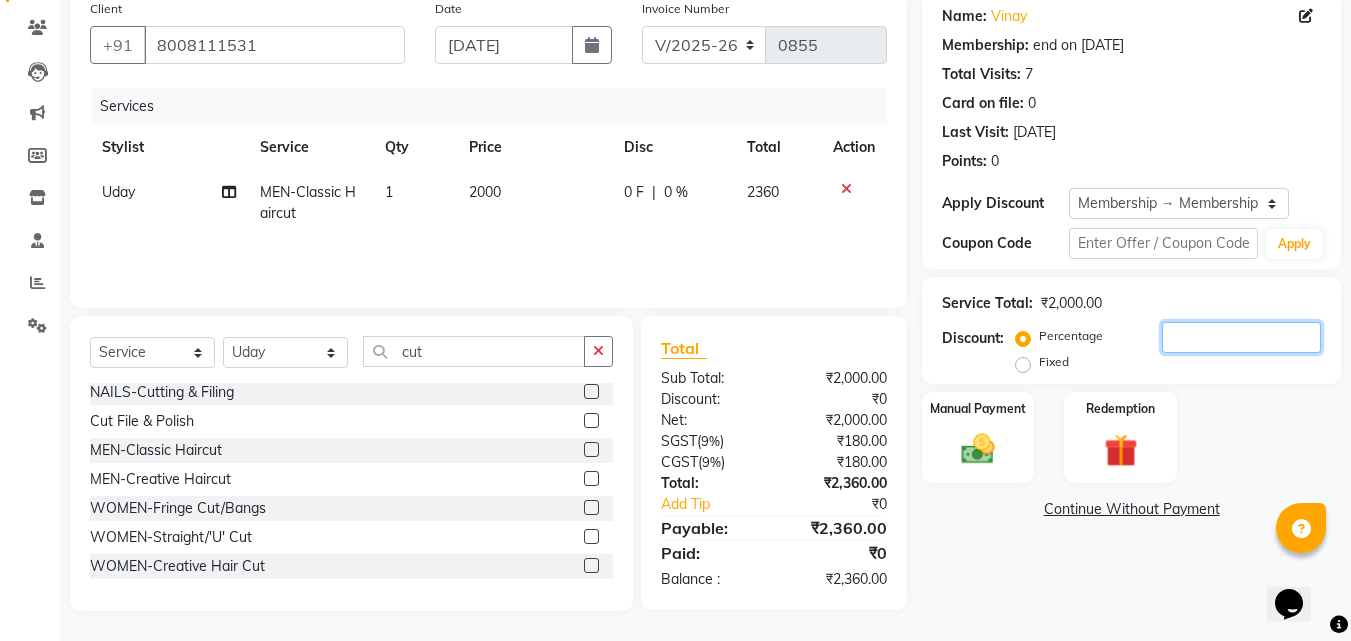 click 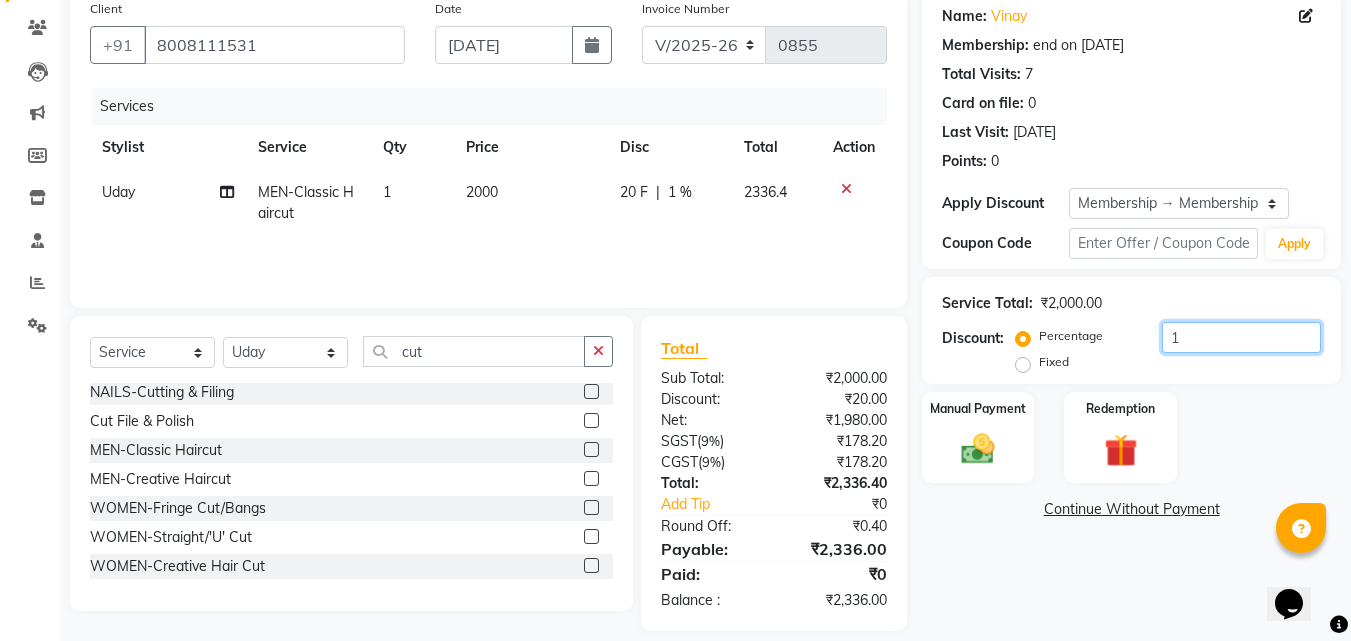 type on "15" 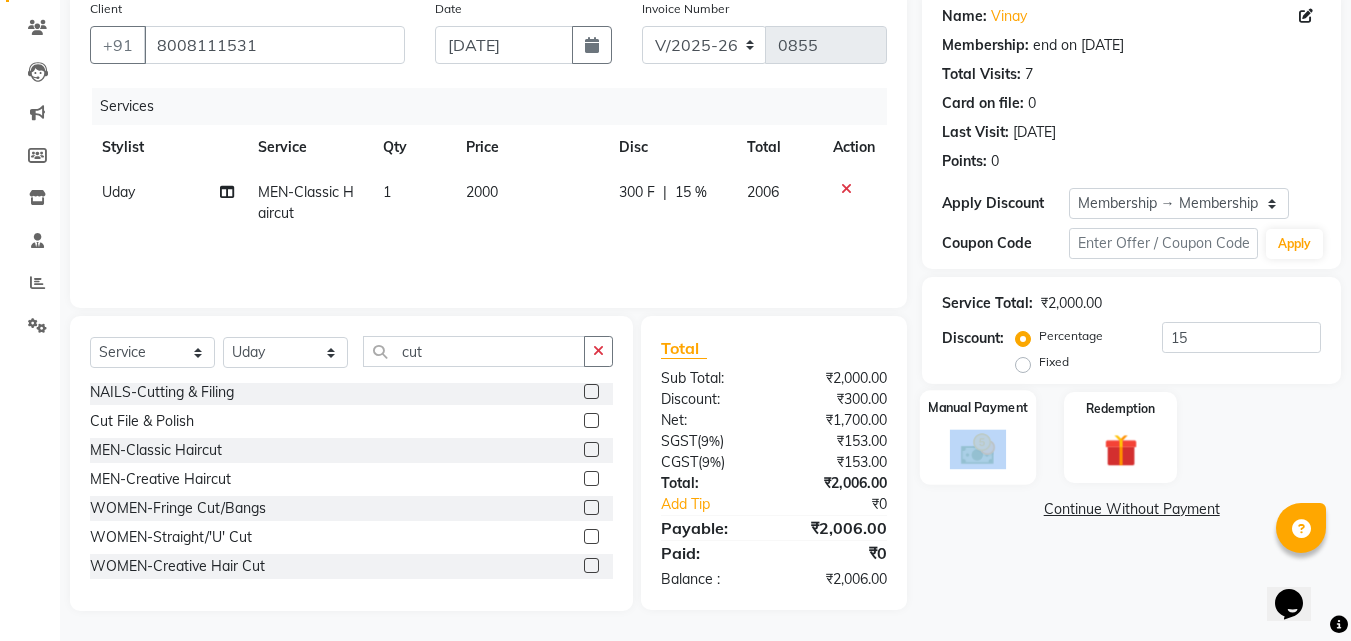 drag, startPoint x: 1029, startPoint y: 433, endPoint x: 1003, endPoint y: 440, distance: 26.925823 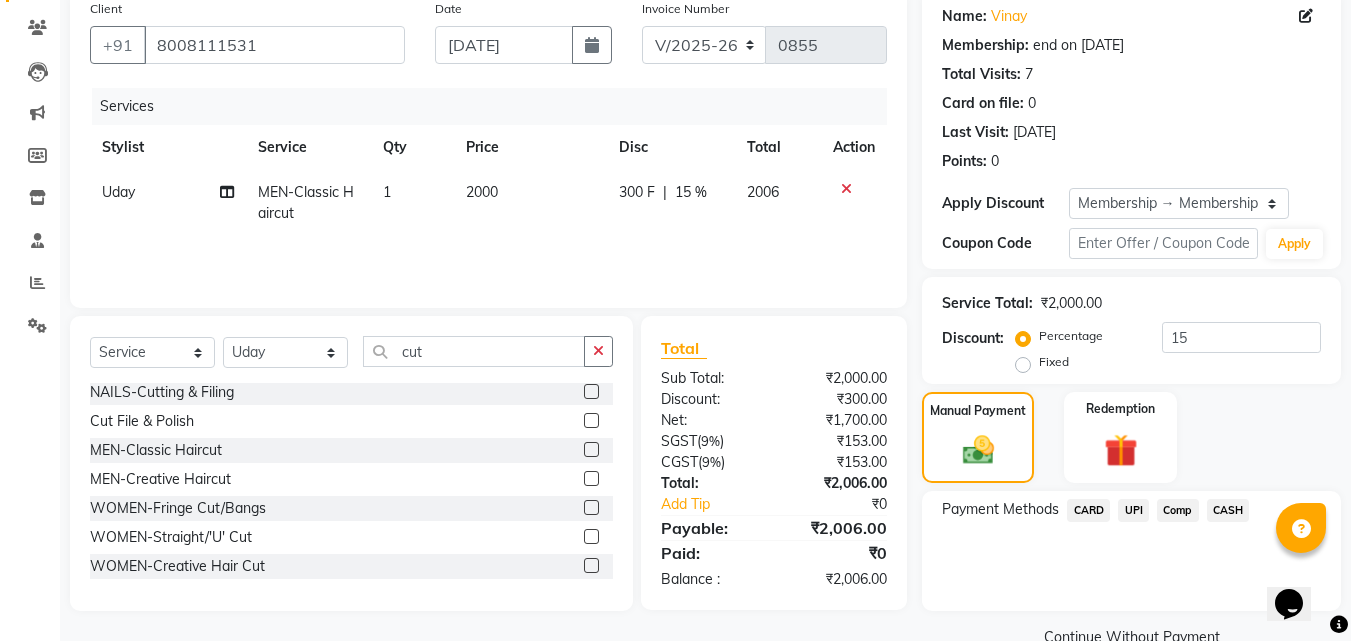 drag, startPoint x: 1130, startPoint y: 512, endPoint x: 1144, endPoint y: 502, distance: 17.20465 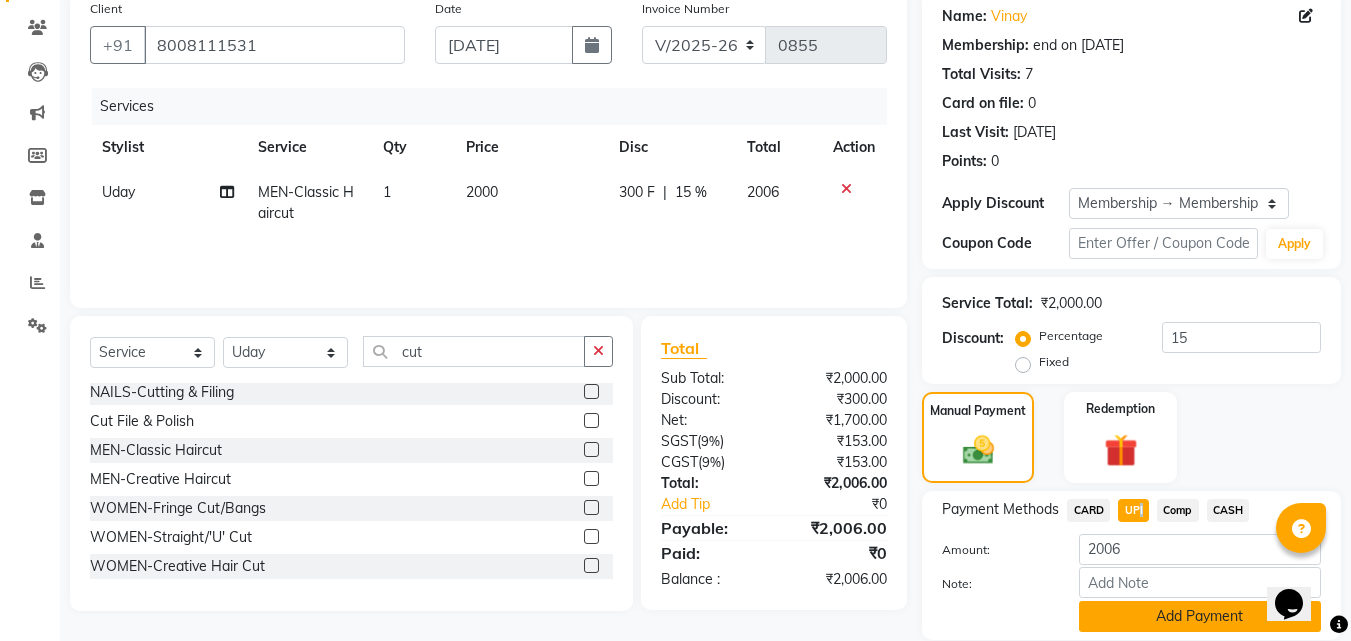 click on "Add Payment" 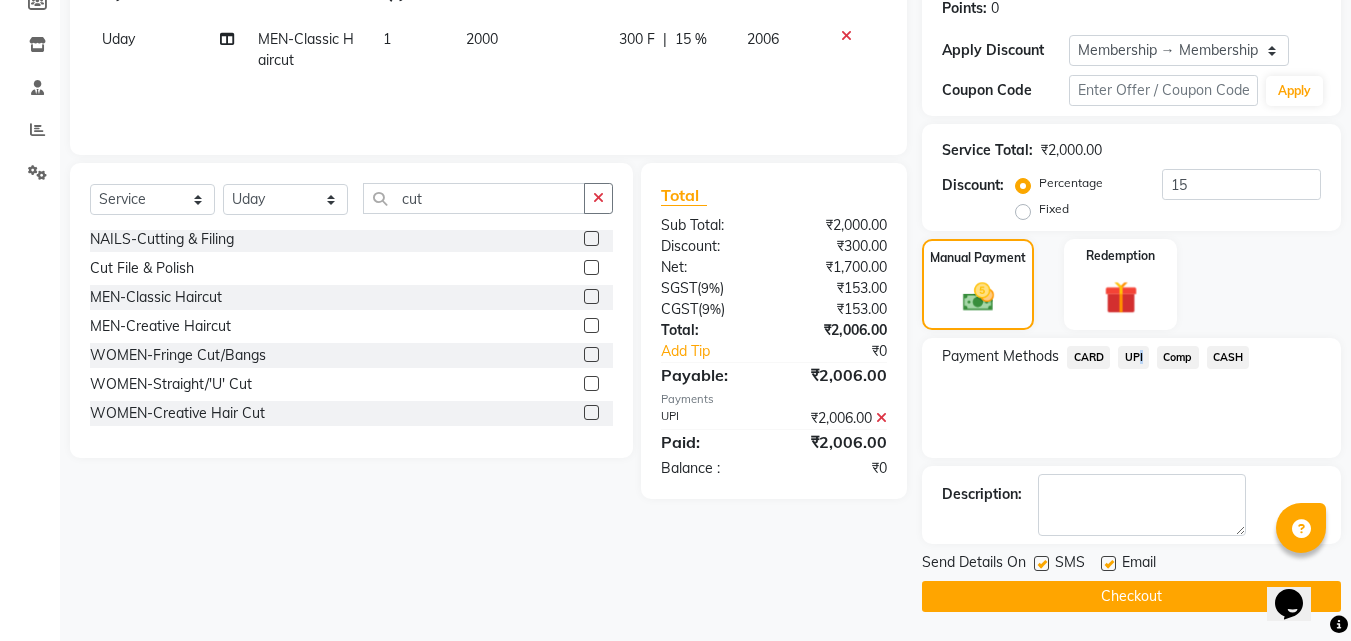 scroll, scrollTop: 314, scrollLeft: 0, axis: vertical 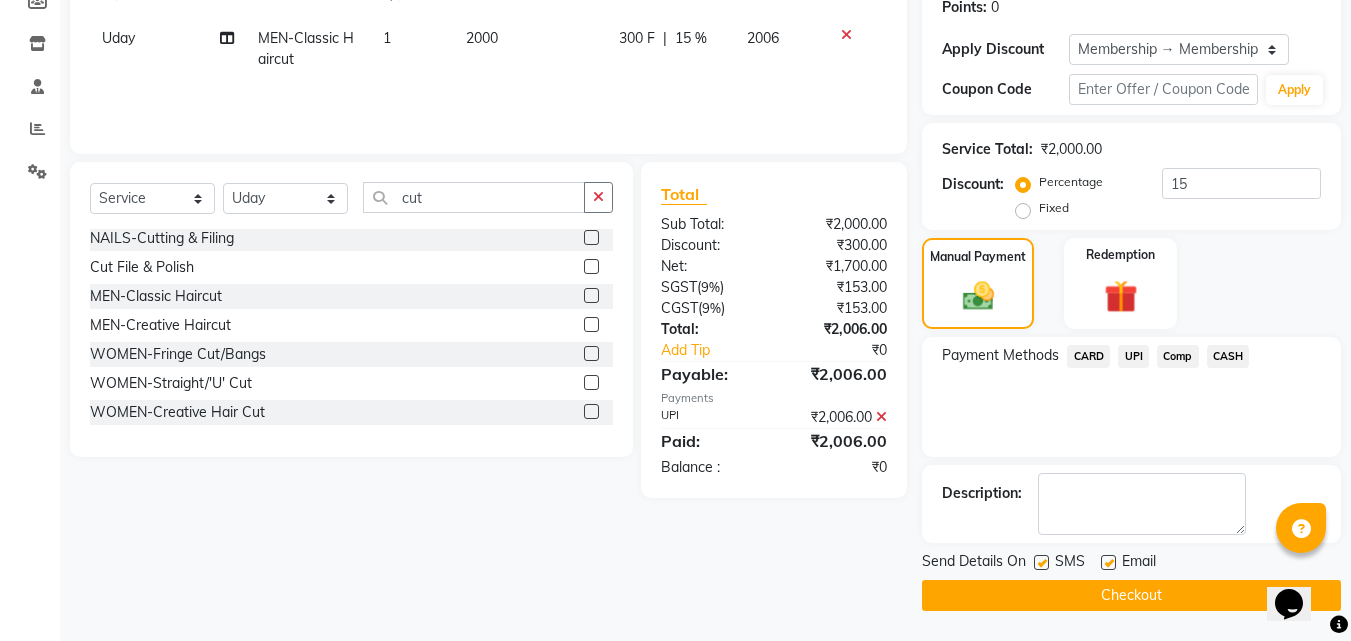 click 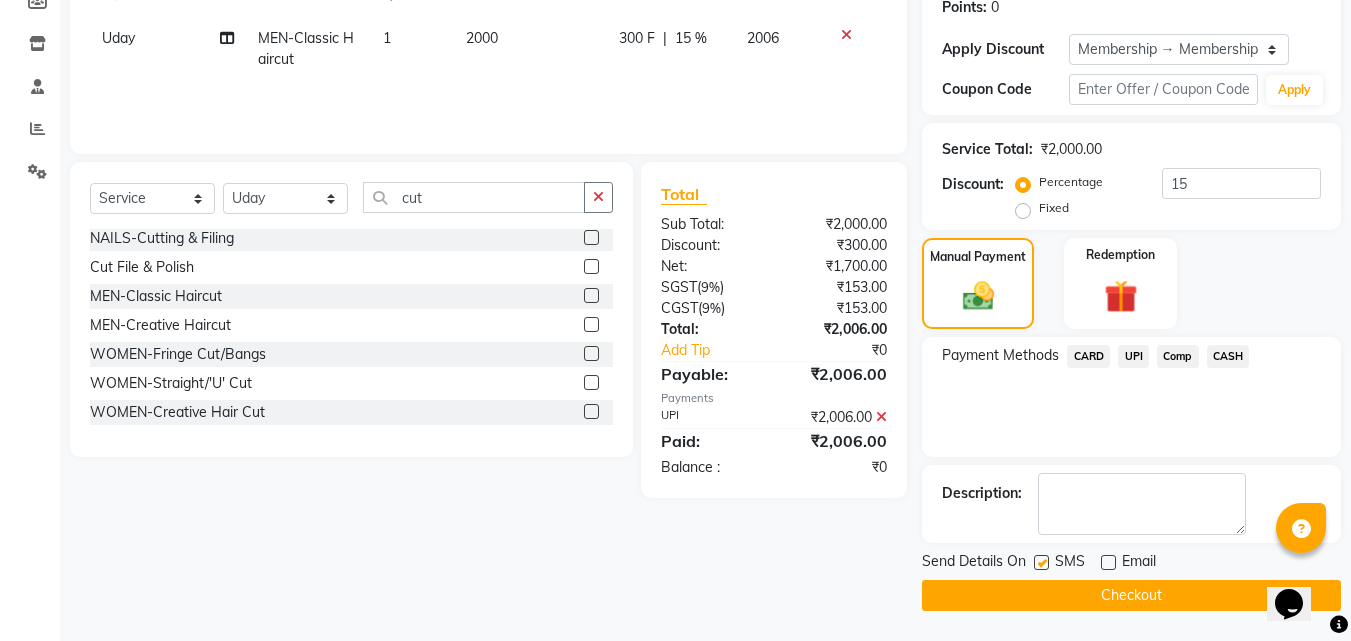 click on "Checkout" 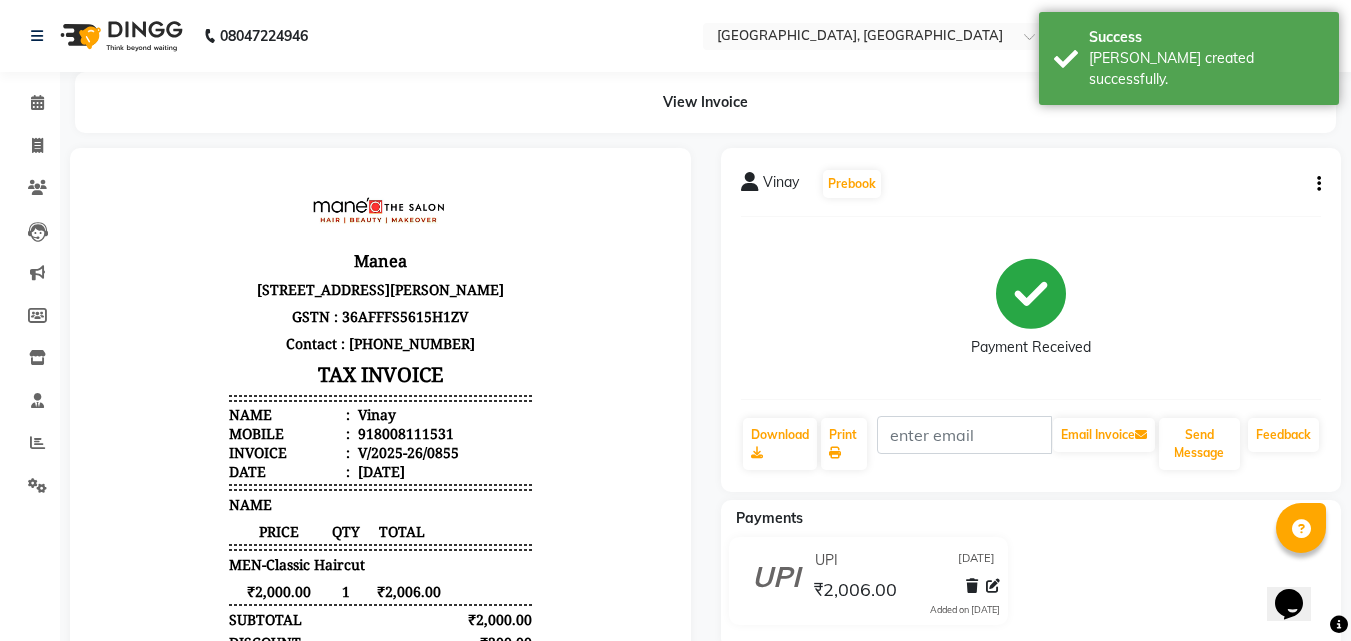 scroll, scrollTop: 0, scrollLeft: 0, axis: both 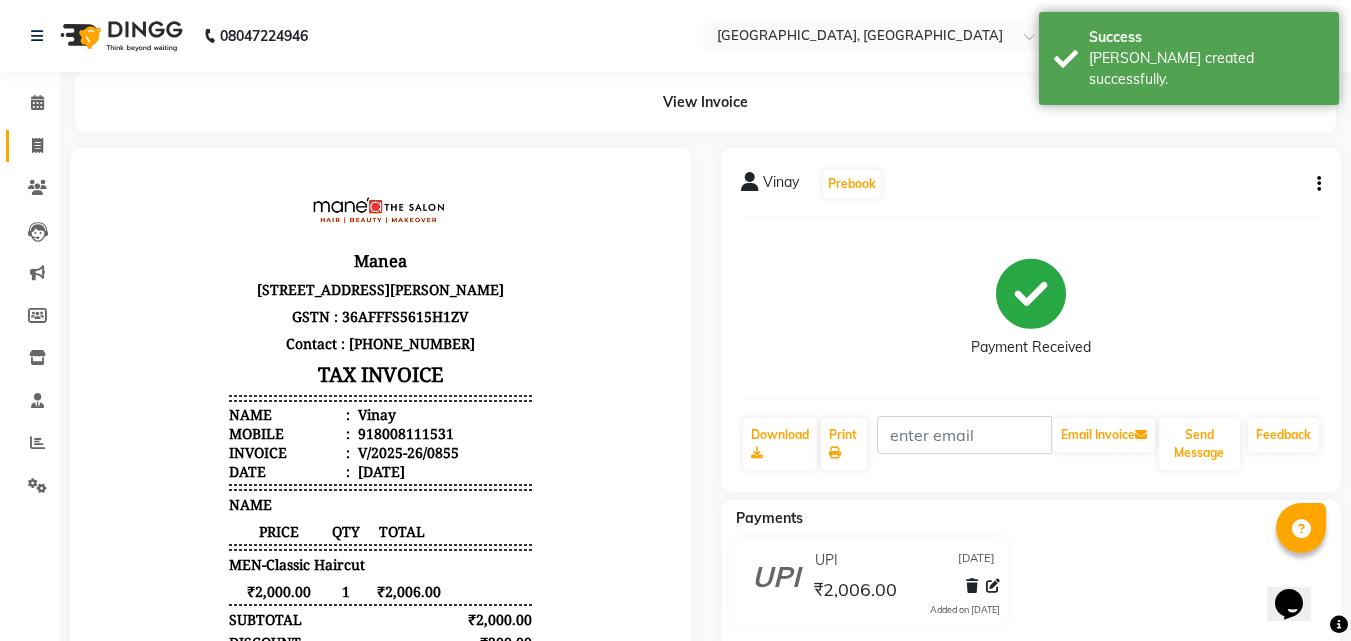 click on "Invoice" 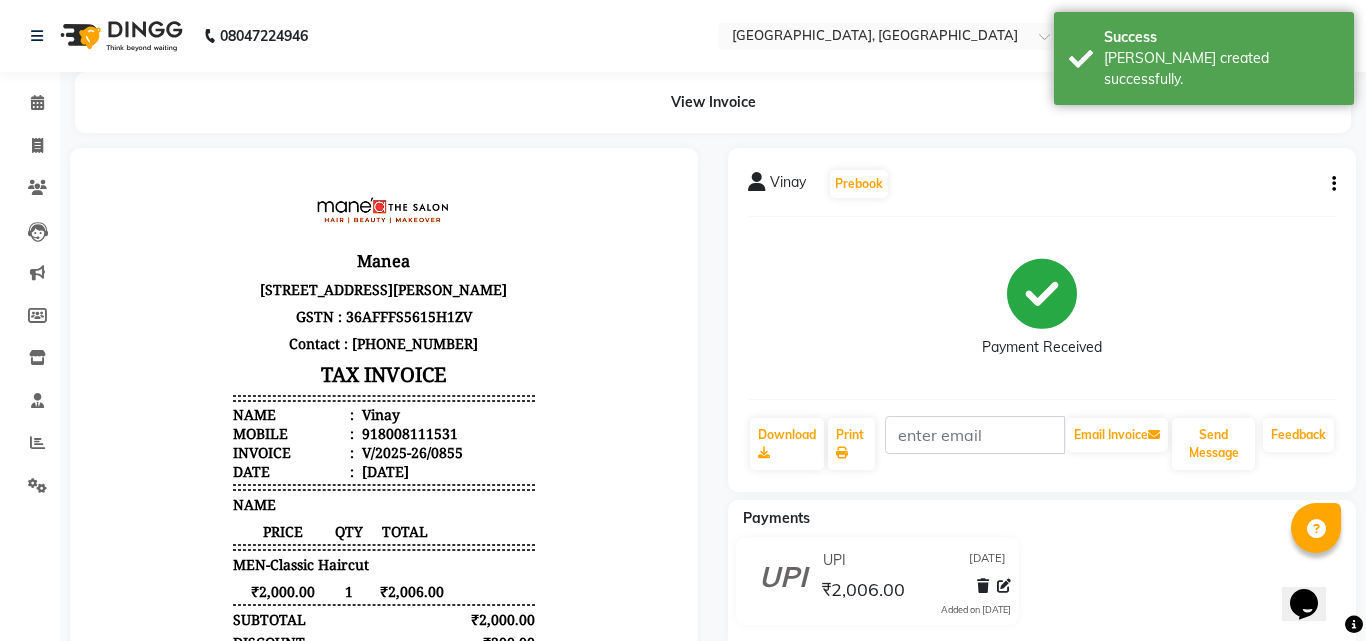 select on "5506" 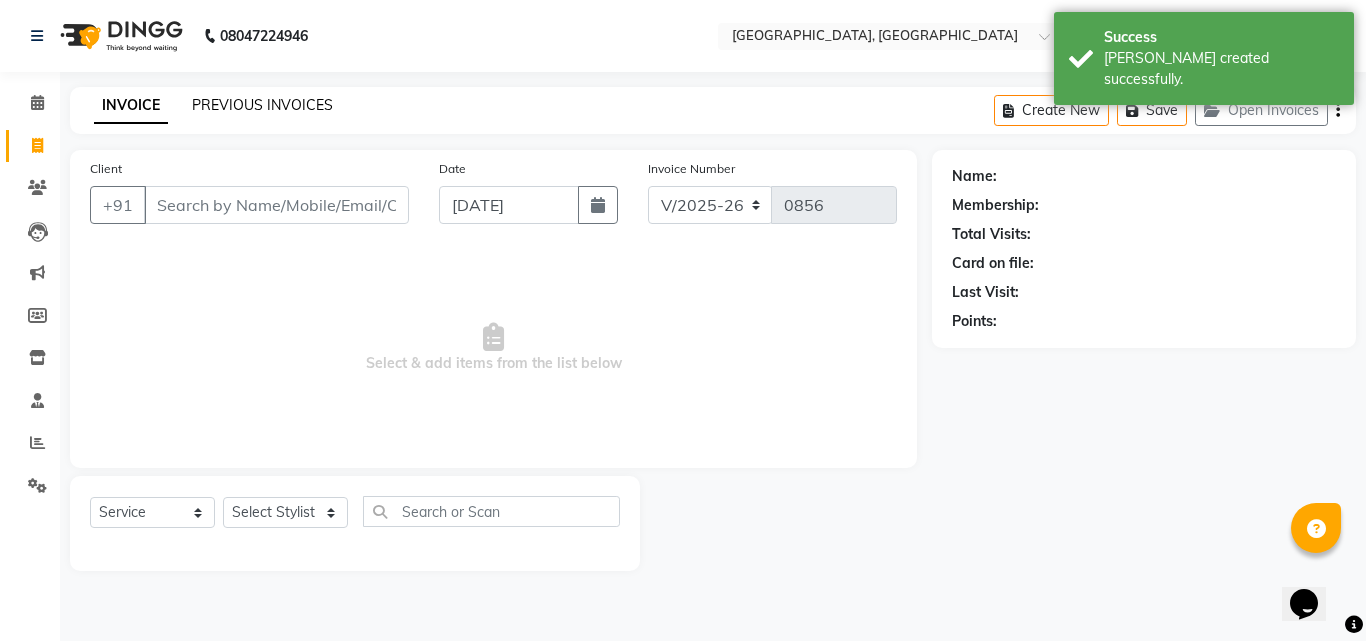 click on "PREVIOUS INVOICES" 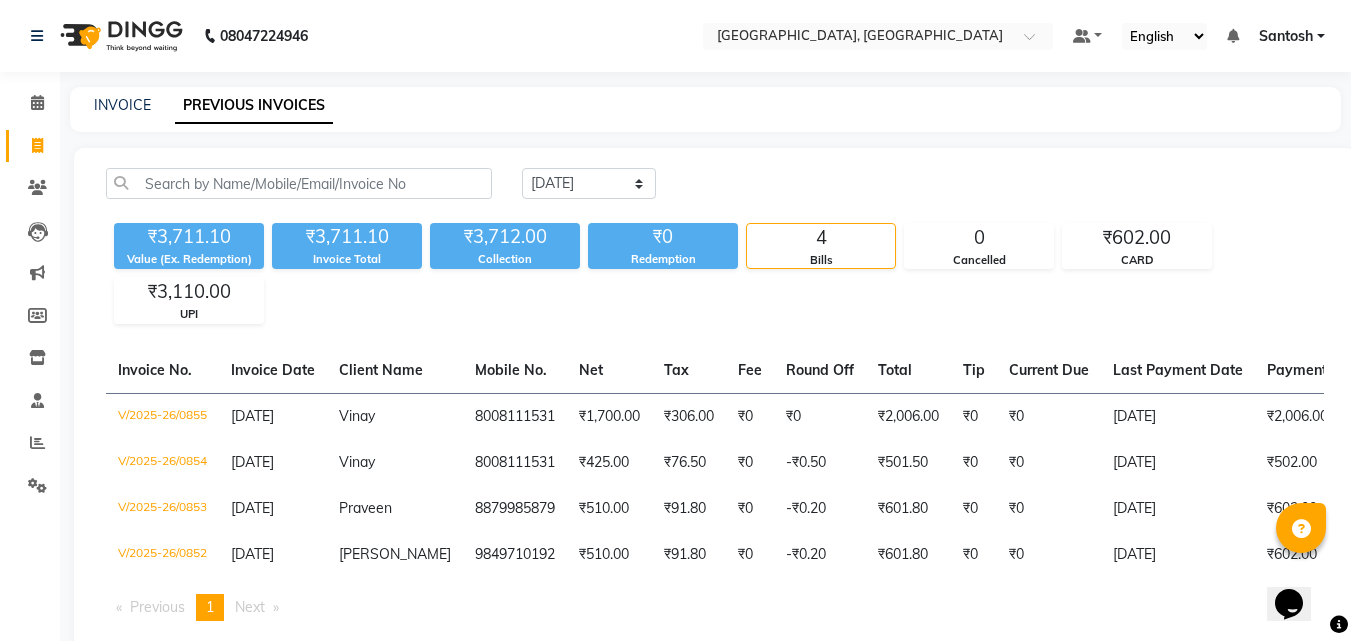 click on "INVOICE PREVIOUS INVOICES" 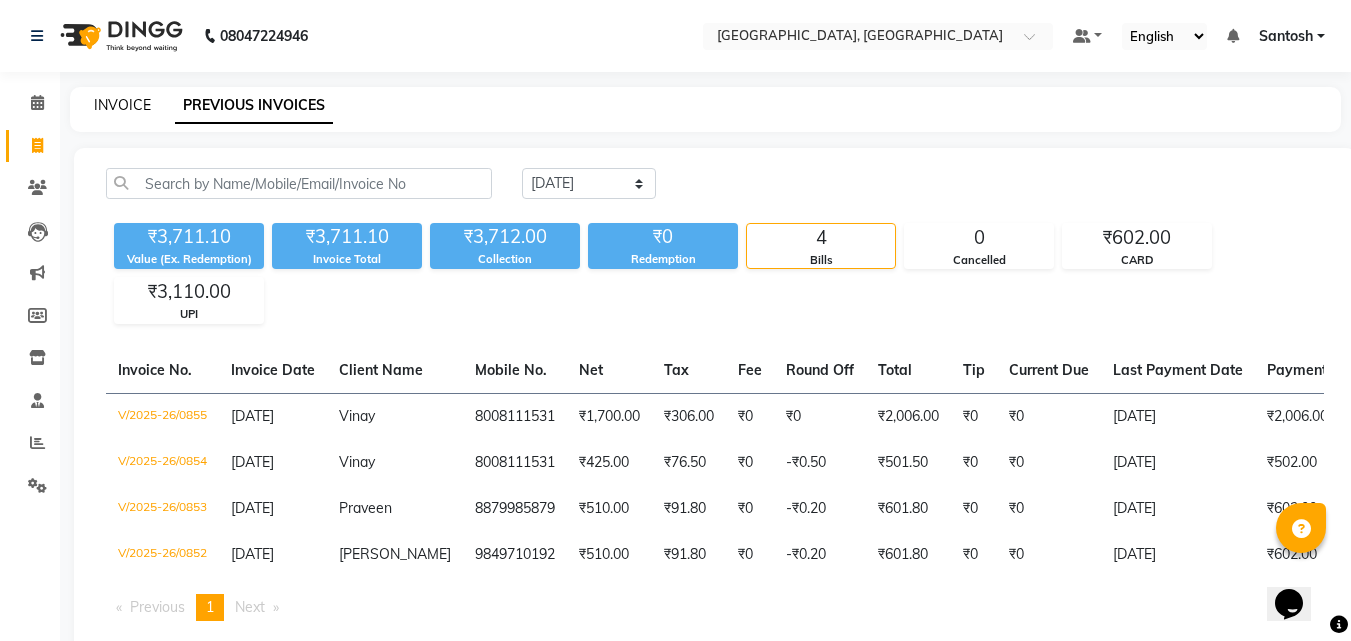 click on "INVOICE" 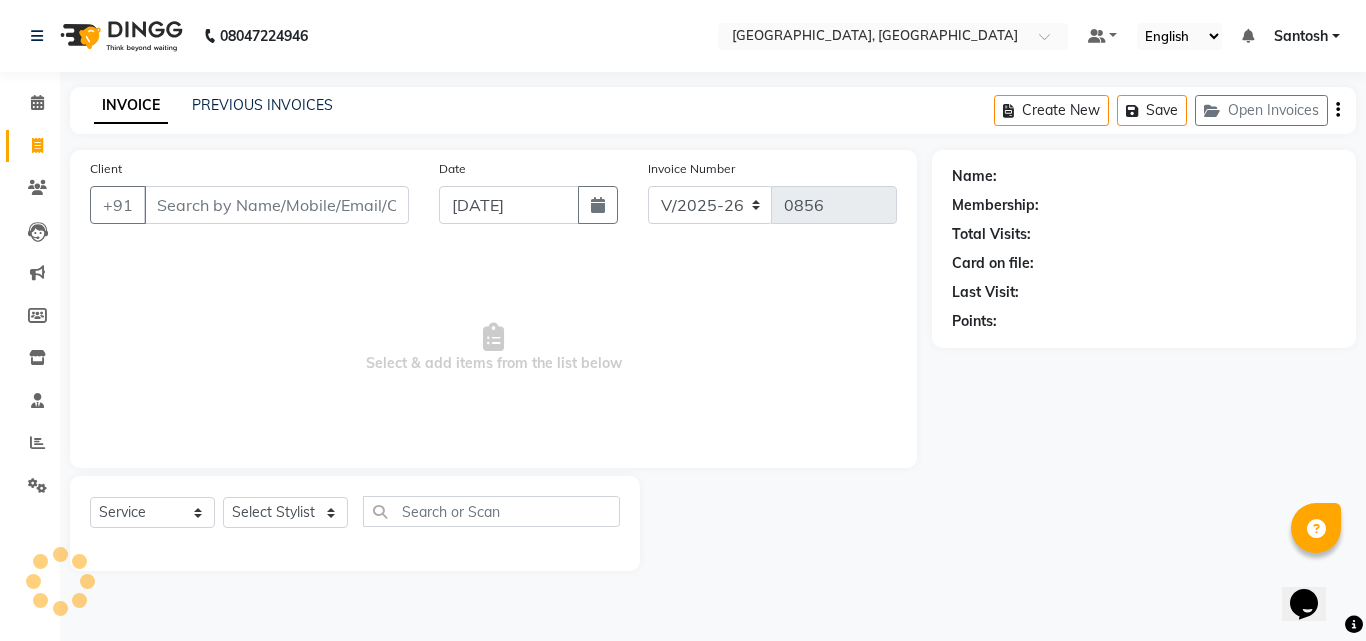 click on "Client" at bounding box center (276, 205) 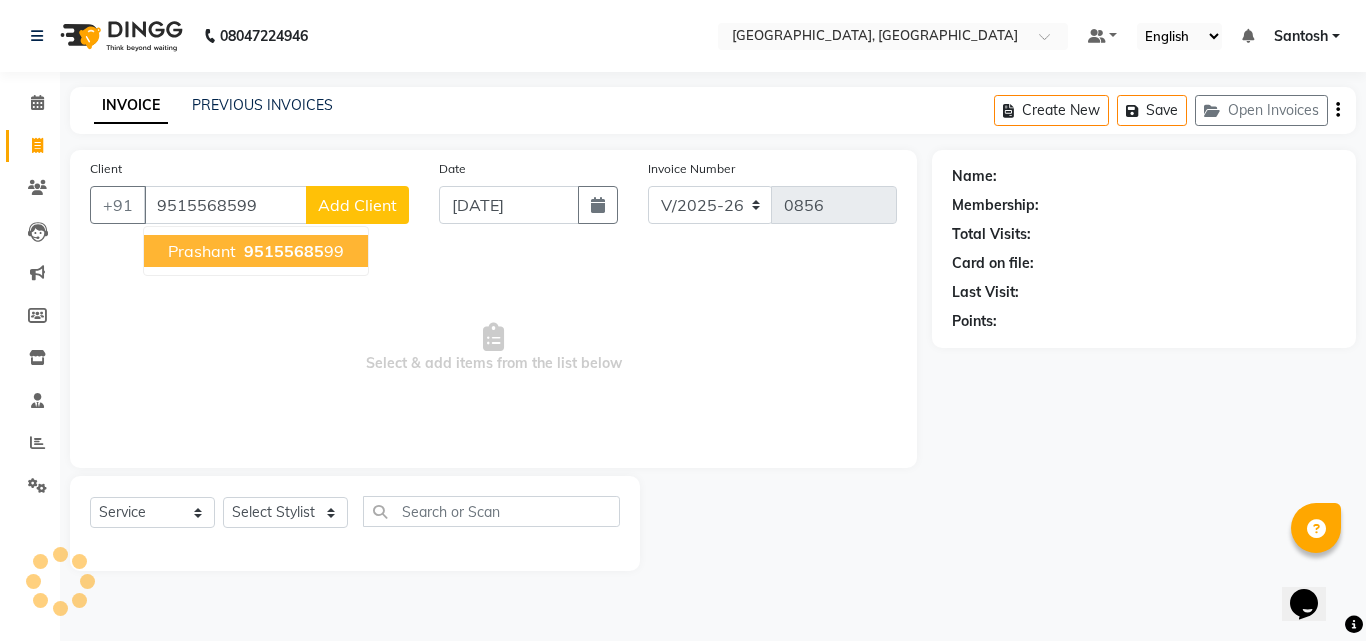 type on "9515568599" 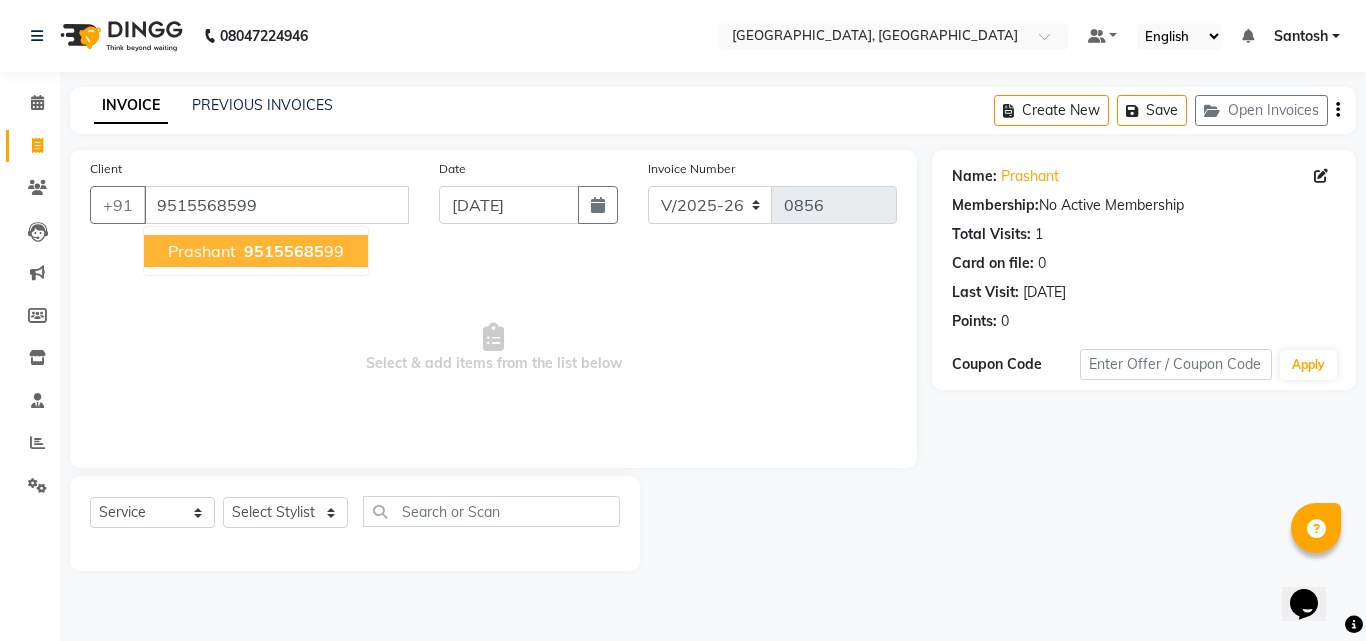 click on "95155685" at bounding box center [284, 251] 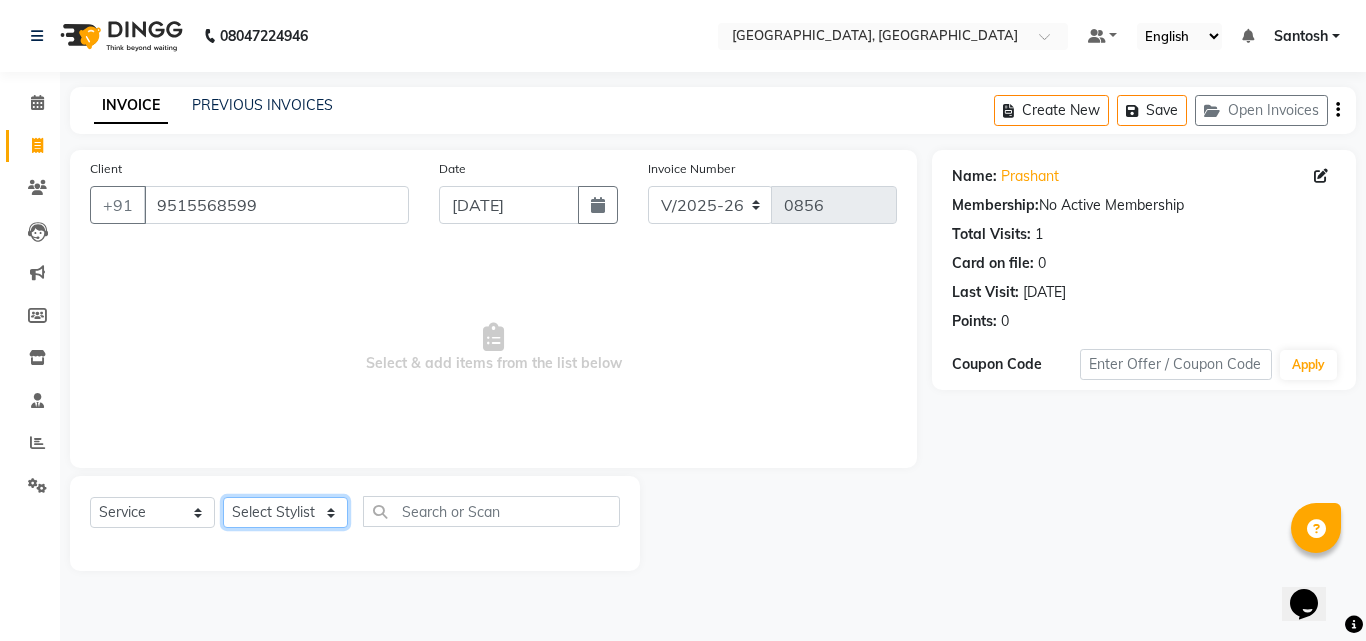 click on "Select Stylist [PERSON_NAME] [PERSON_NAME] Manager  Nirutha [PERSON_NAME] [PERSON_NAME]  [PERSON_NAME] [PERSON_NAME]" 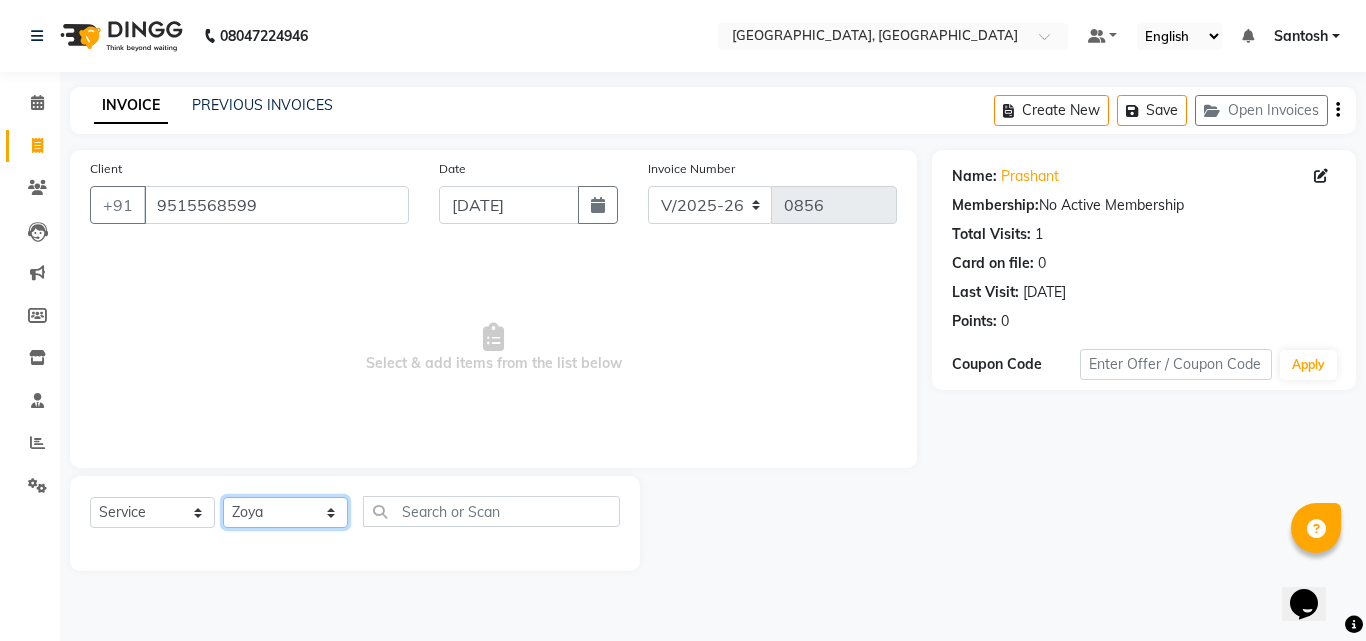 click on "Select Stylist [PERSON_NAME] [PERSON_NAME] Manager  Nirutha [PERSON_NAME] [PERSON_NAME]  [PERSON_NAME] [PERSON_NAME]" 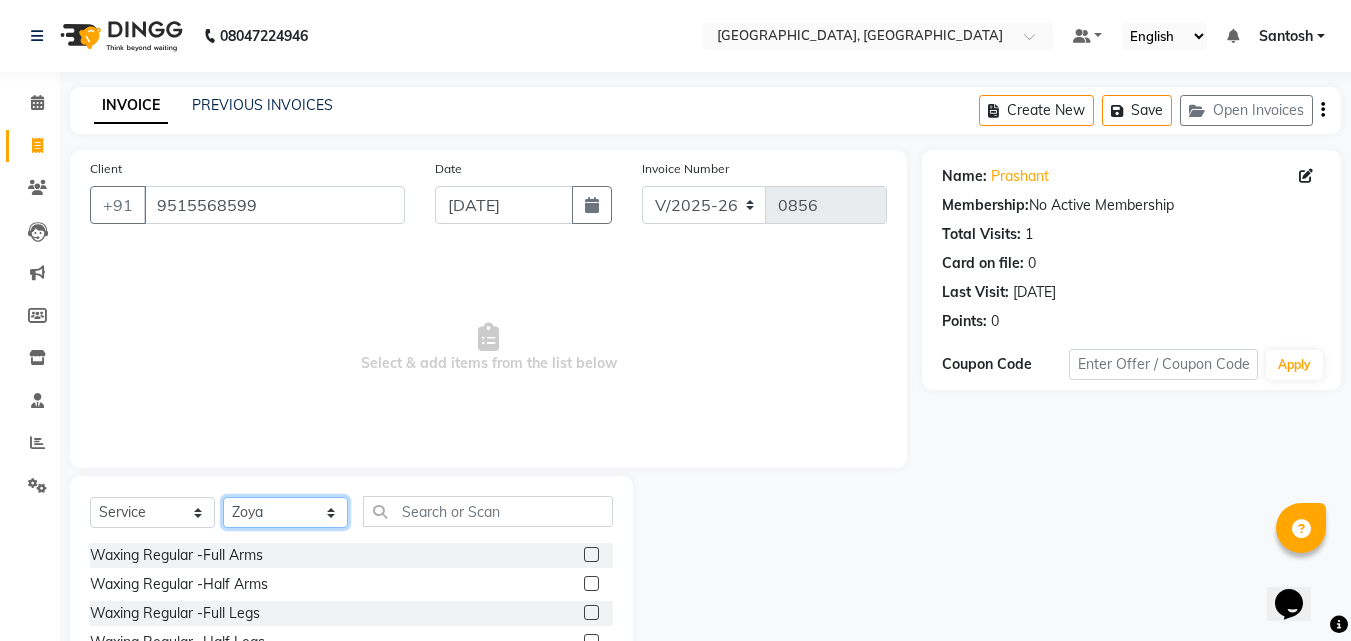 click on "Select Stylist [PERSON_NAME] [PERSON_NAME] Manager  Nirutha [PERSON_NAME] [PERSON_NAME]  [PERSON_NAME] [PERSON_NAME]" 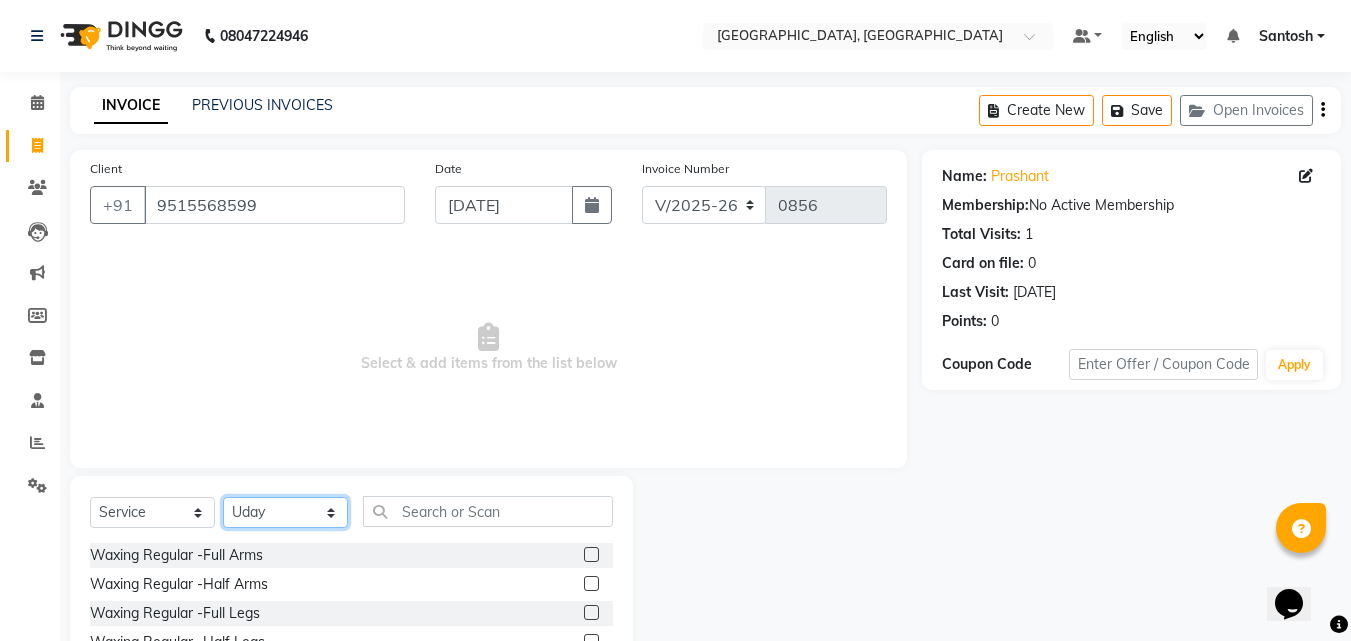 click on "Select Stylist [PERSON_NAME] [PERSON_NAME] Manager  Nirutha [PERSON_NAME] [PERSON_NAME]  [PERSON_NAME] [PERSON_NAME]" 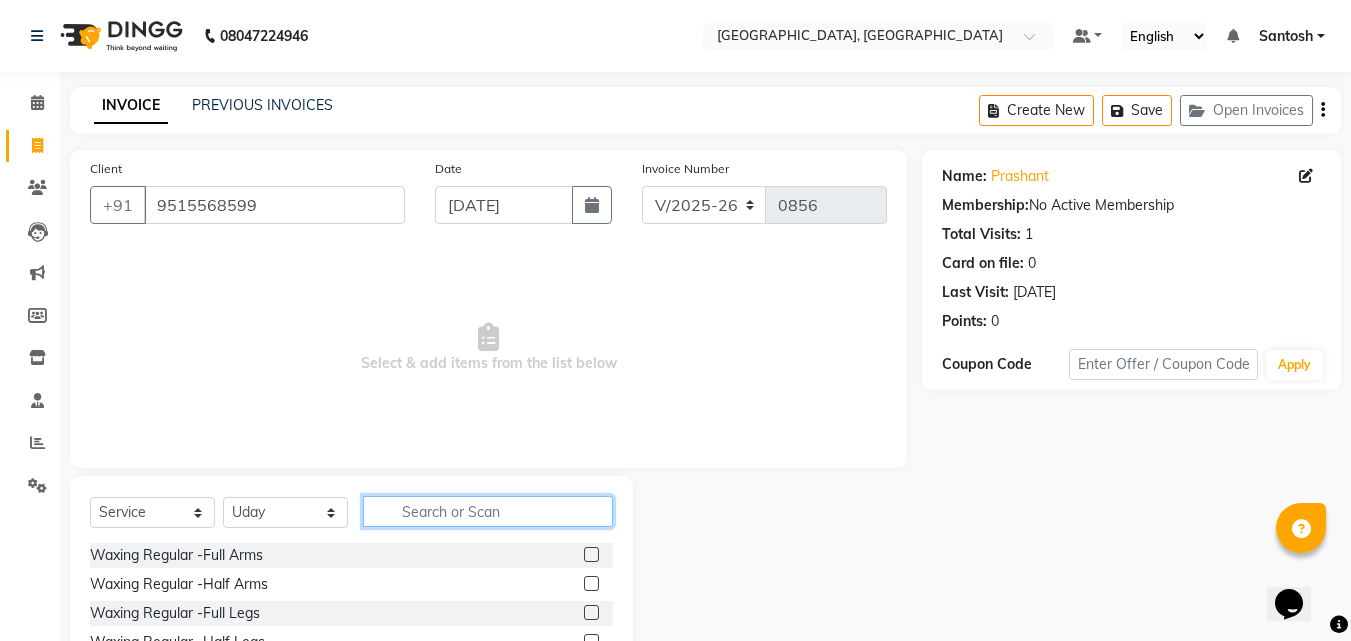 click 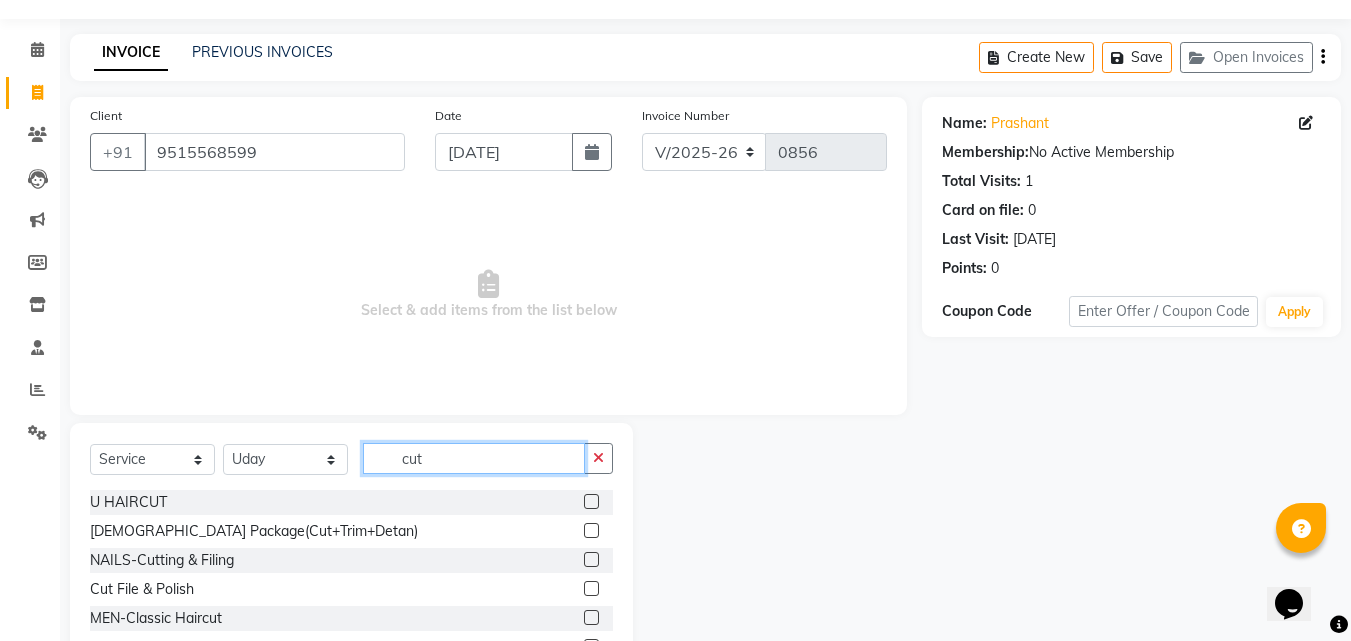 scroll, scrollTop: 160, scrollLeft: 0, axis: vertical 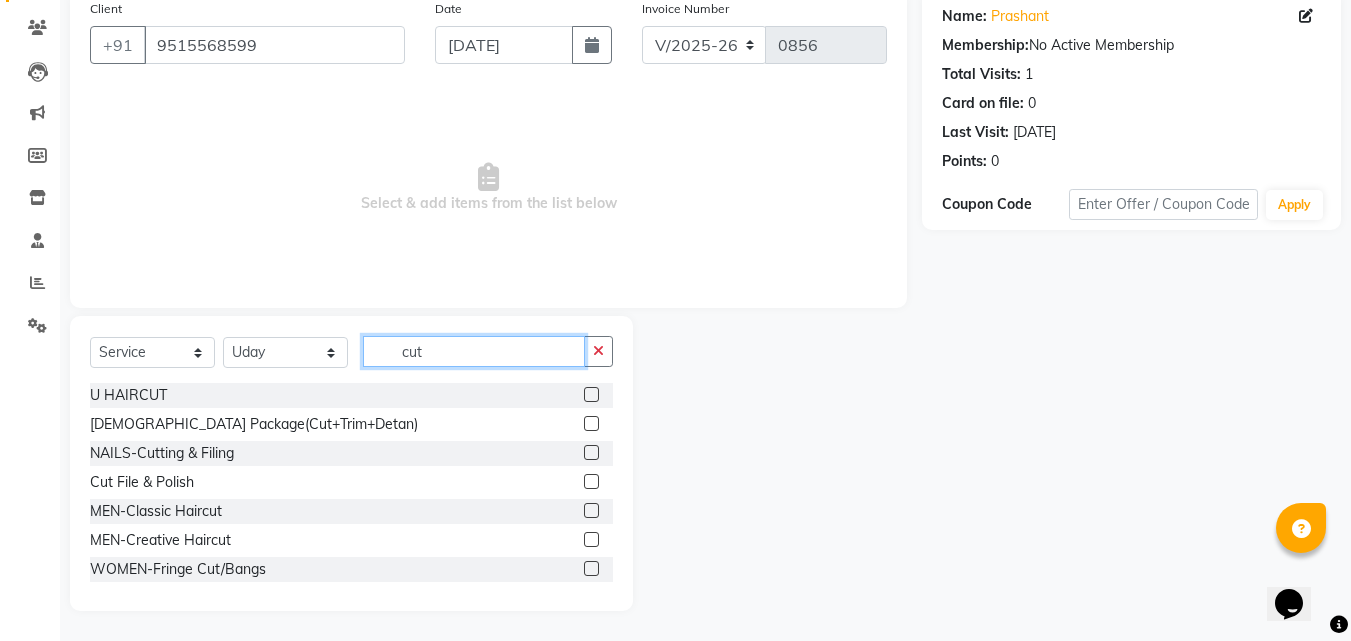 type on "cut" 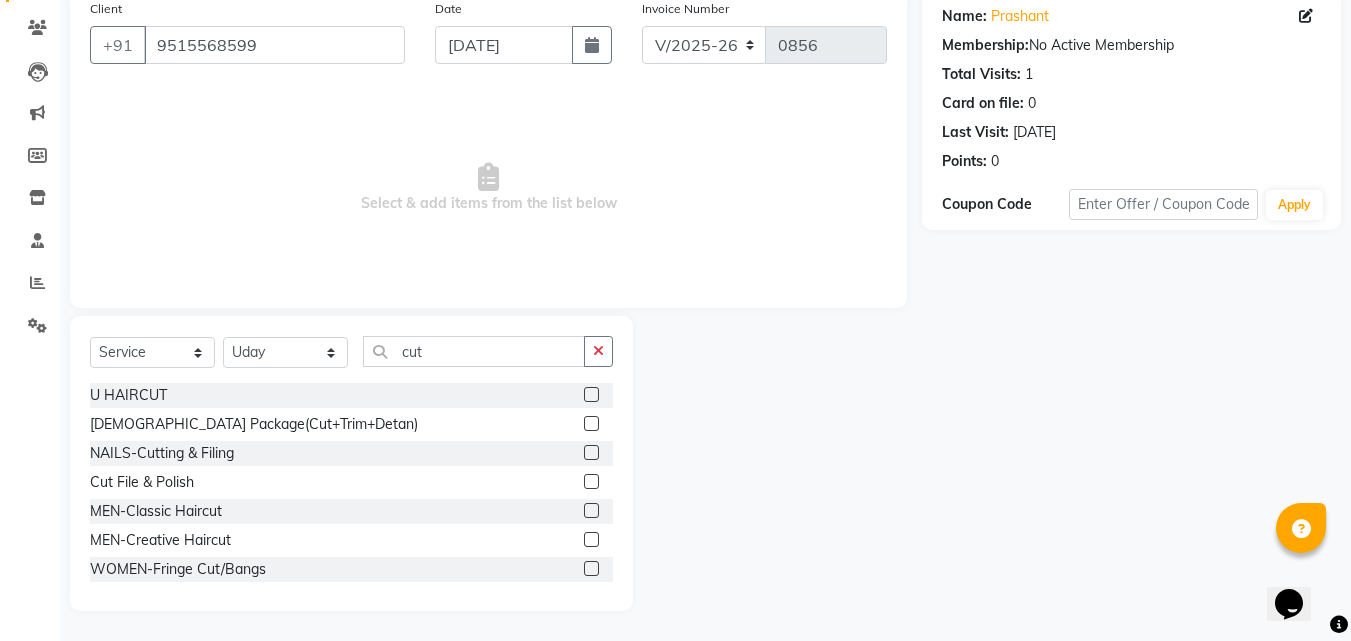 click 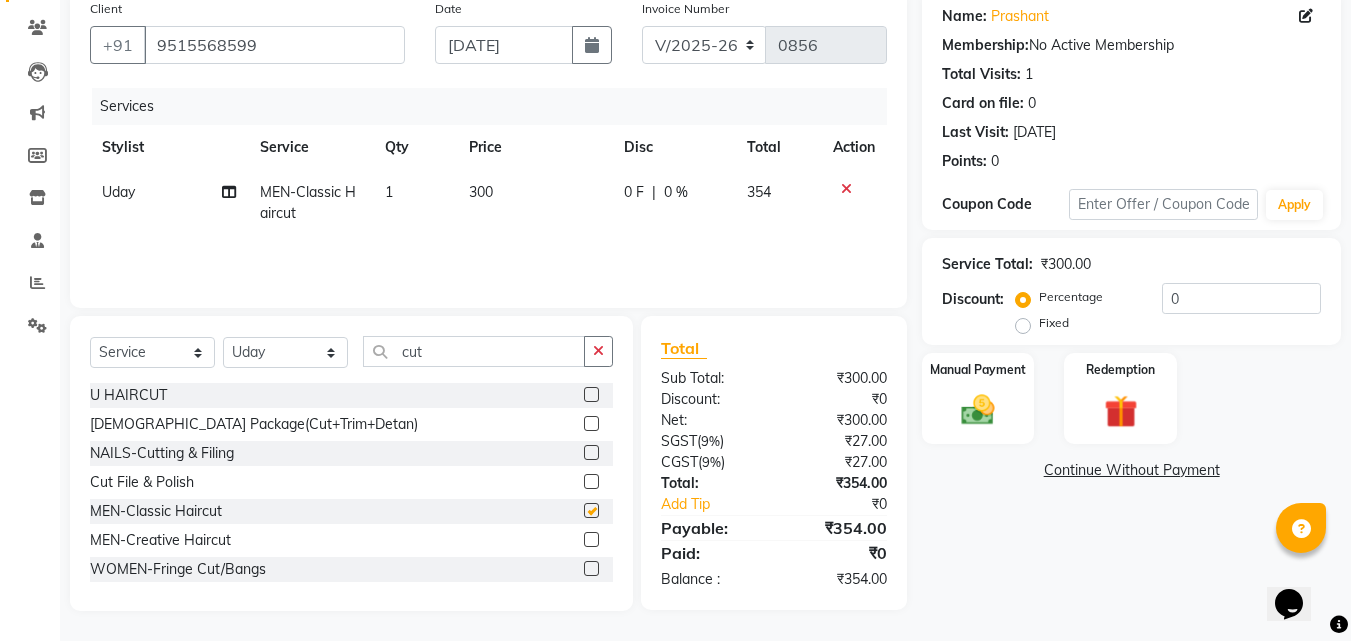 checkbox on "false" 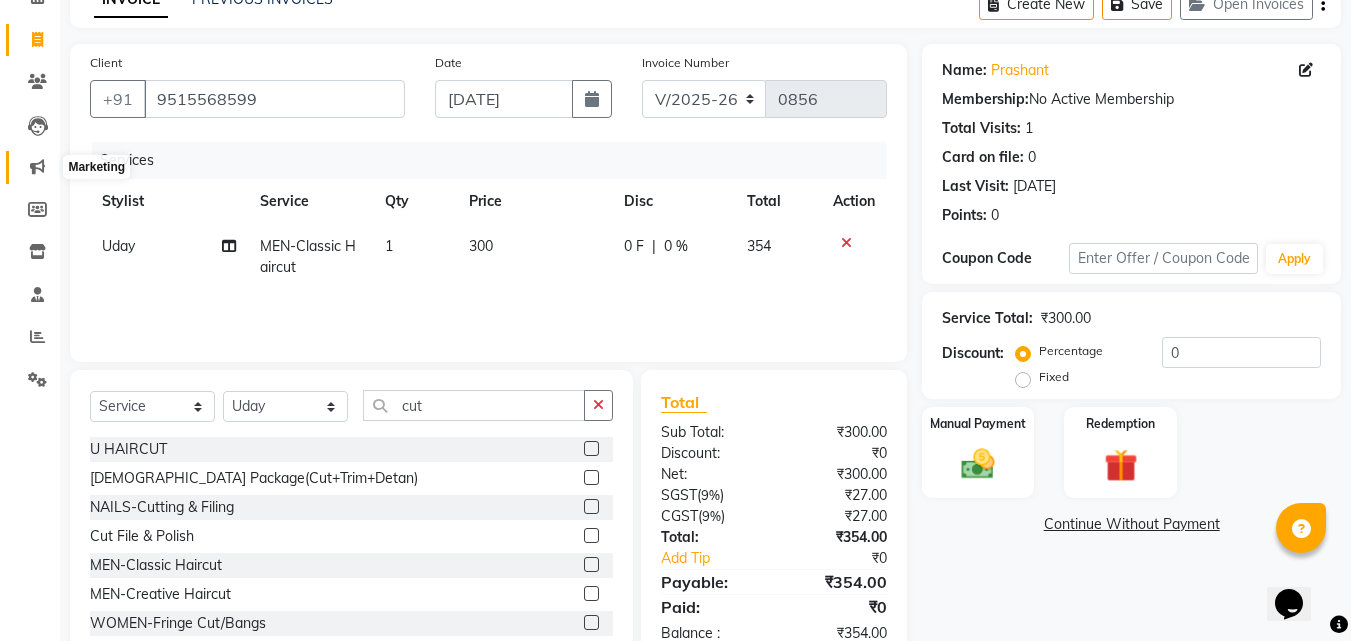 scroll, scrollTop: 0, scrollLeft: 0, axis: both 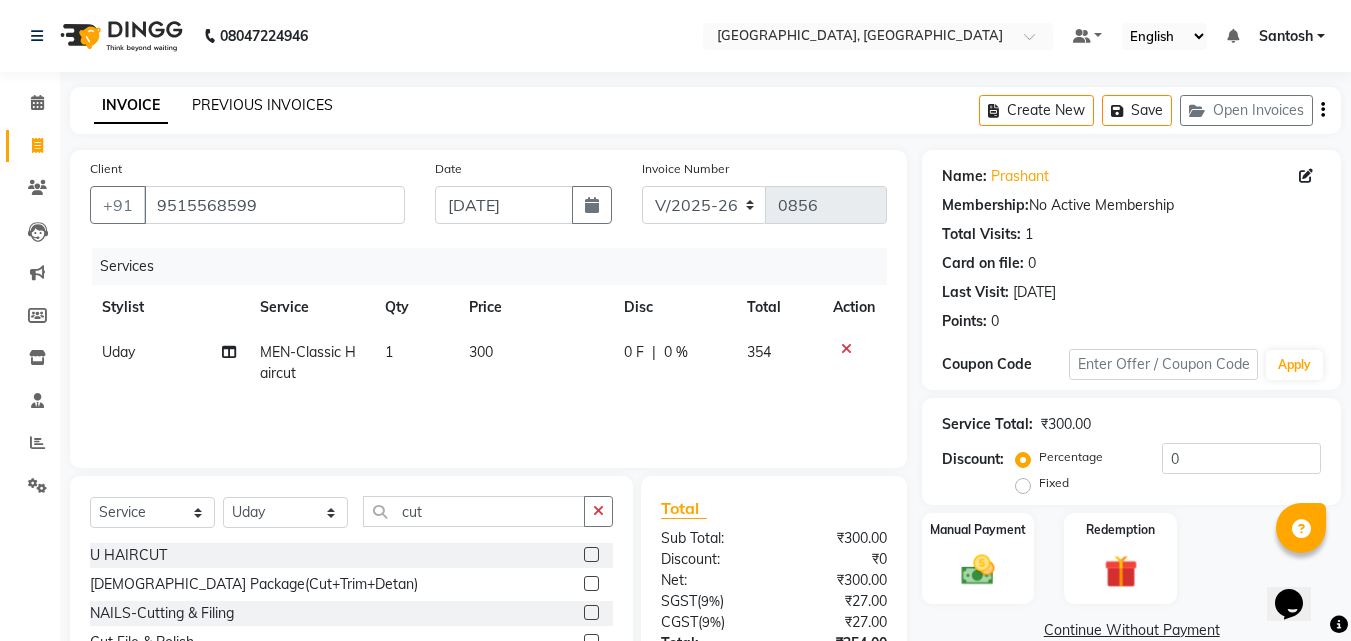 click on "PREVIOUS INVOICES" 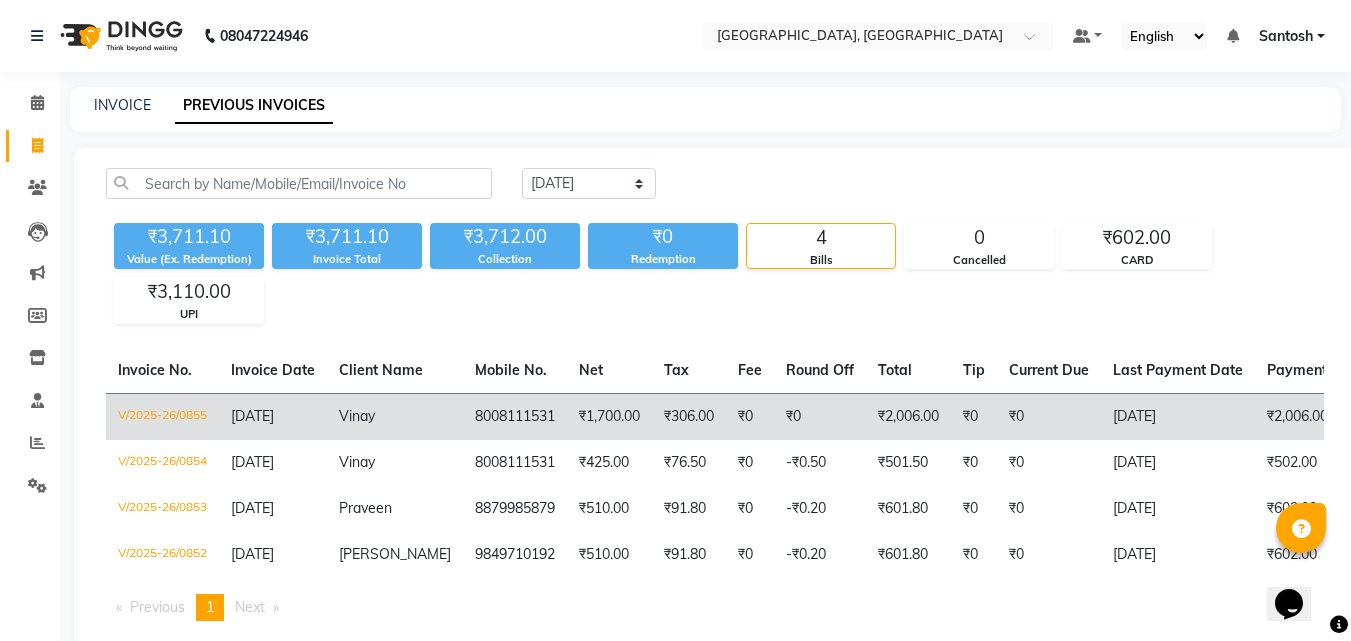 click on "8008111531" 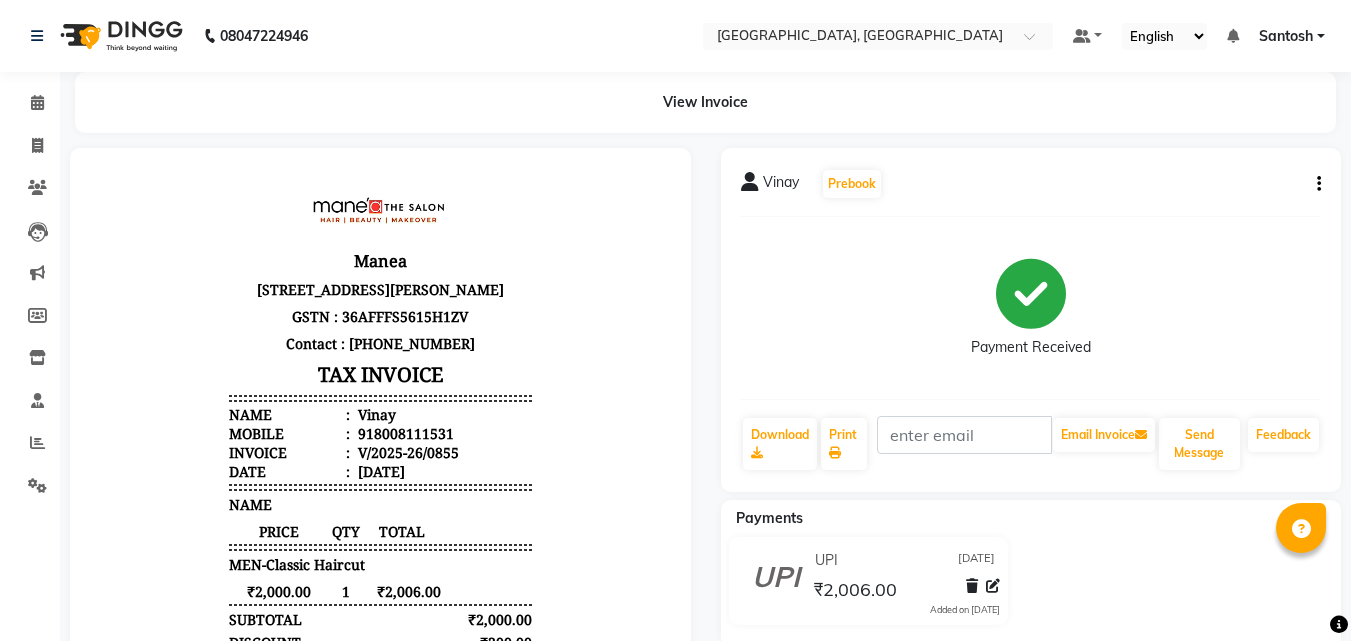 scroll, scrollTop: 16, scrollLeft: 0, axis: vertical 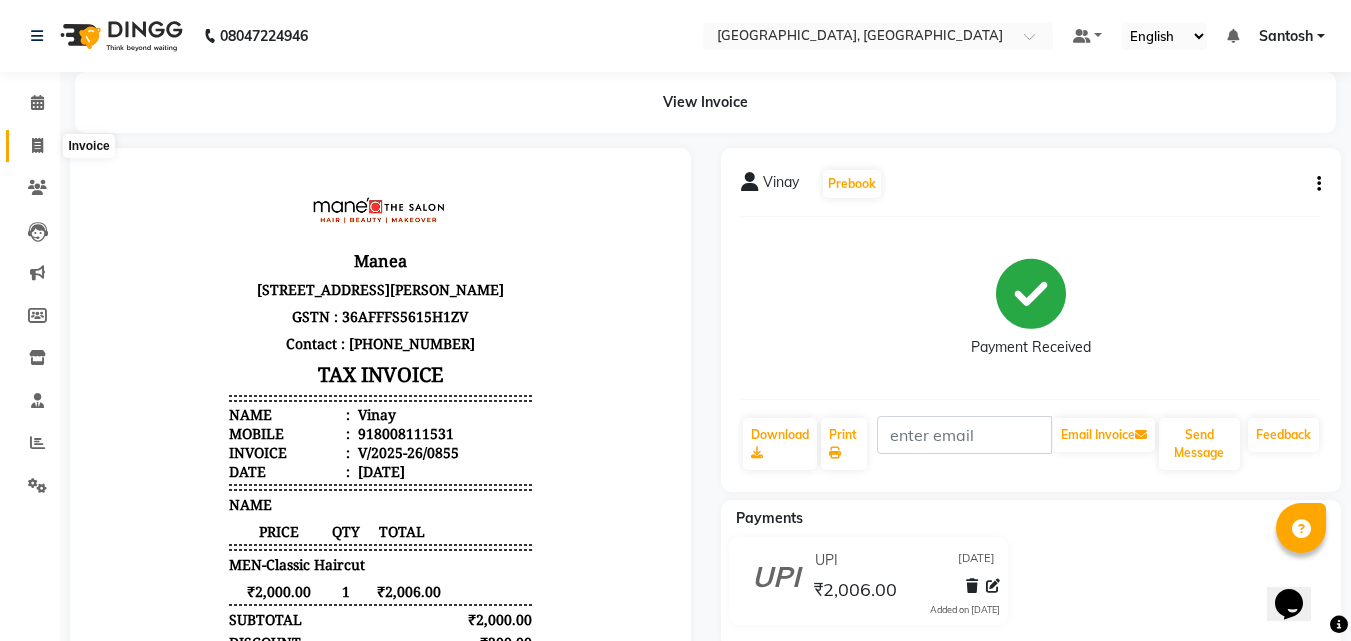 click 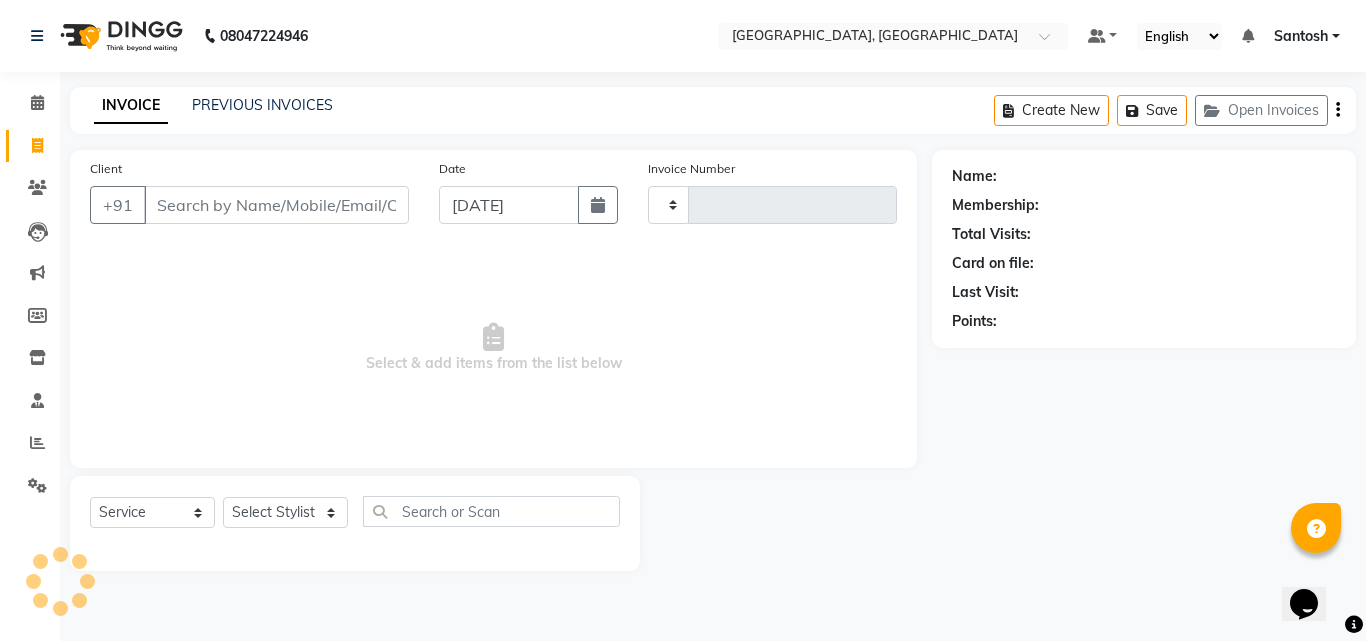type on "0856" 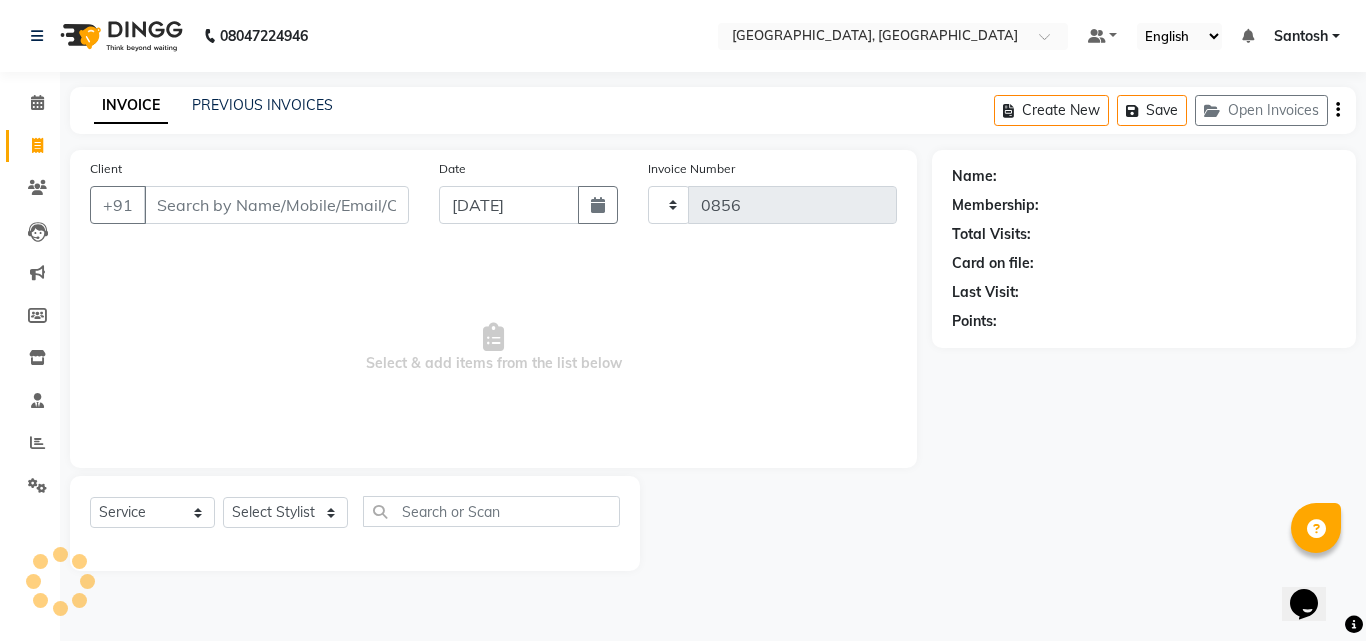 select on "5506" 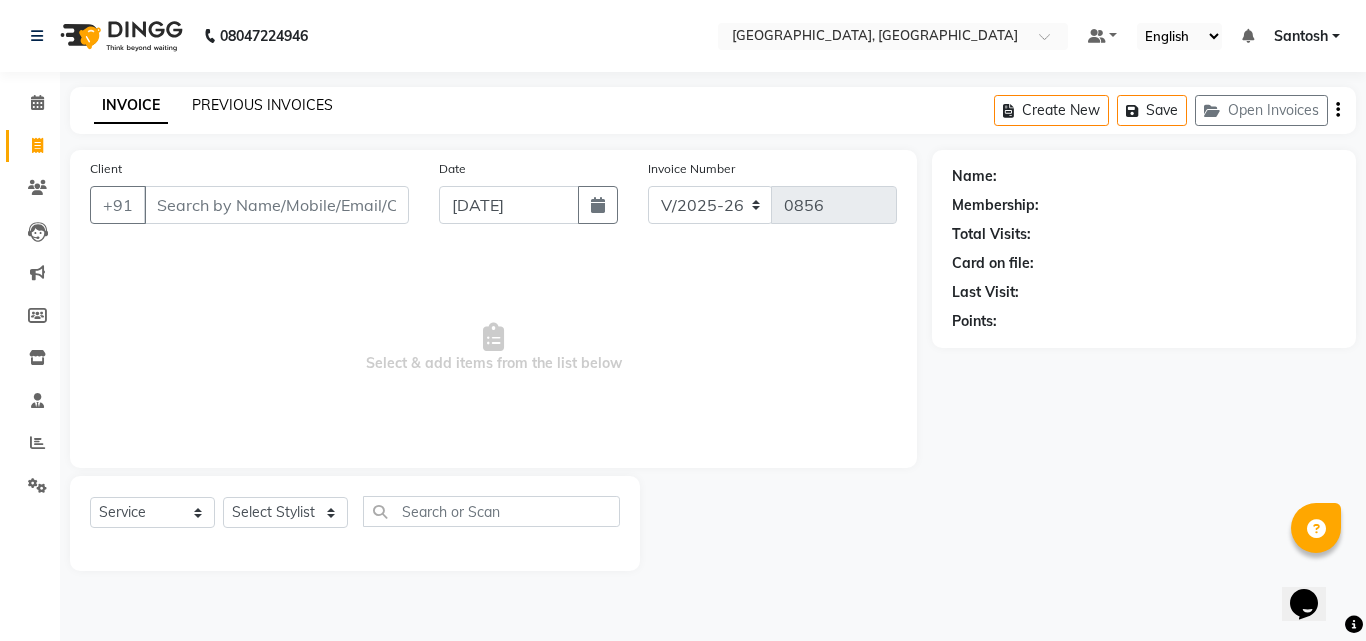 click on "PREVIOUS INVOICES" 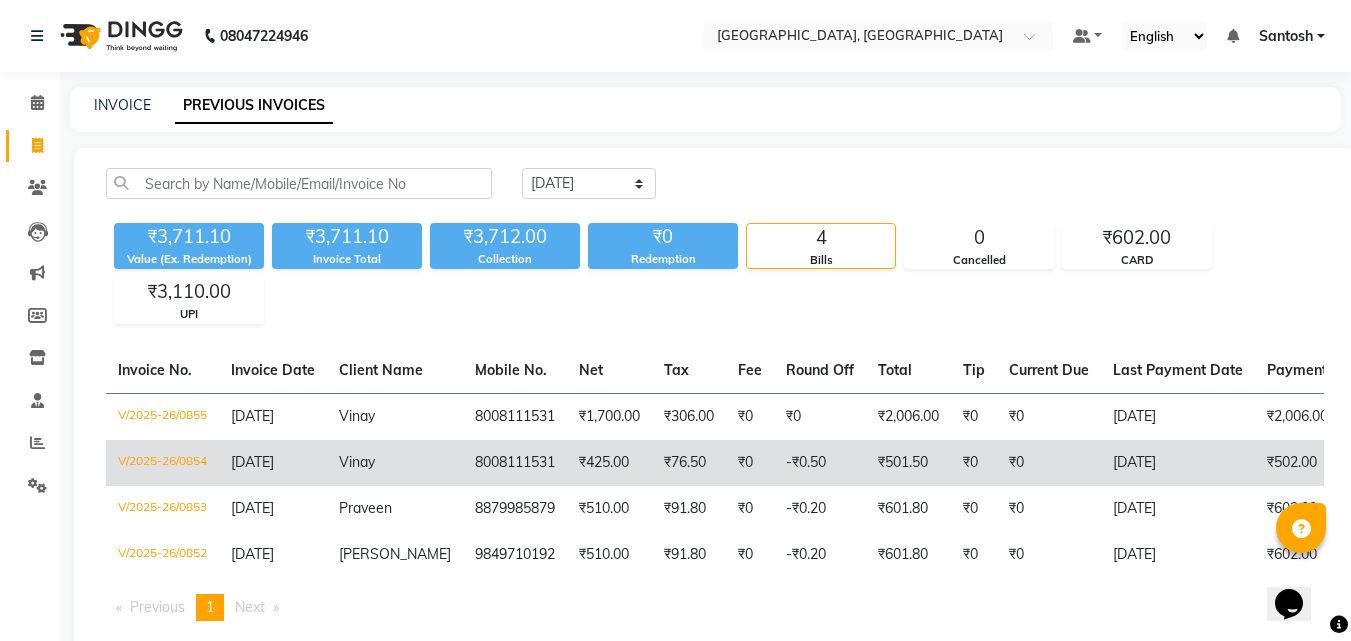 click on "8008111531" 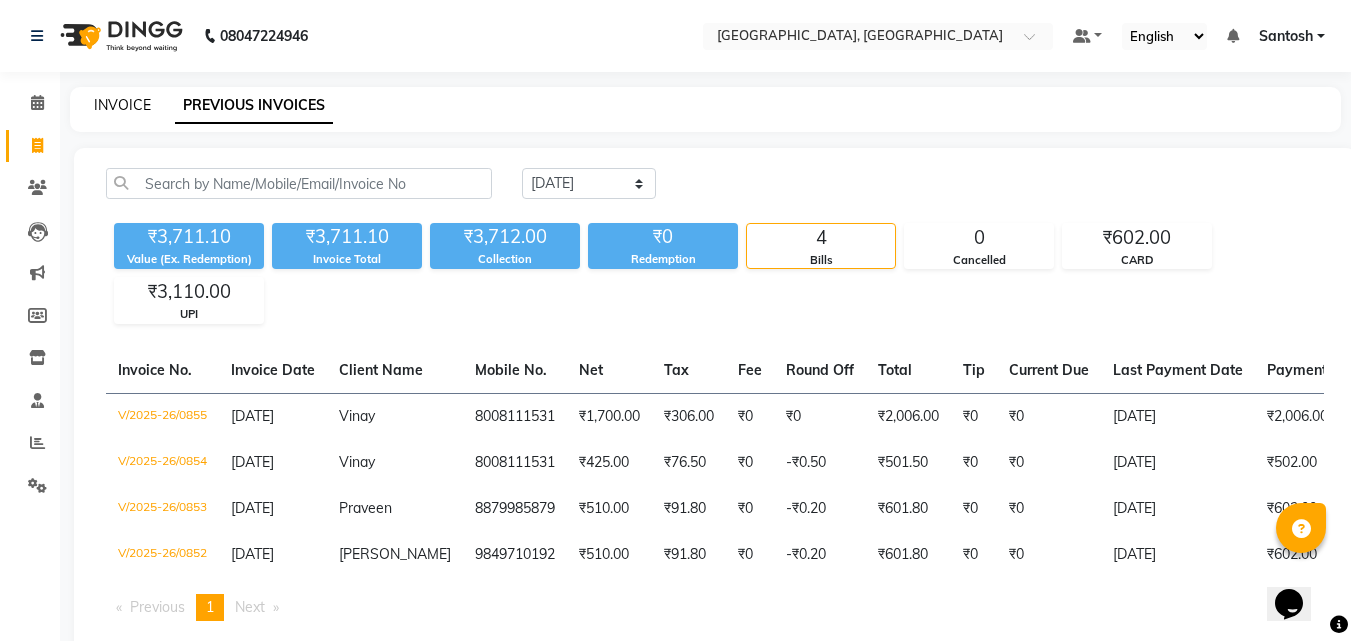 click on "INVOICE" 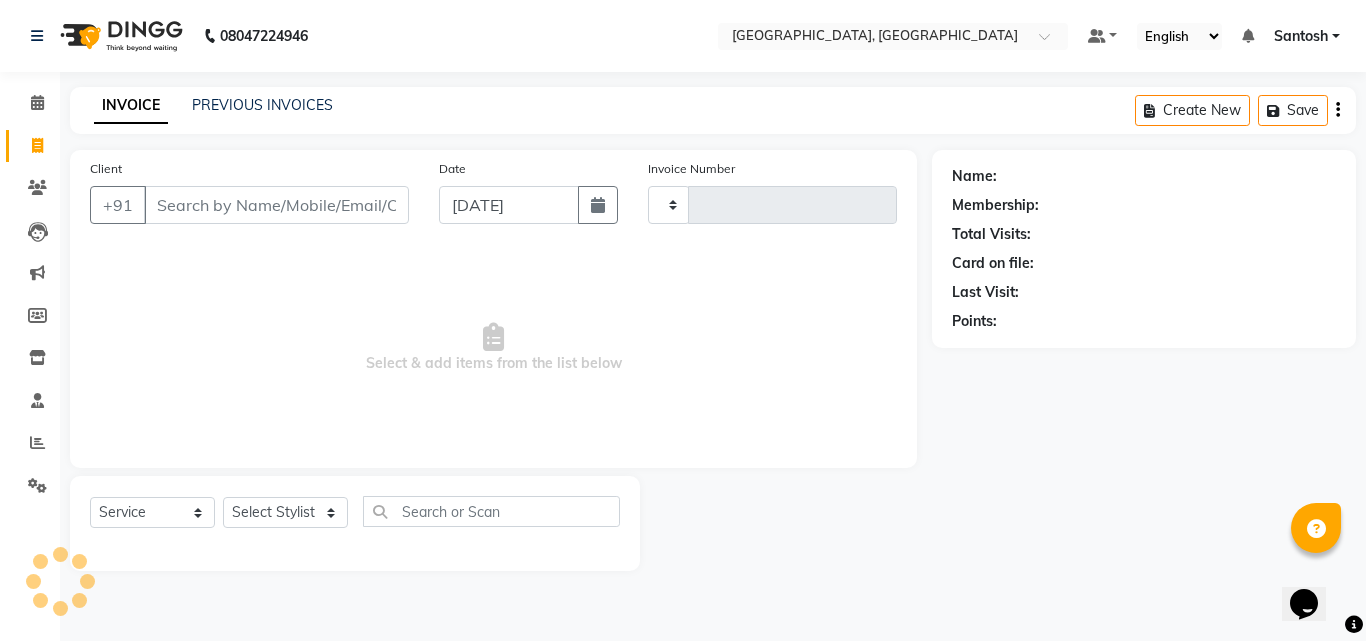 type on "0856" 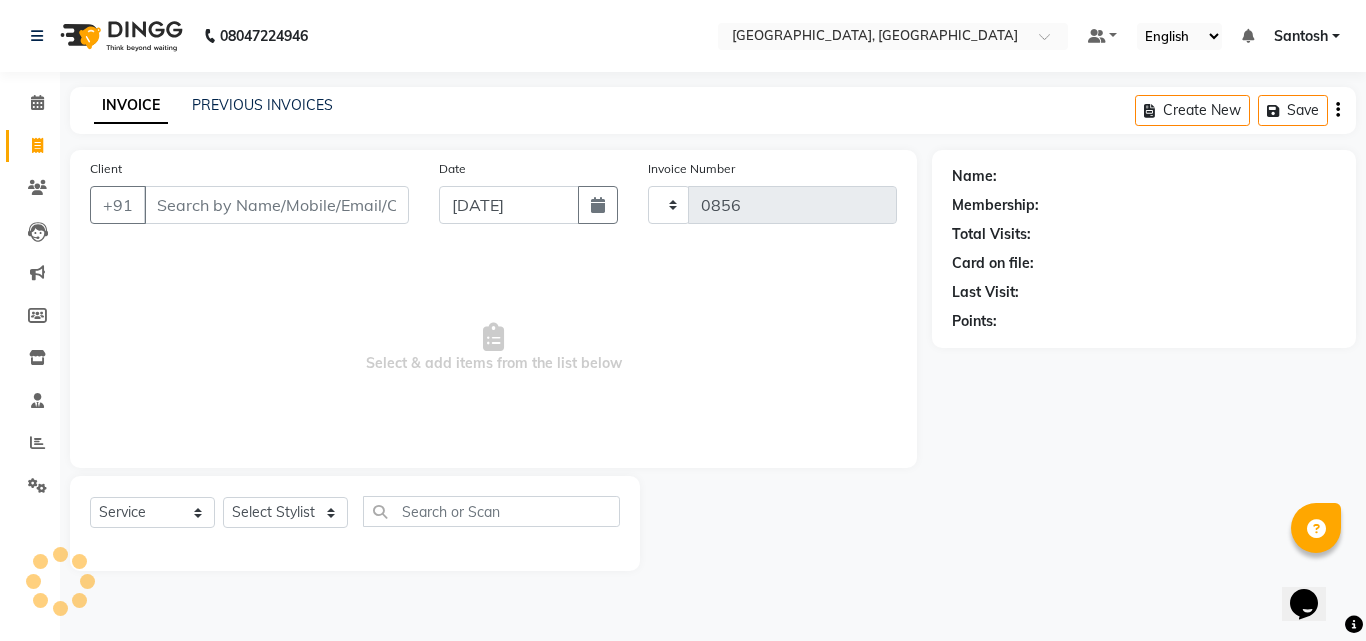 select on "5506" 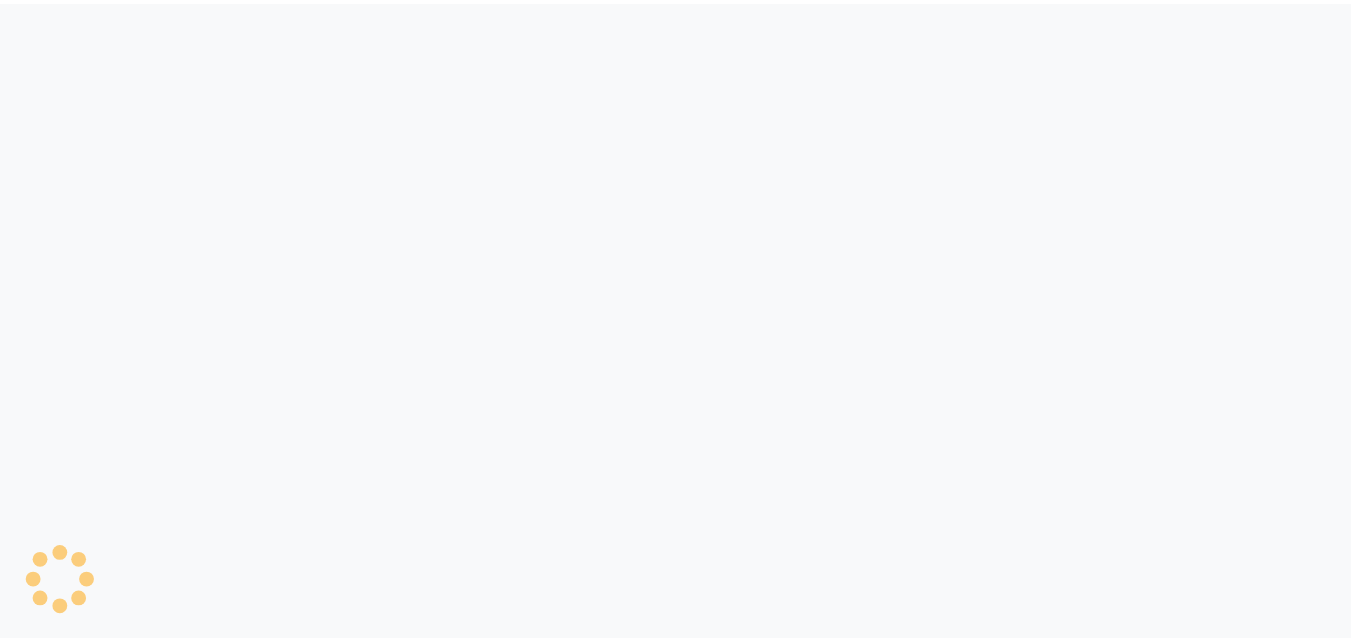 scroll, scrollTop: 0, scrollLeft: 0, axis: both 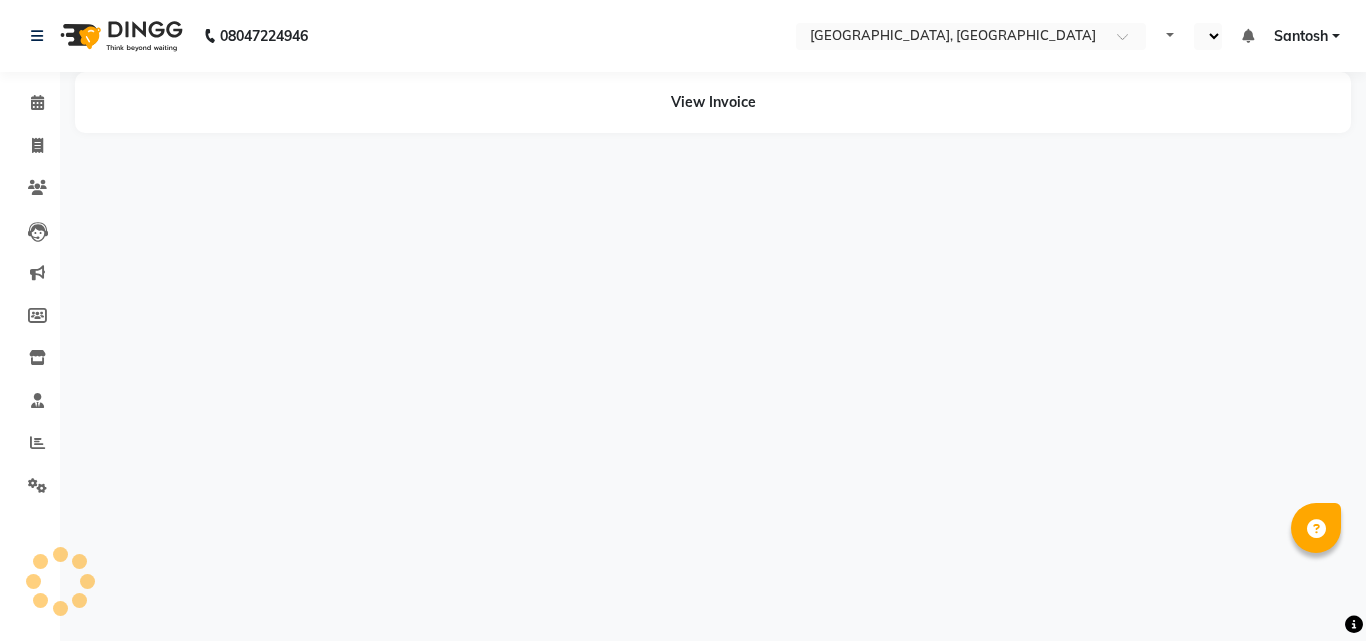 select on "en" 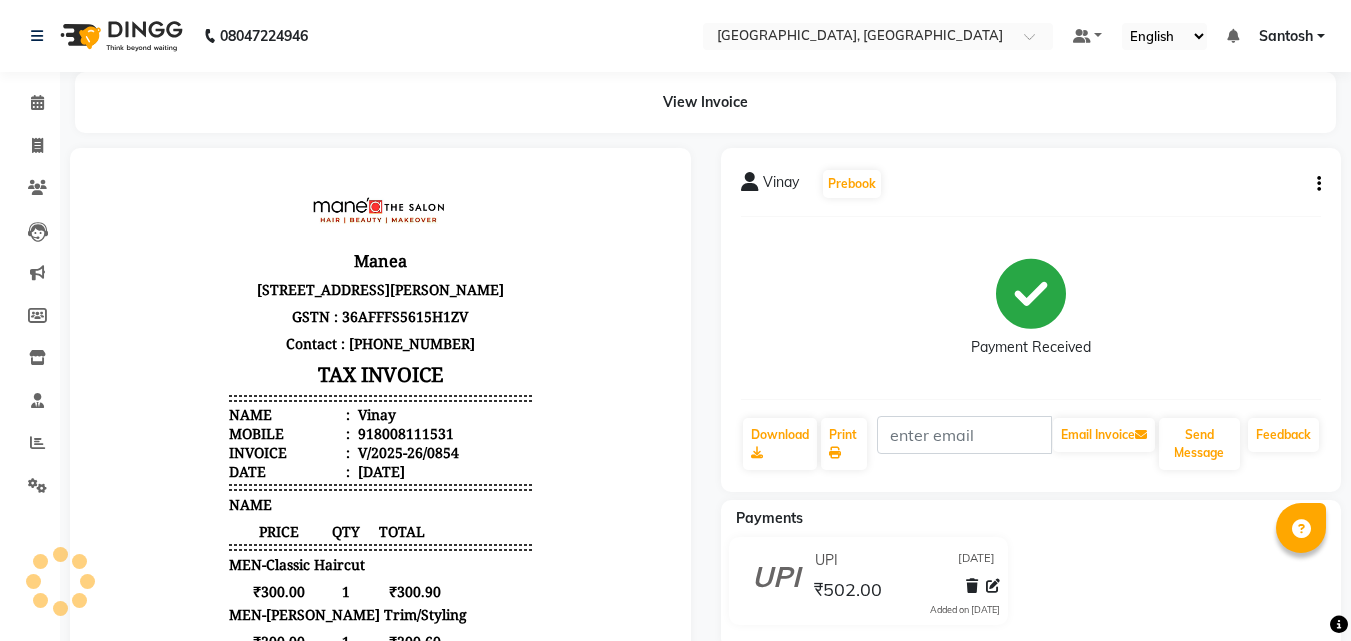 scroll, scrollTop: 0, scrollLeft: 0, axis: both 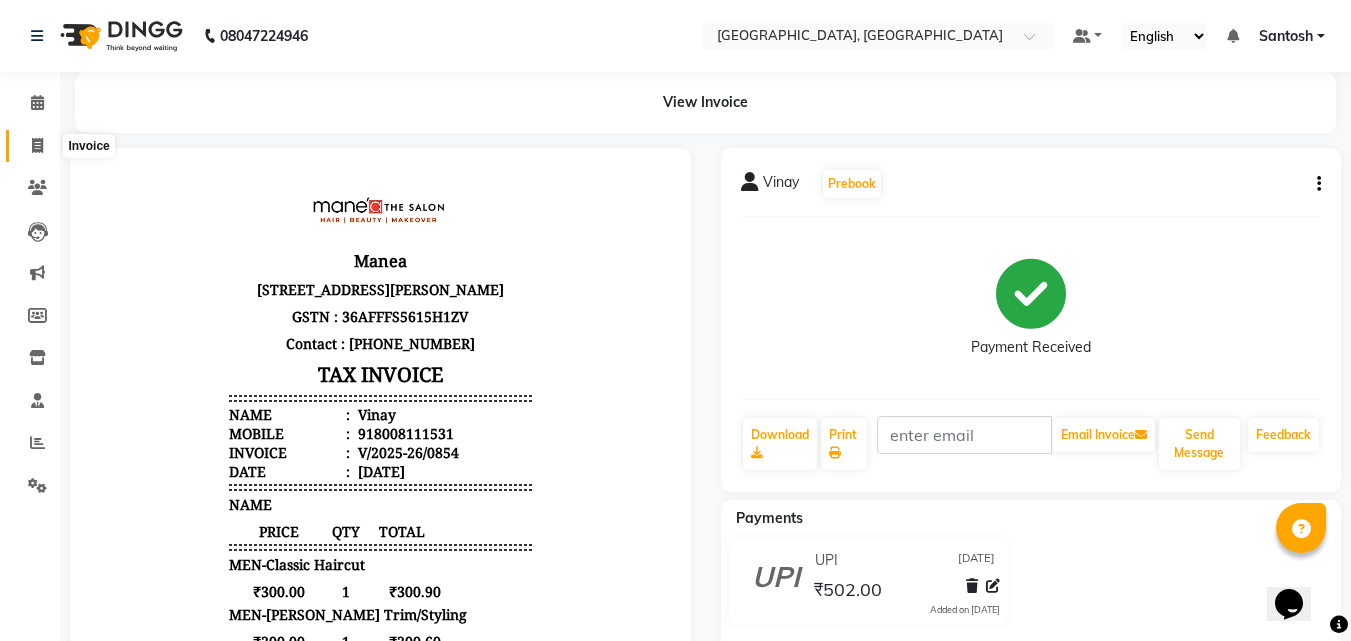 click 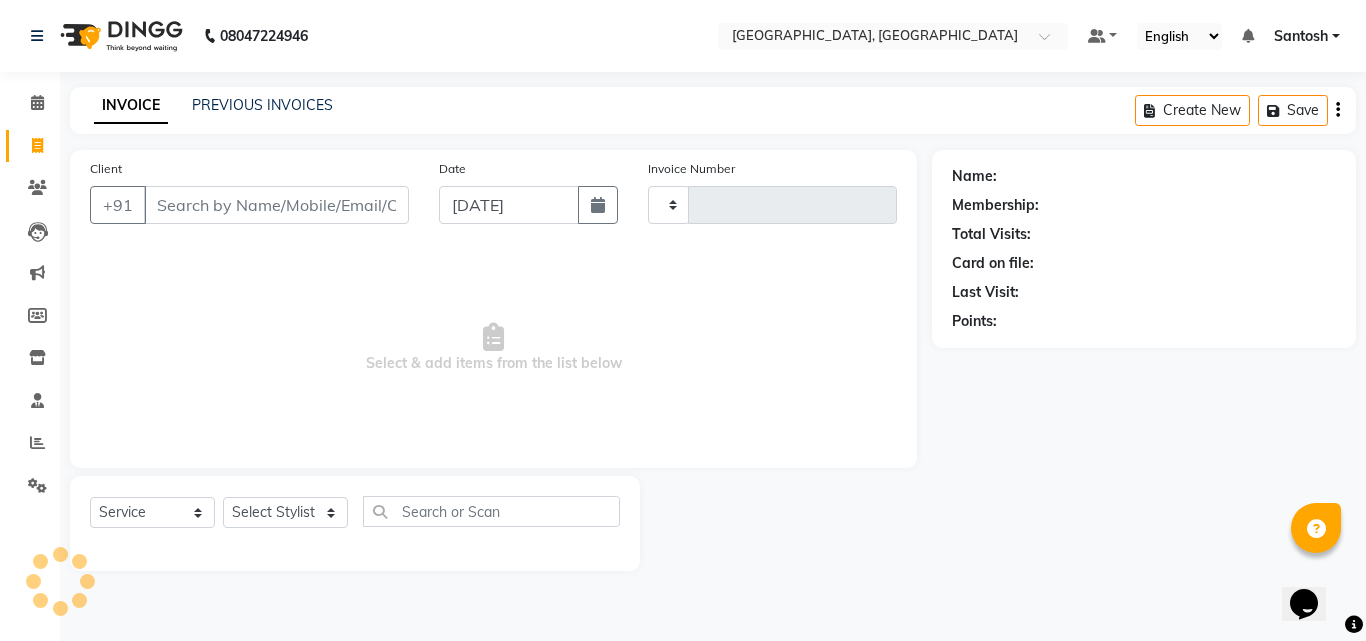 type on "0856" 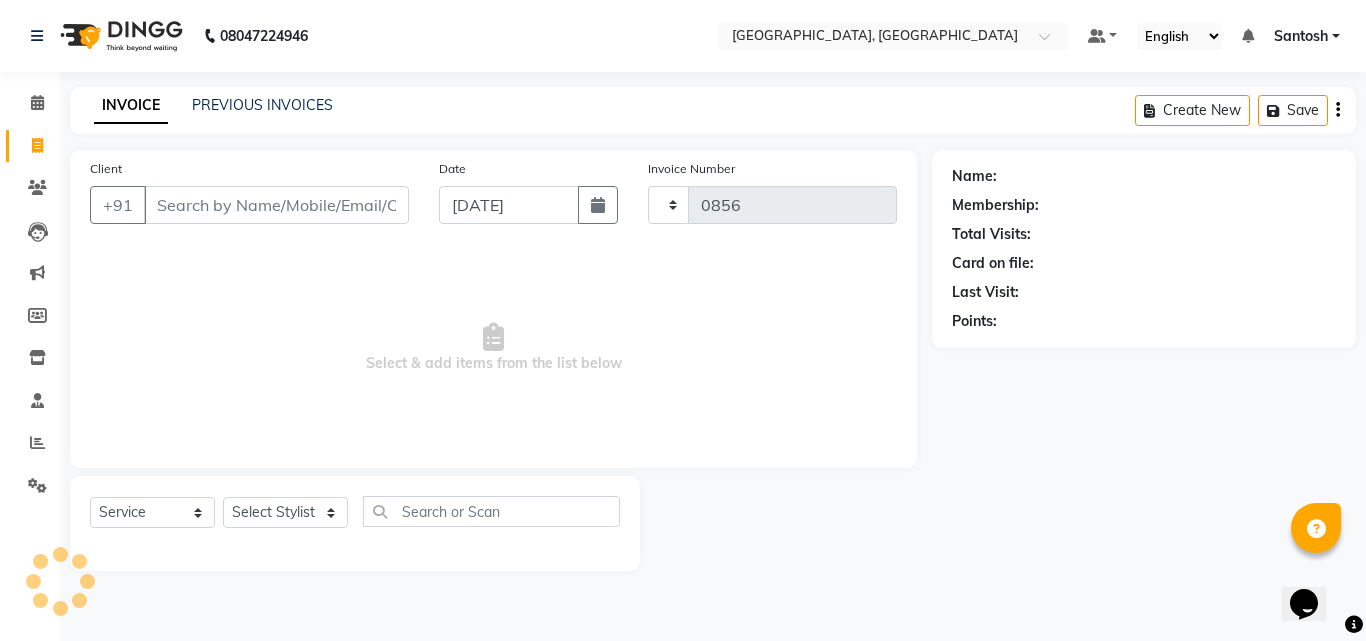 select on "5506" 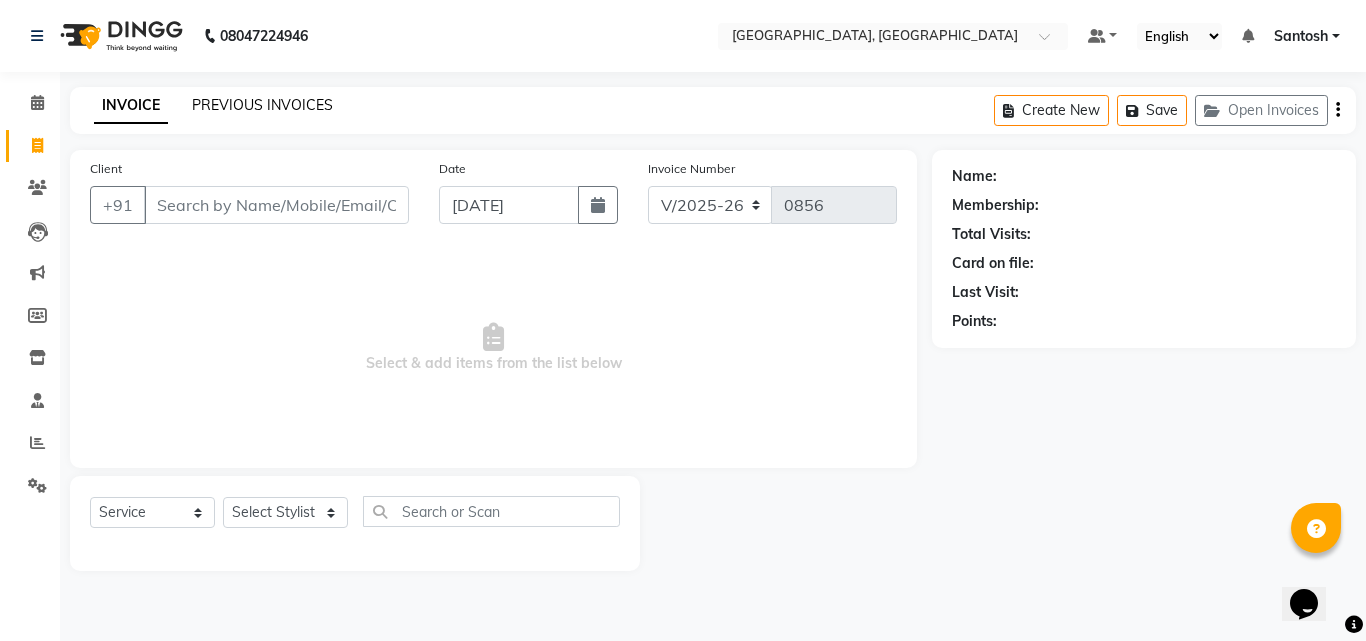 click on "PREVIOUS INVOICES" 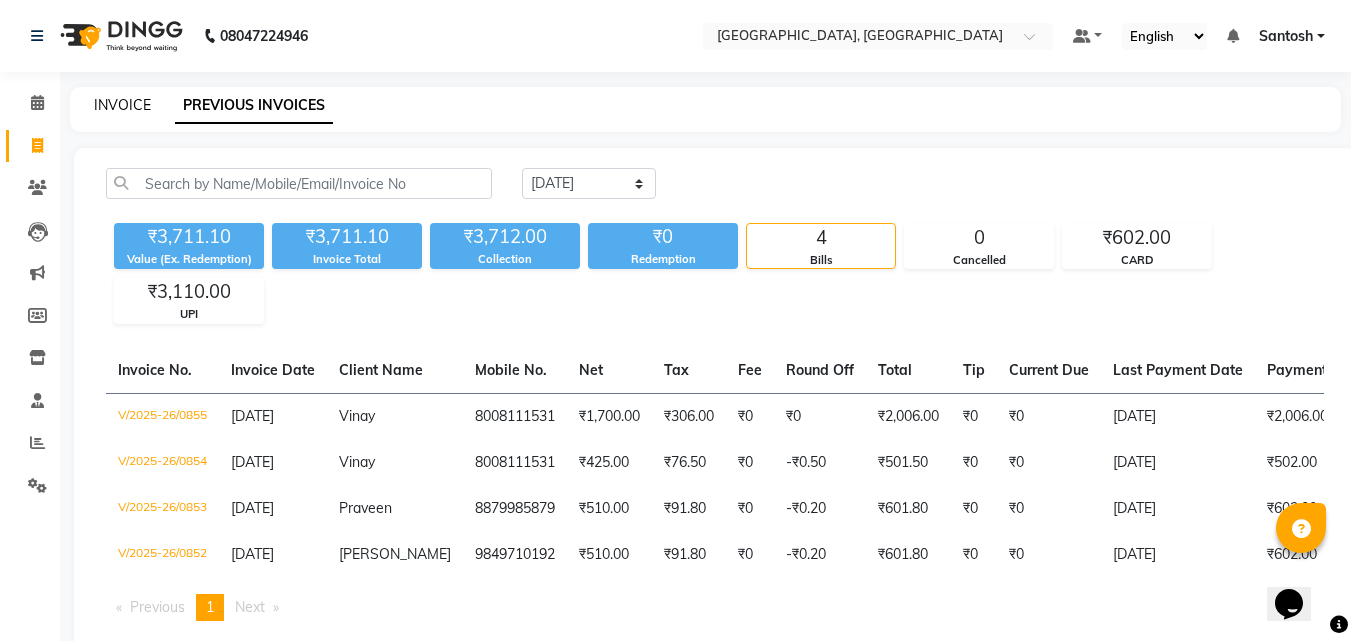 click on "INVOICE" 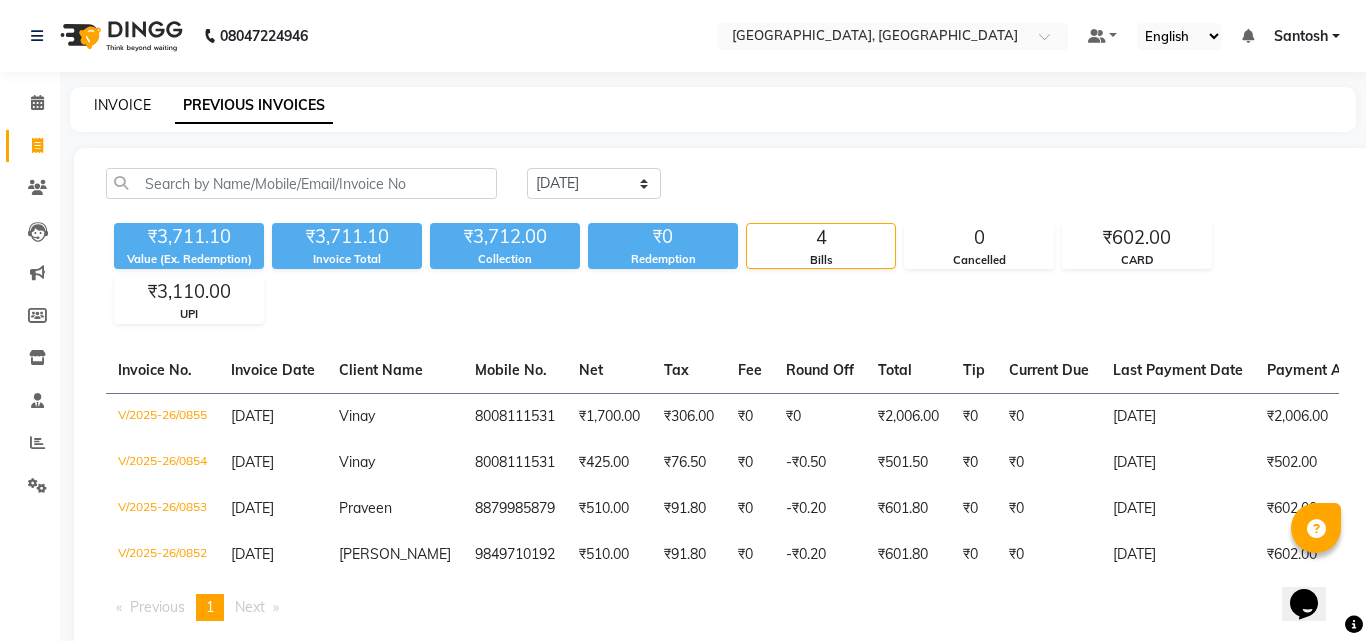 select on "5506" 